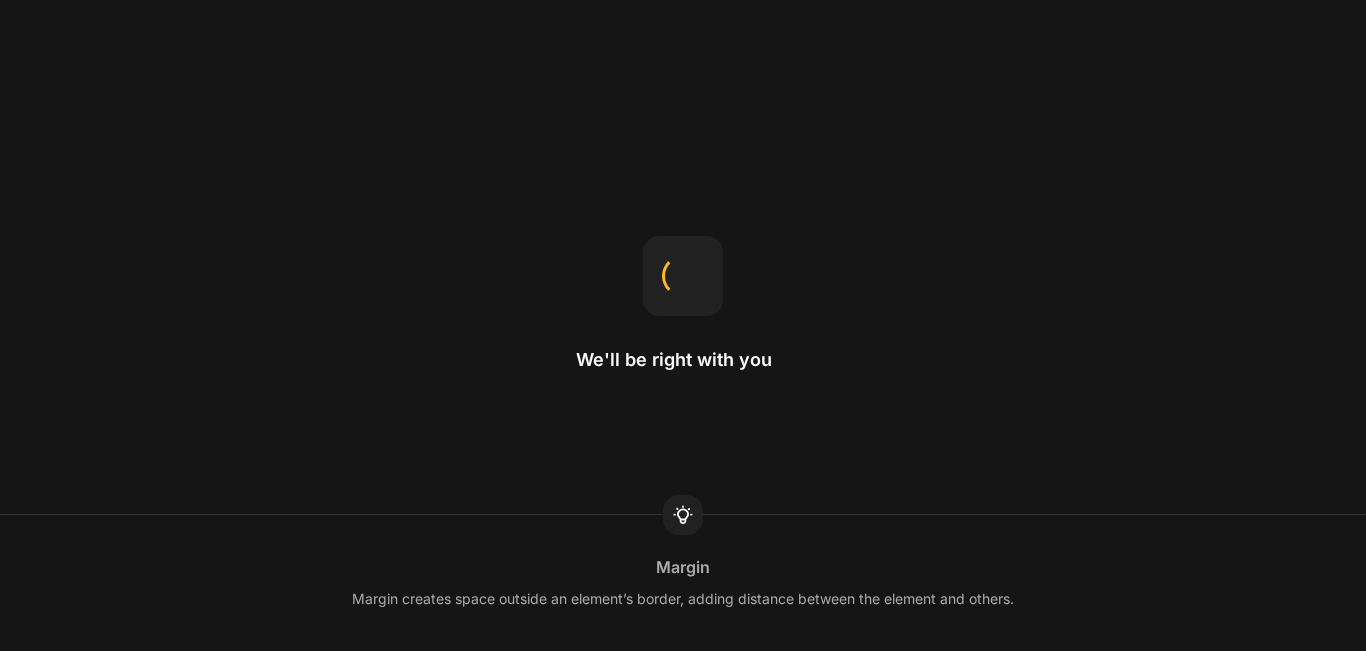 scroll, scrollTop: 0, scrollLeft: 0, axis: both 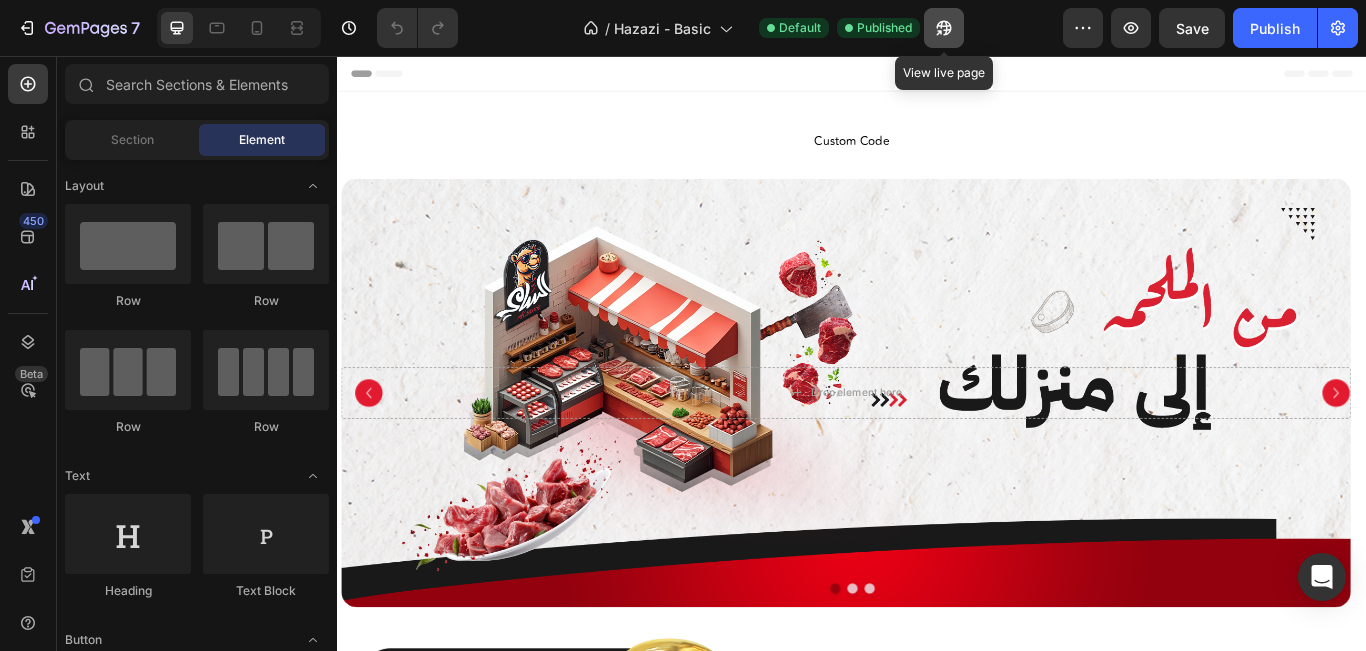 click 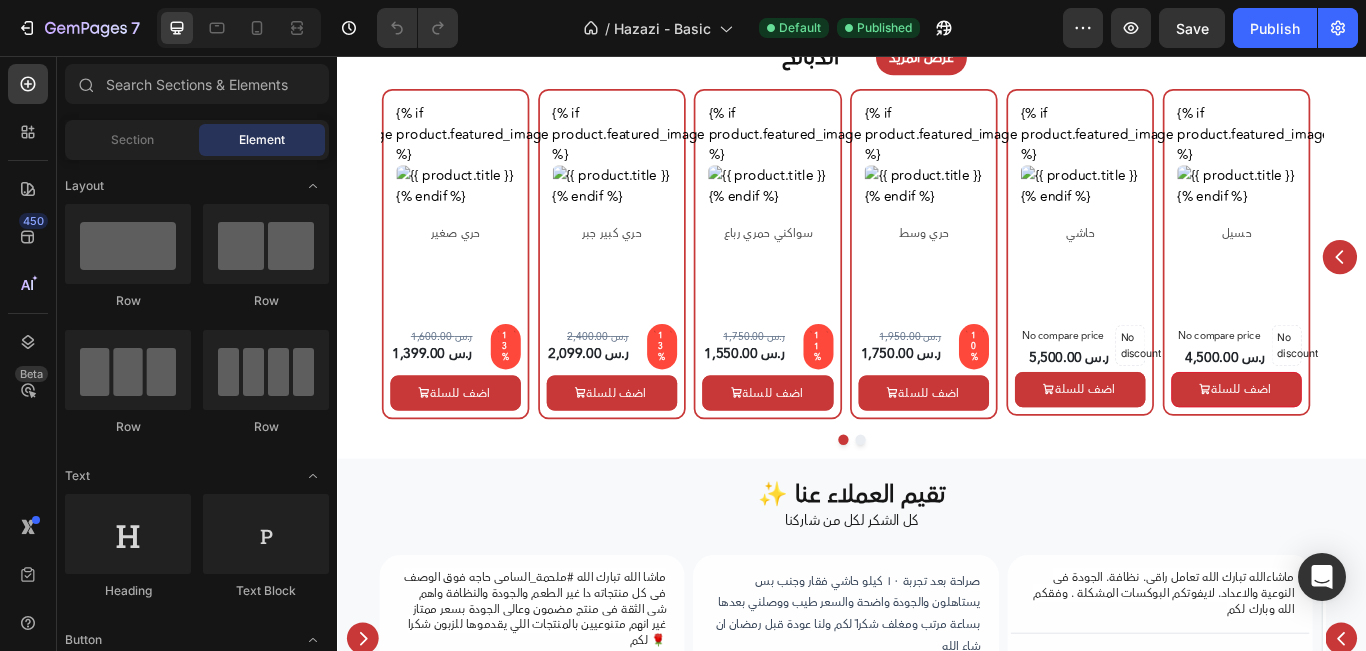 scroll, scrollTop: 4543, scrollLeft: 0, axis: vertical 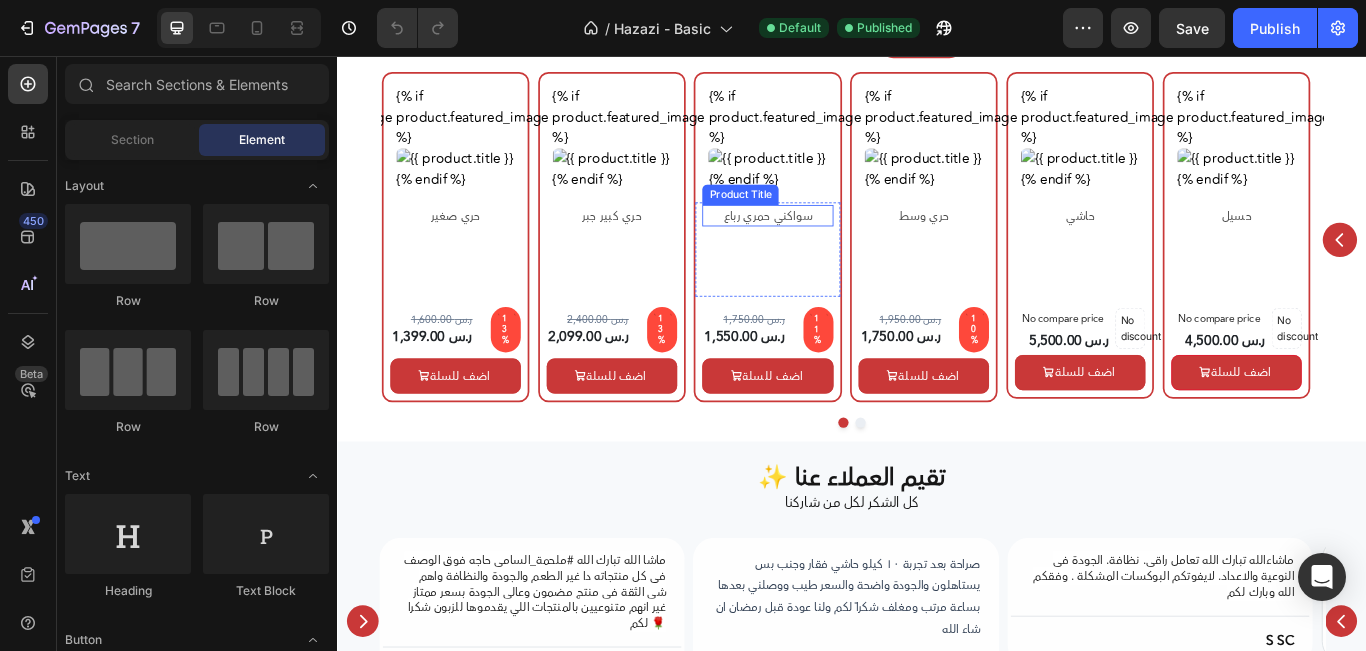click on "سواكني حمري رباع" at bounding box center [838, 241] 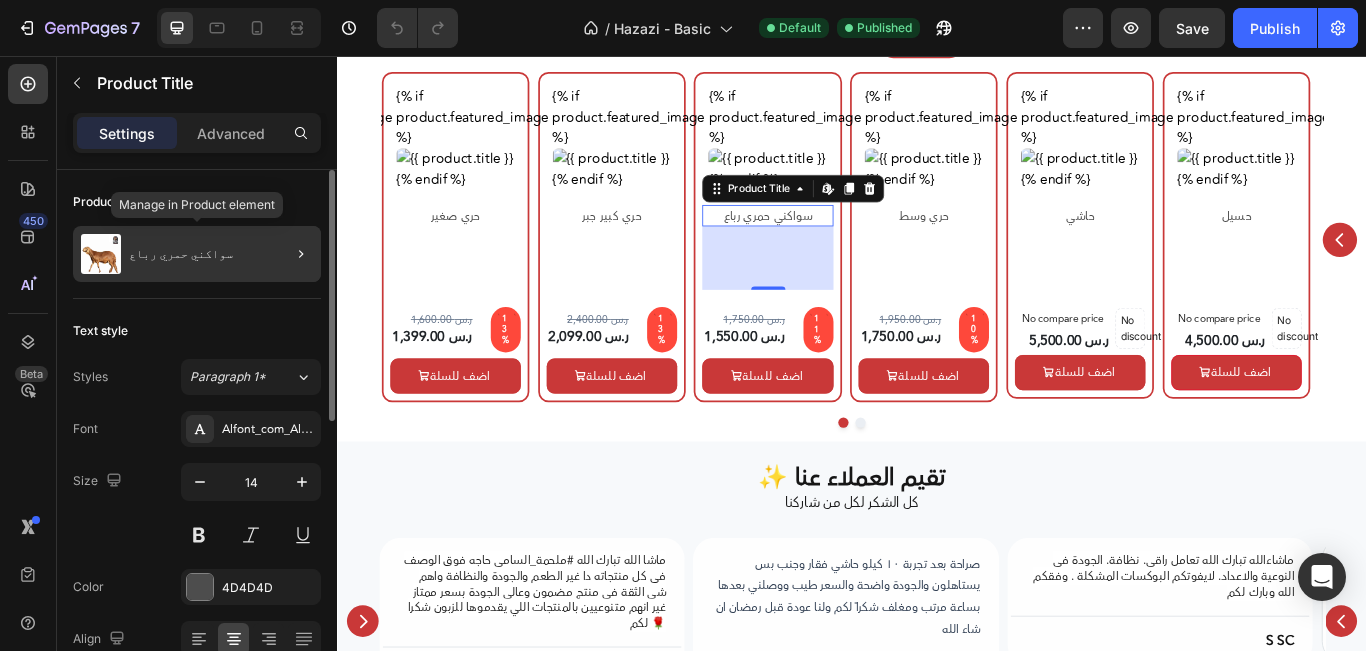 click on "سواكني حمري رباع" 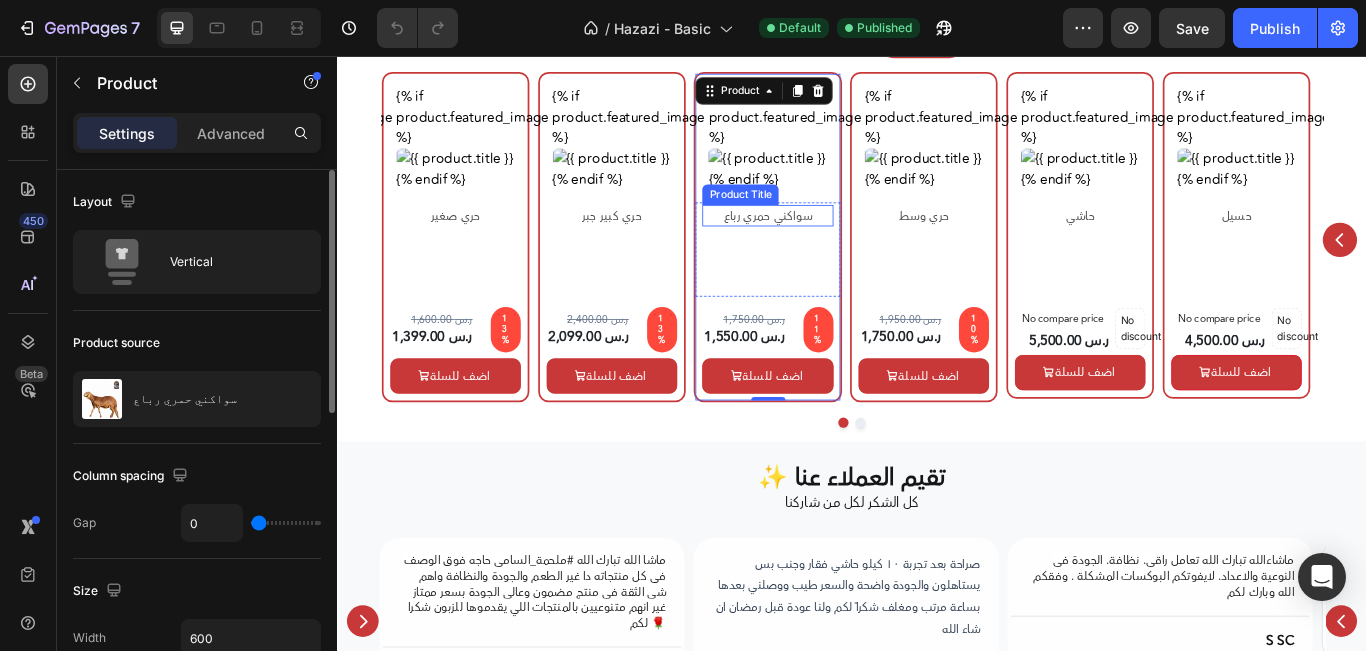 click on "سواكني حمري رباع" at bounding box center [838, 241] 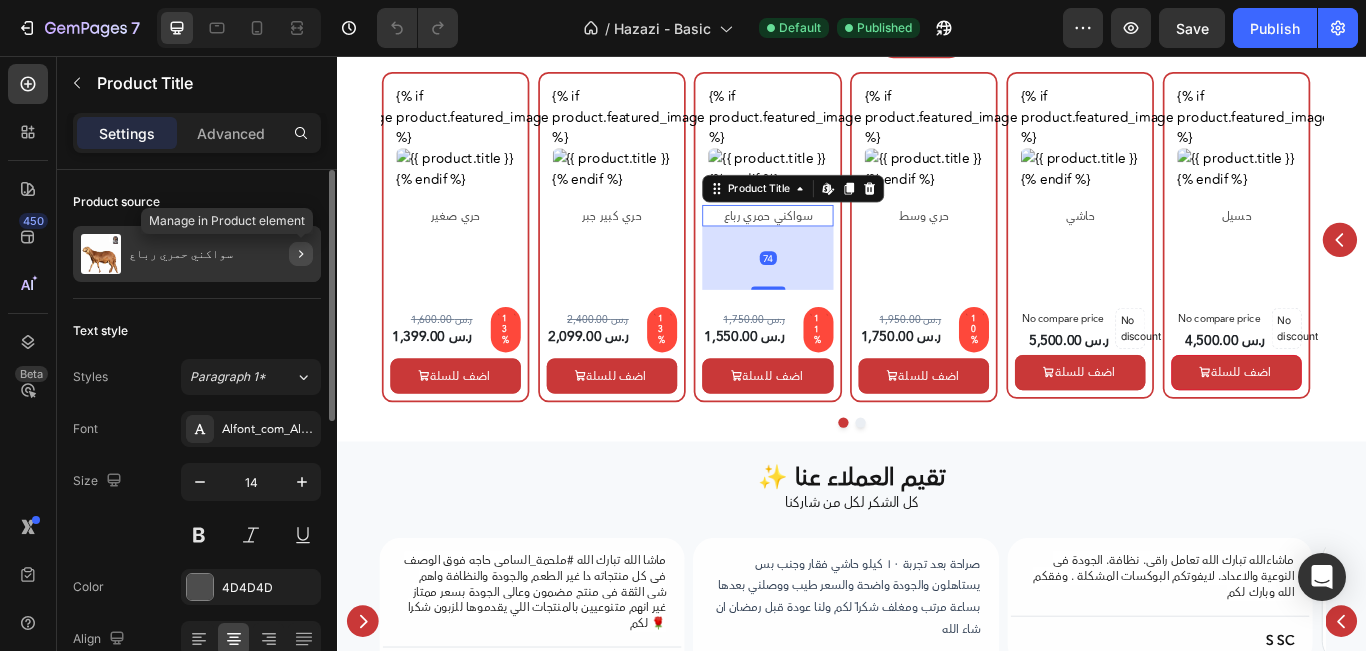 click 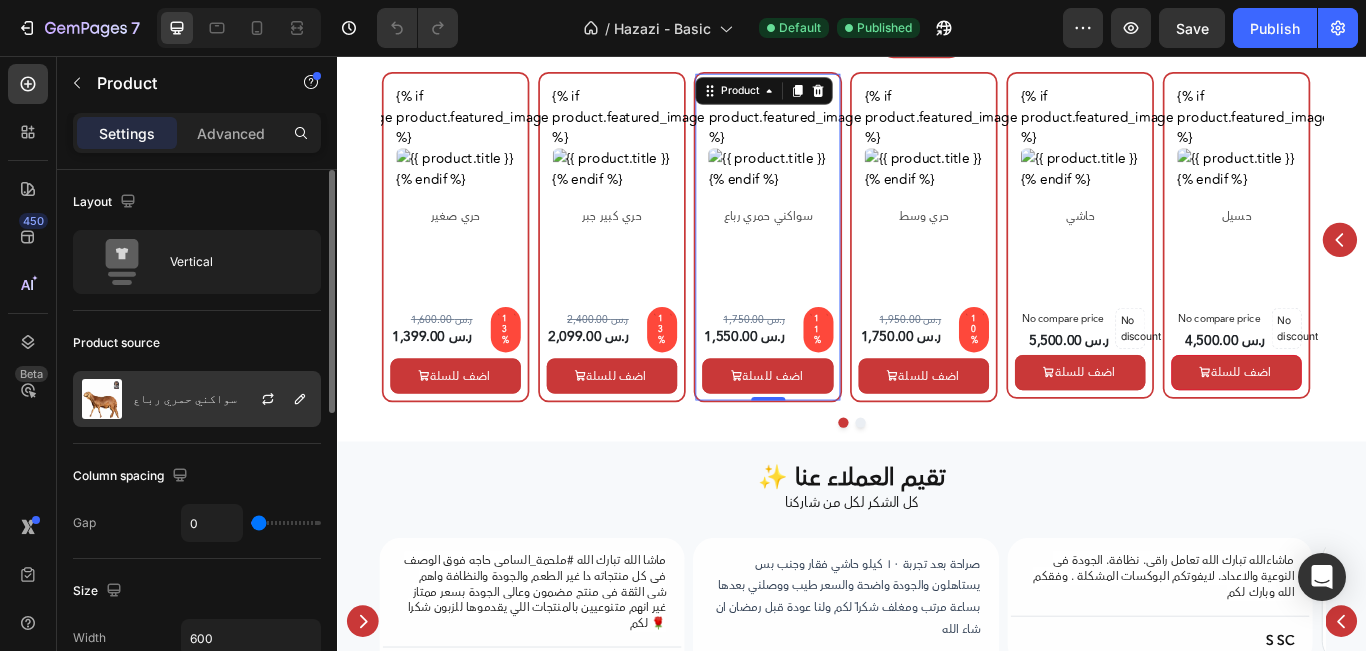 click on "سواكني حمري رباع" 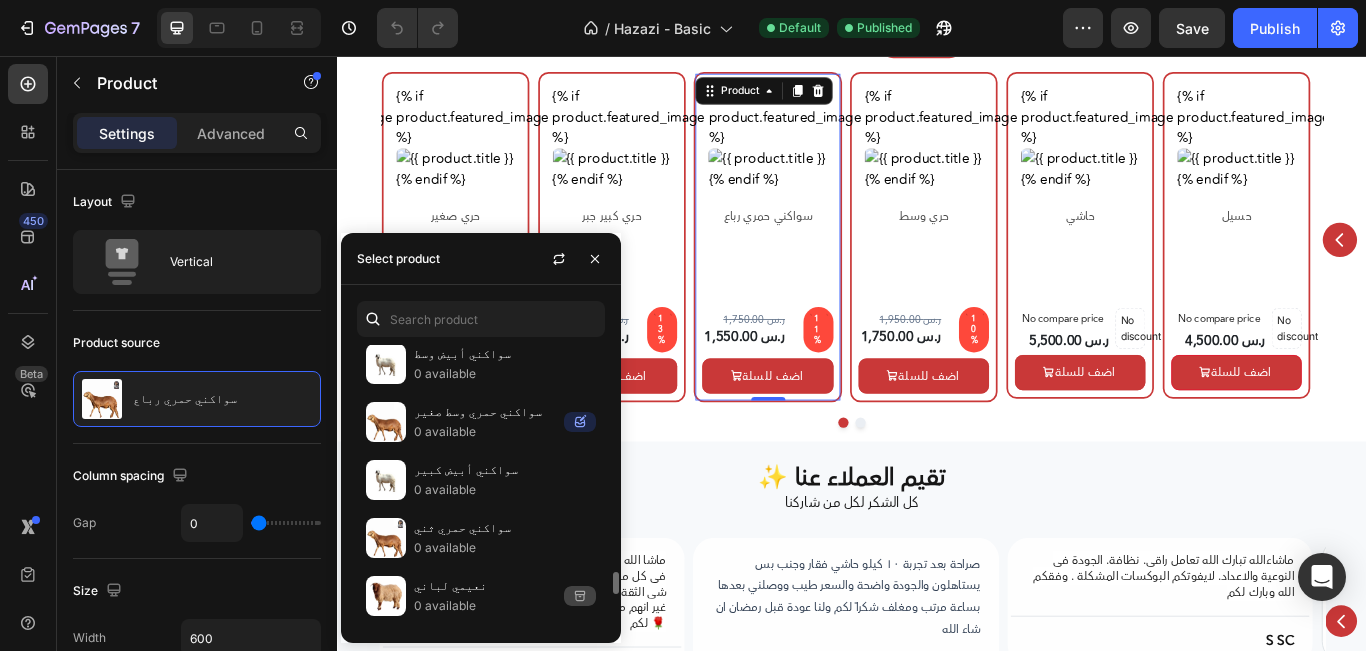 scroll, scrollTop: 2694, scrollLeft: 0, axis: vertical 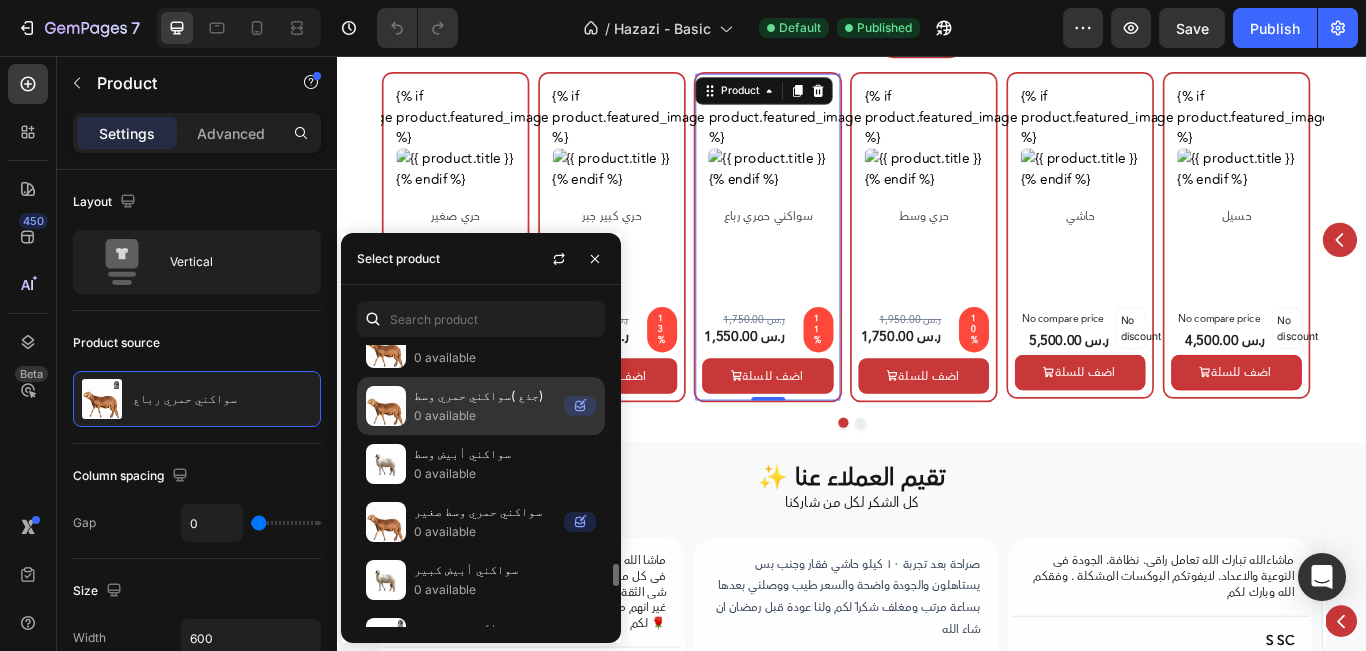 click on "0 available" at bounding box center (485, 416) 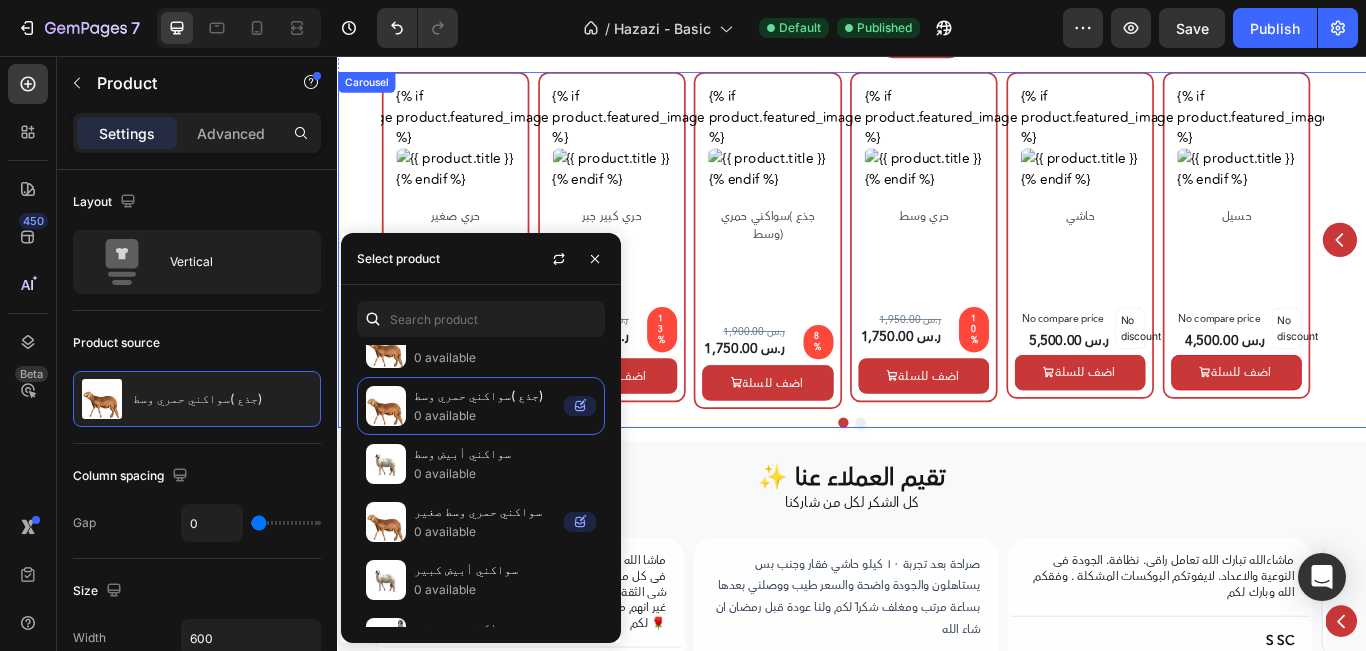 click at bounding box center (937, 483) 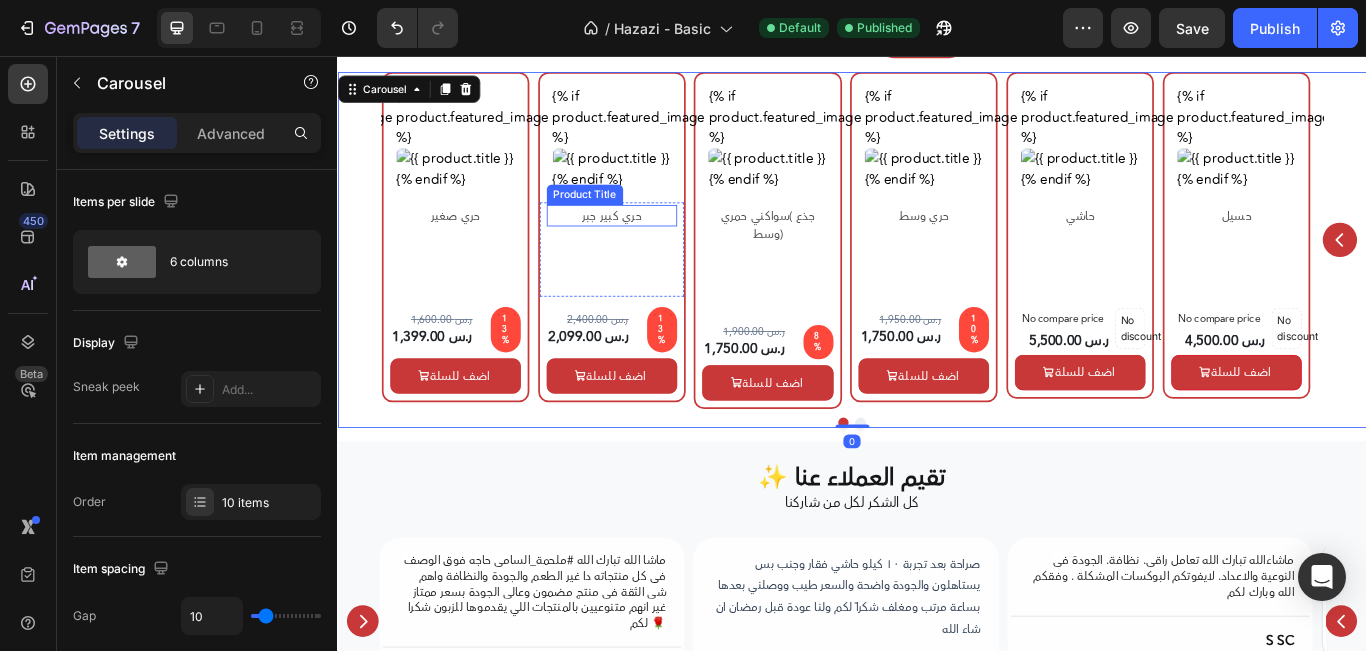 click on "حري كبير جبر Product Title" at bounding box center (656, 278) 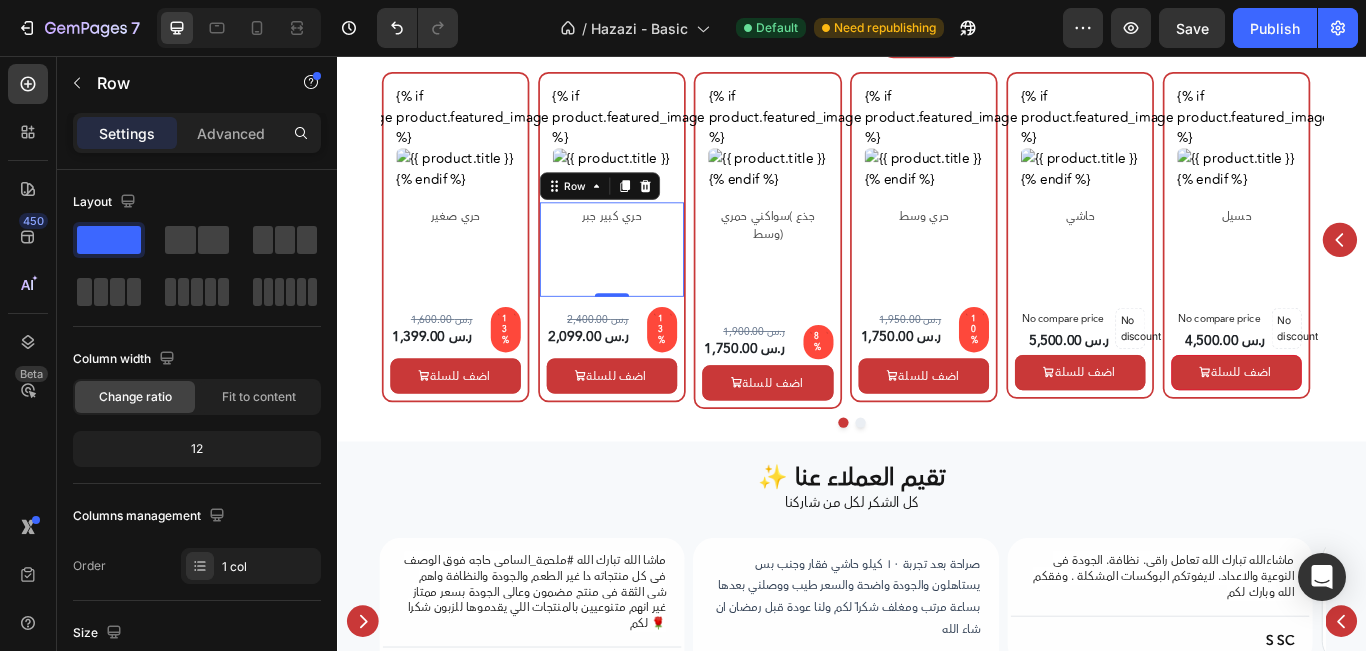 click on "حري كبير جبر" at bounding box center (656, 241) 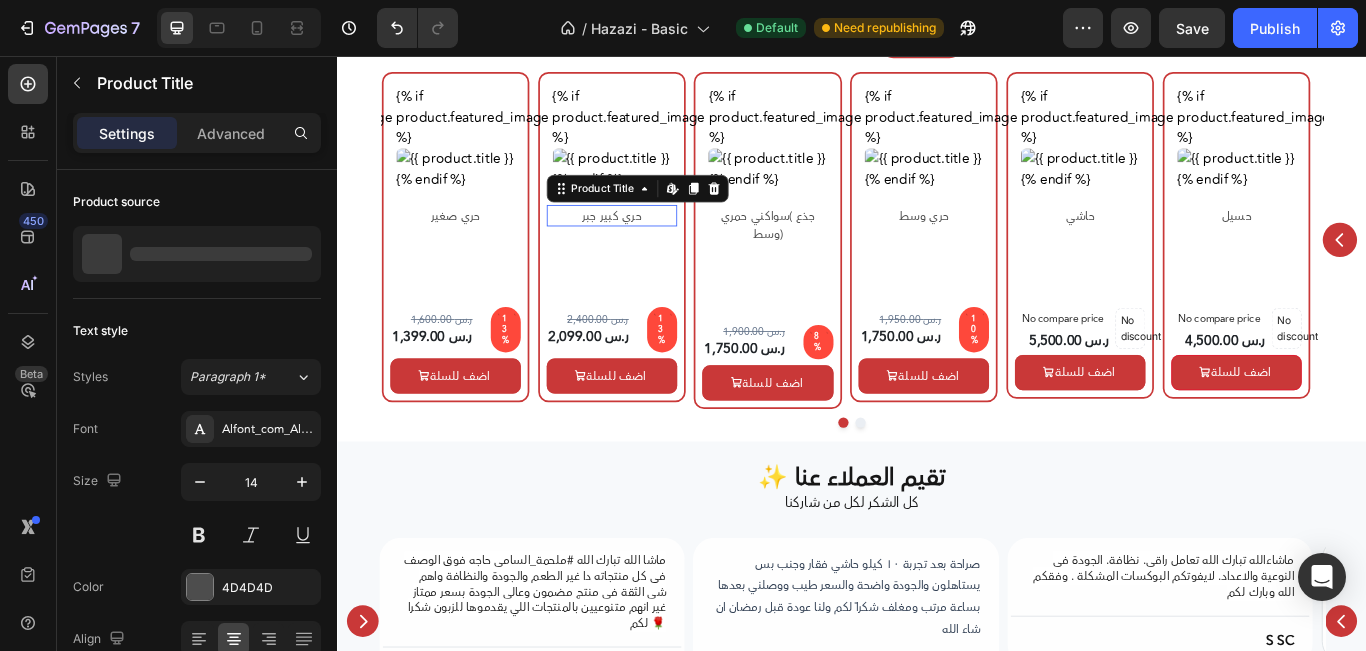 click on "حري كبير جبر" at bounding box center [656, 241] 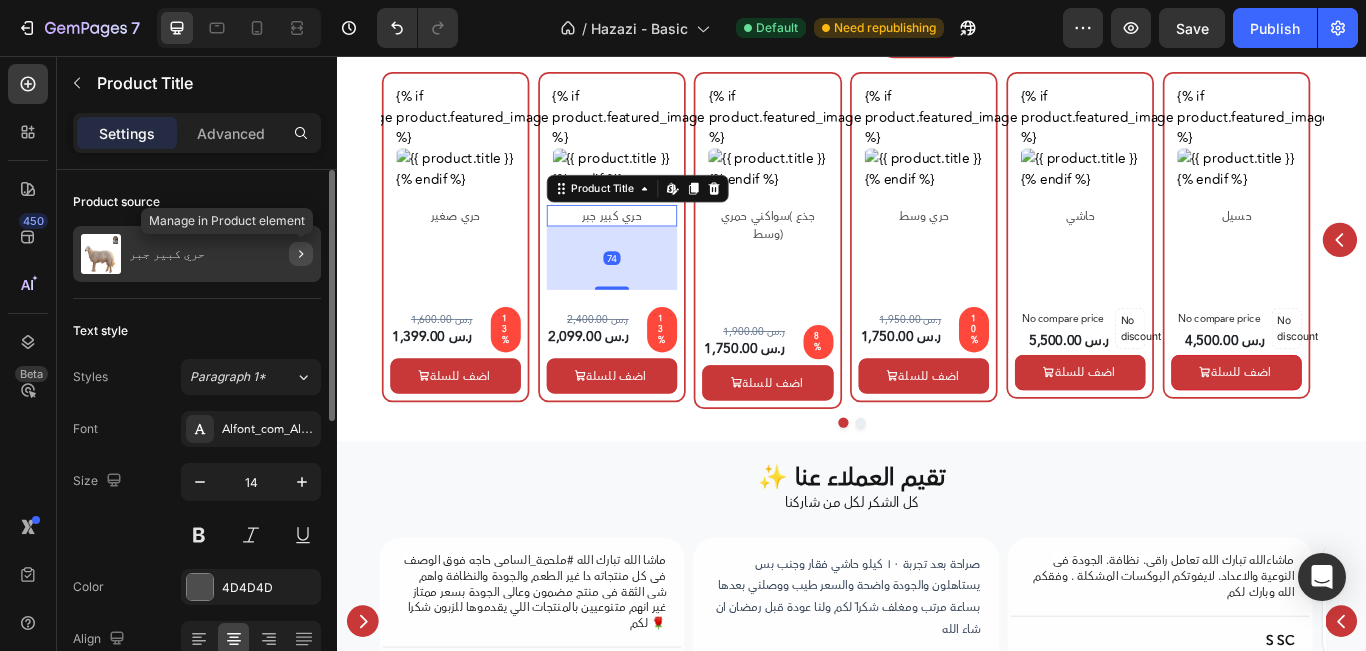 click 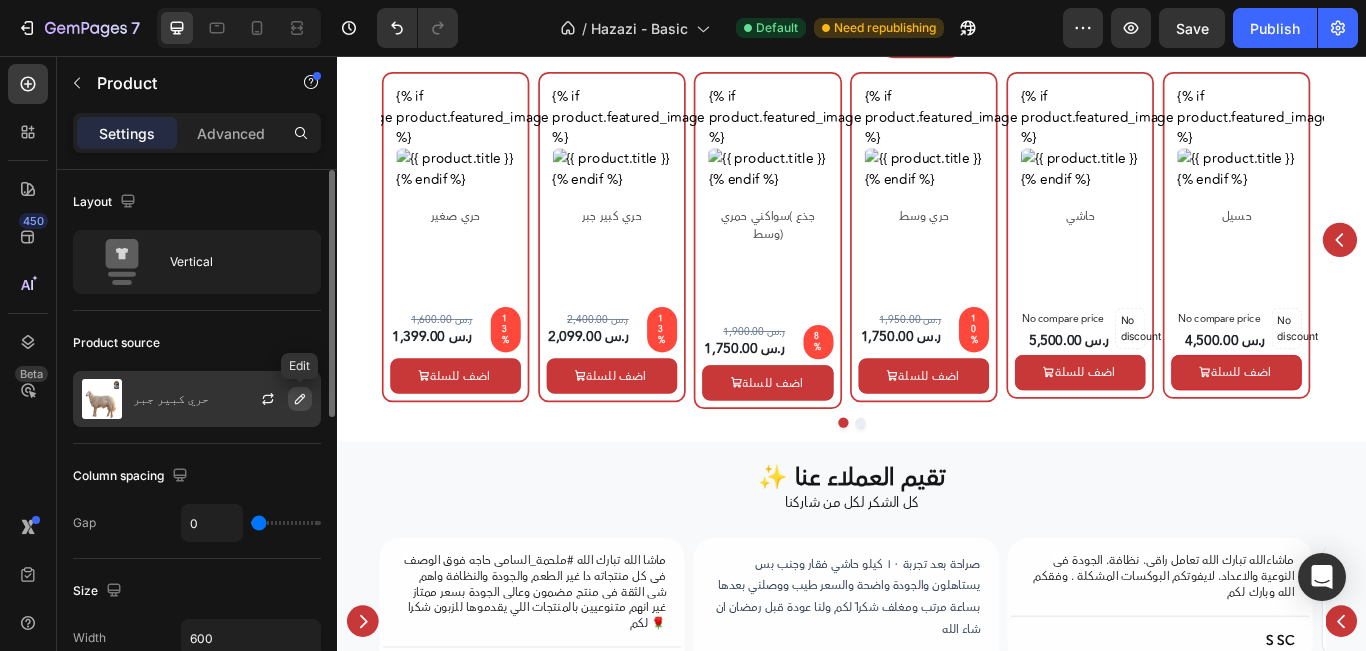 click 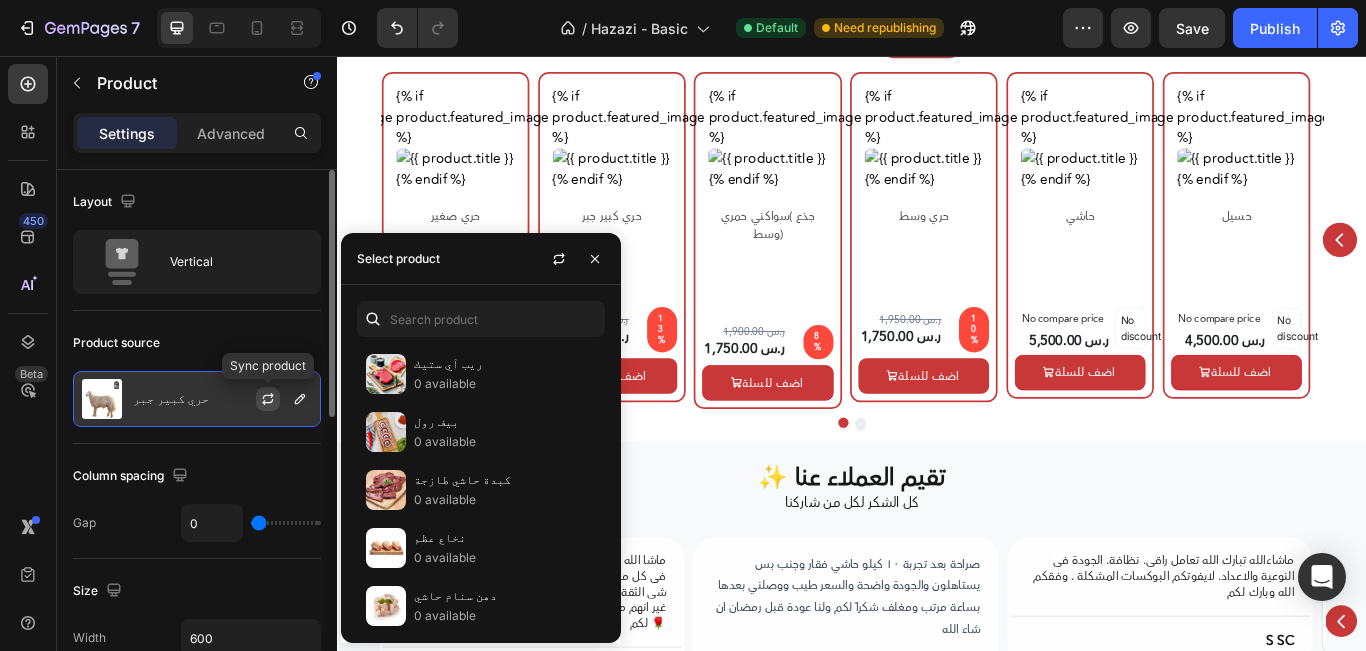 click 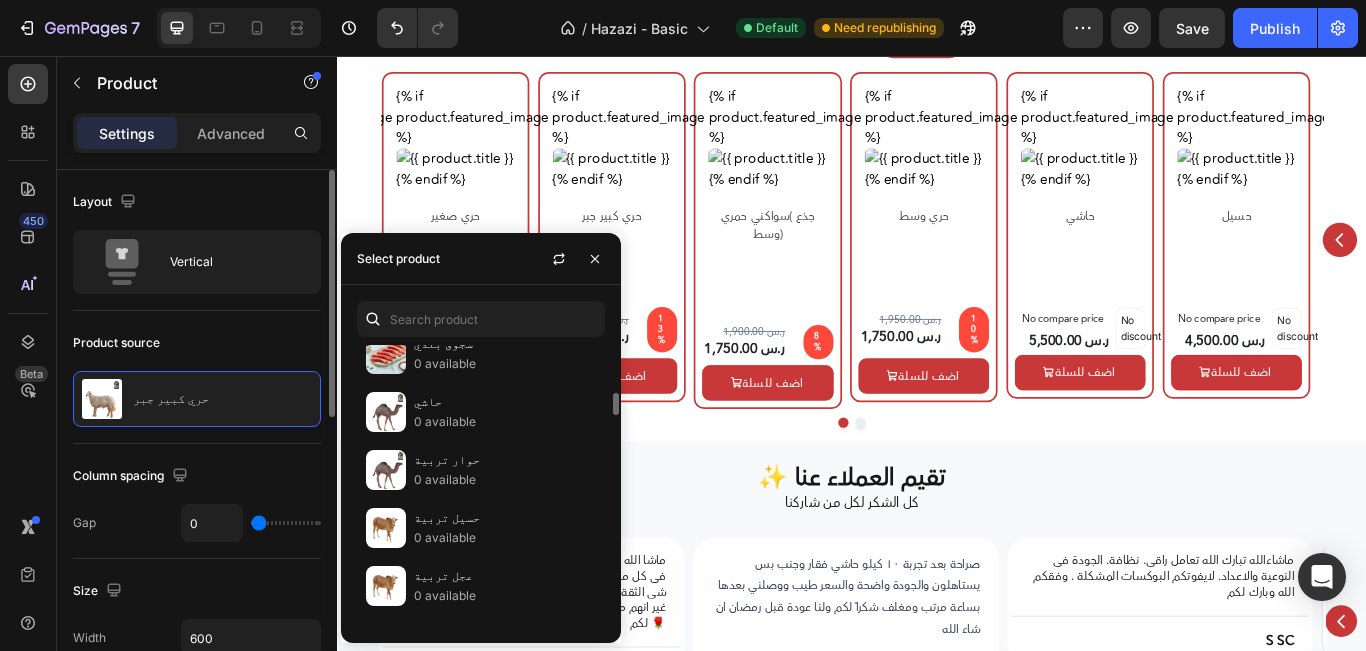scroll, scrollTop: 700, scrollLeft: 0, axis: vertical 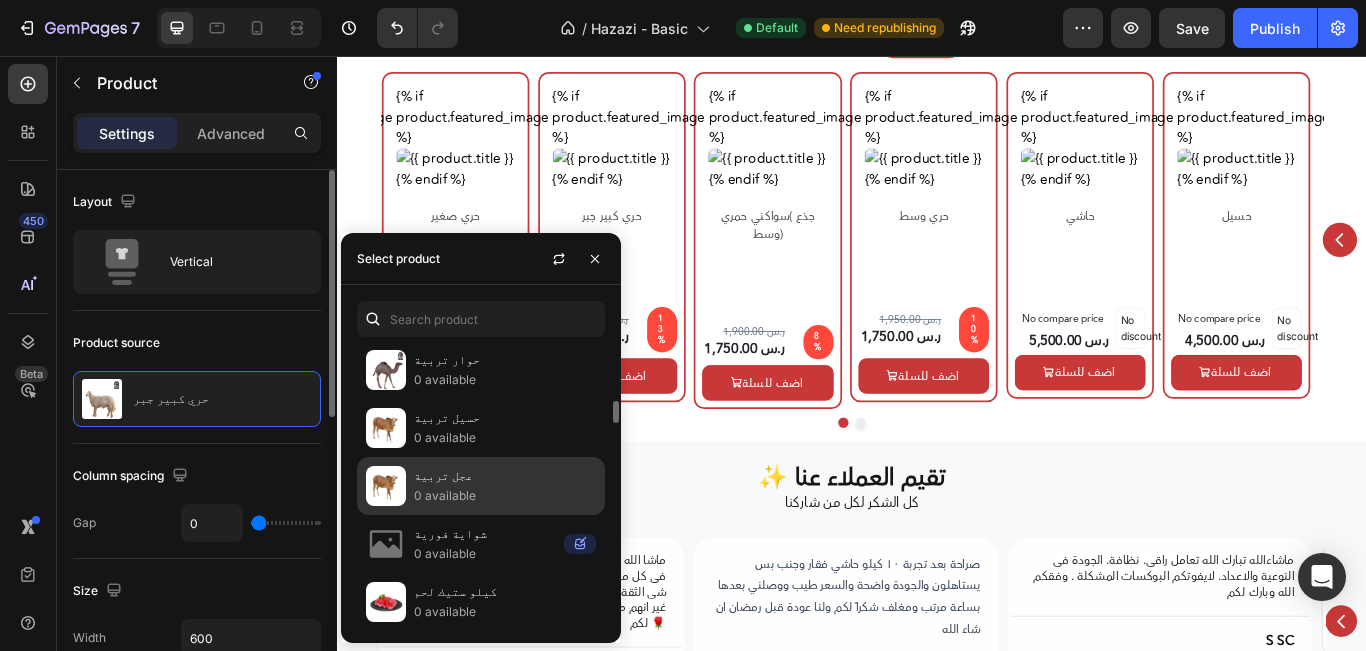 click on "عجل تربية" at bounding box center (505, 476) 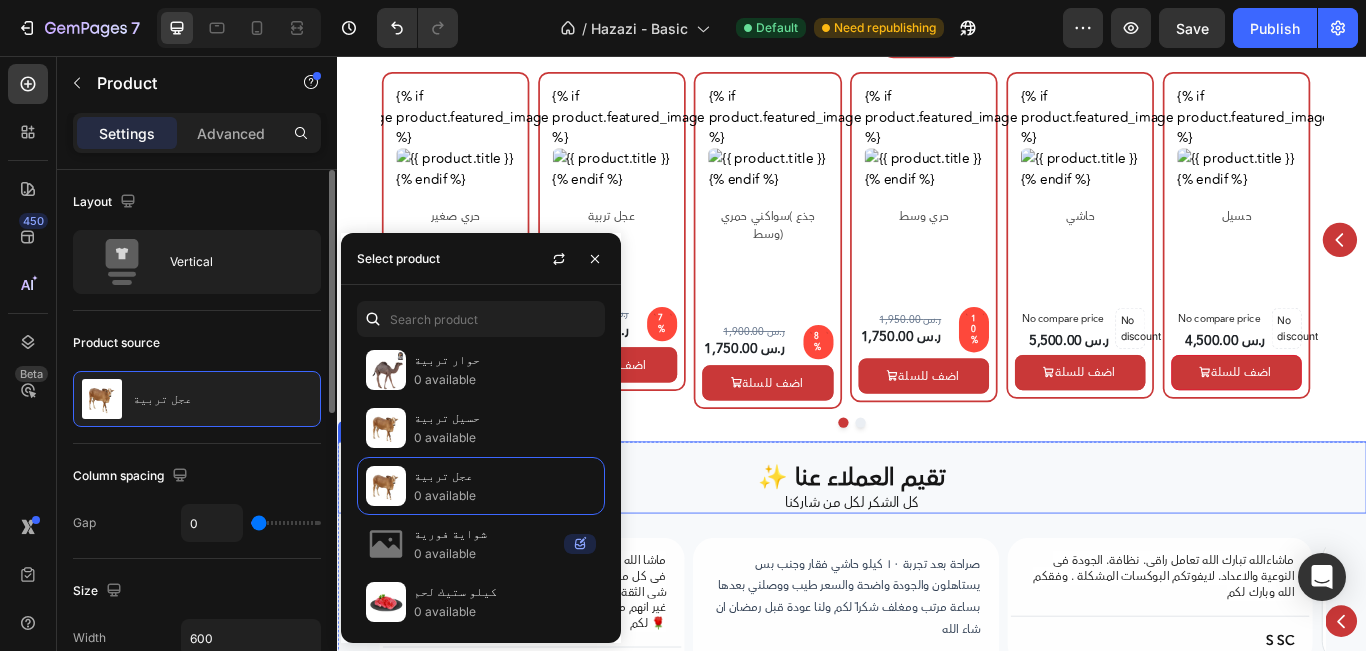 click on "تقيم العملاء عنا ✨ Heading كل الشكر لكل من شاركنا Text Block Row" at bounding box center (937, 547) 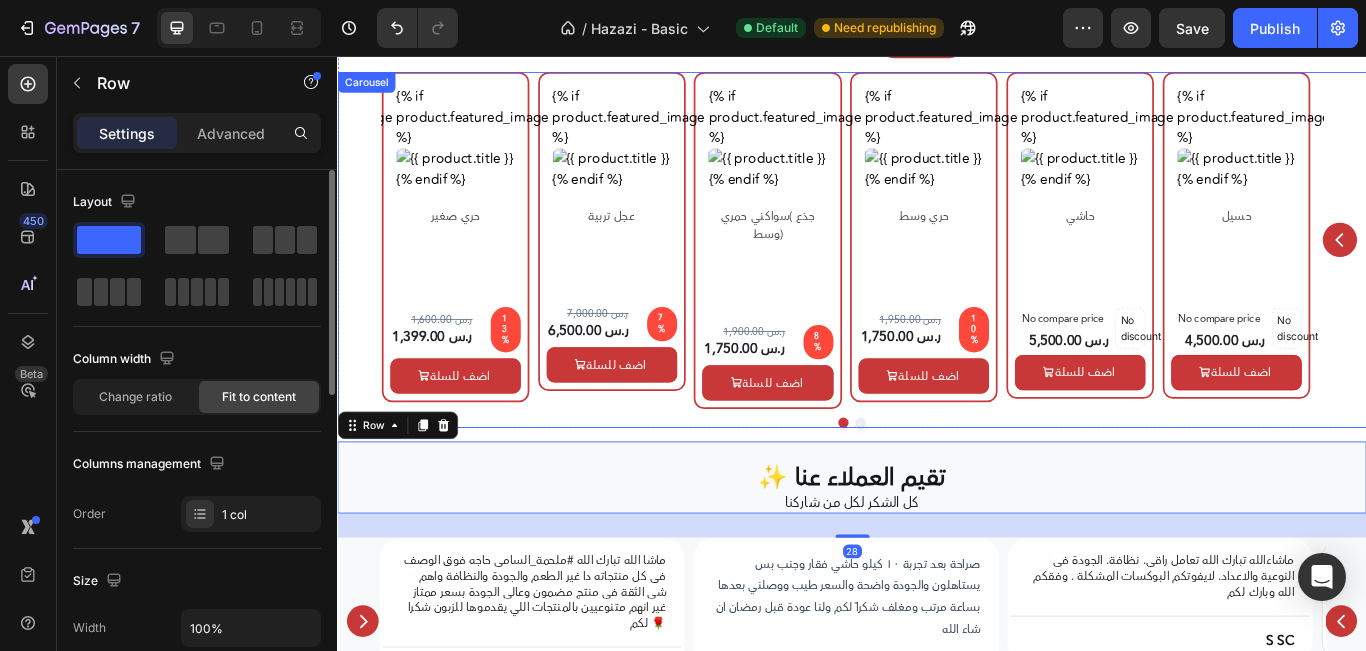 click at bounding box center [1506, 270] 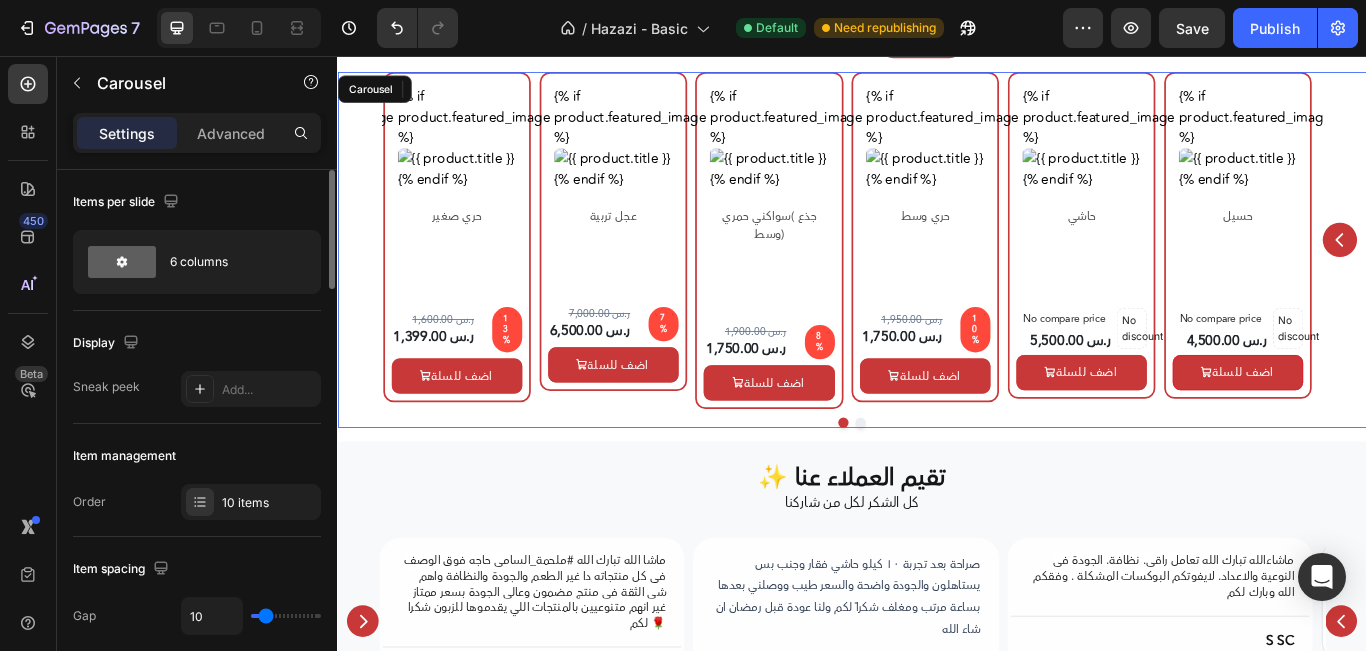 click 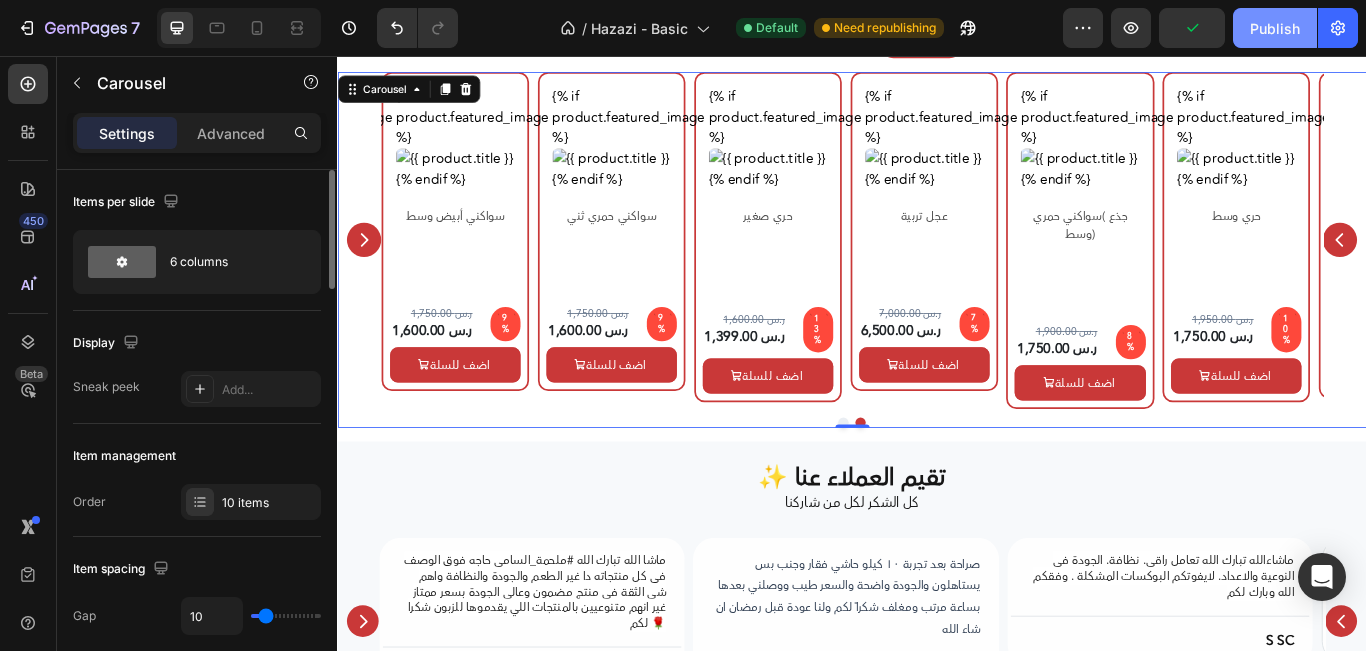 click on "Publish" at bounding box center [1275, 28] 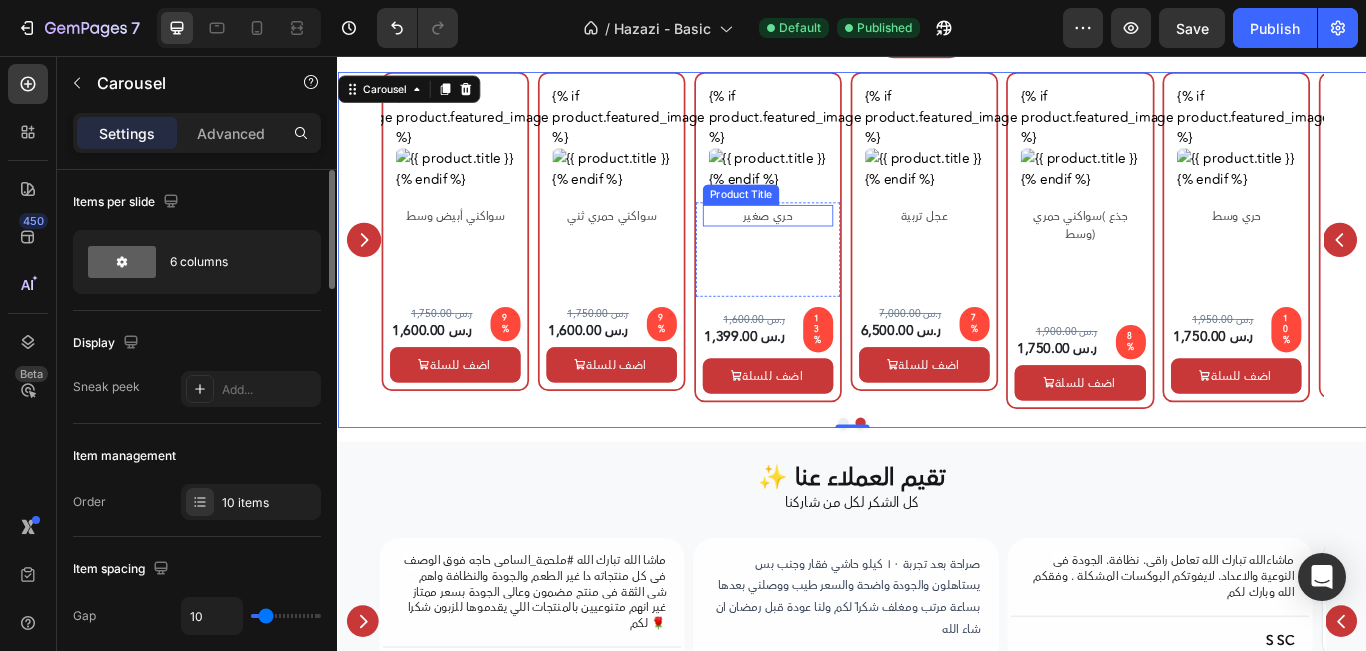 click on "حري صغير" at bounding box center [838, 241] 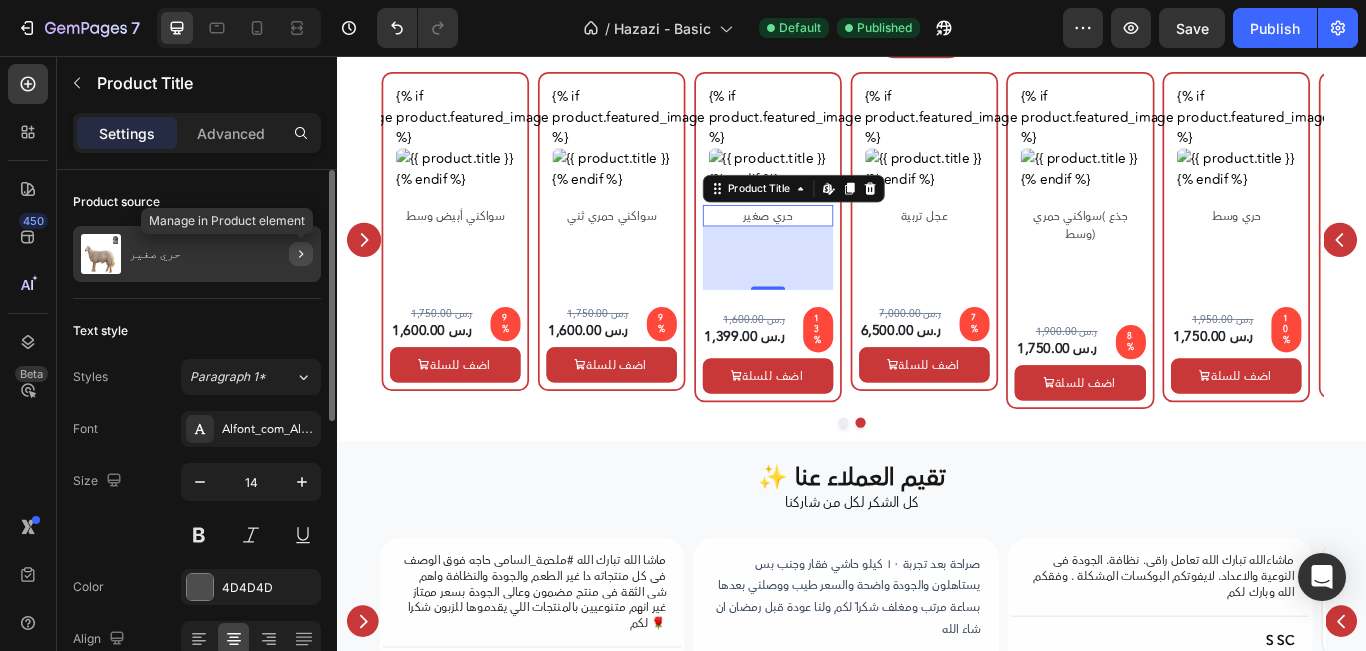 click 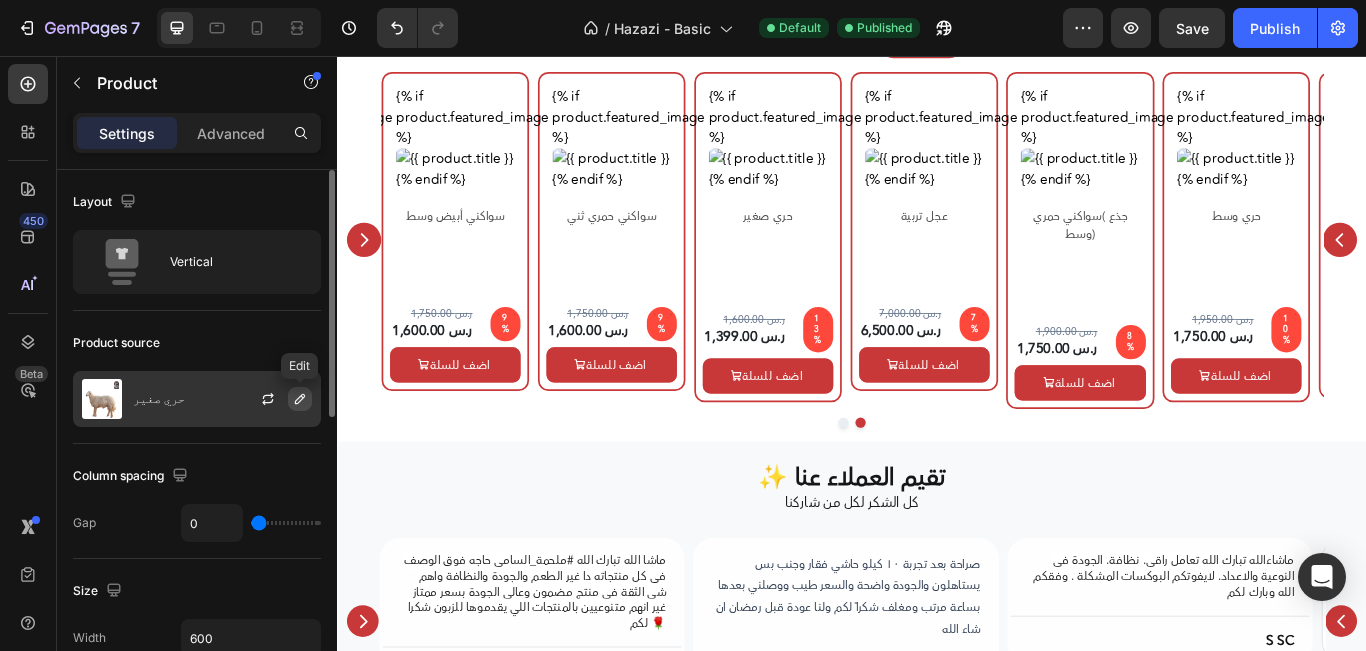 click 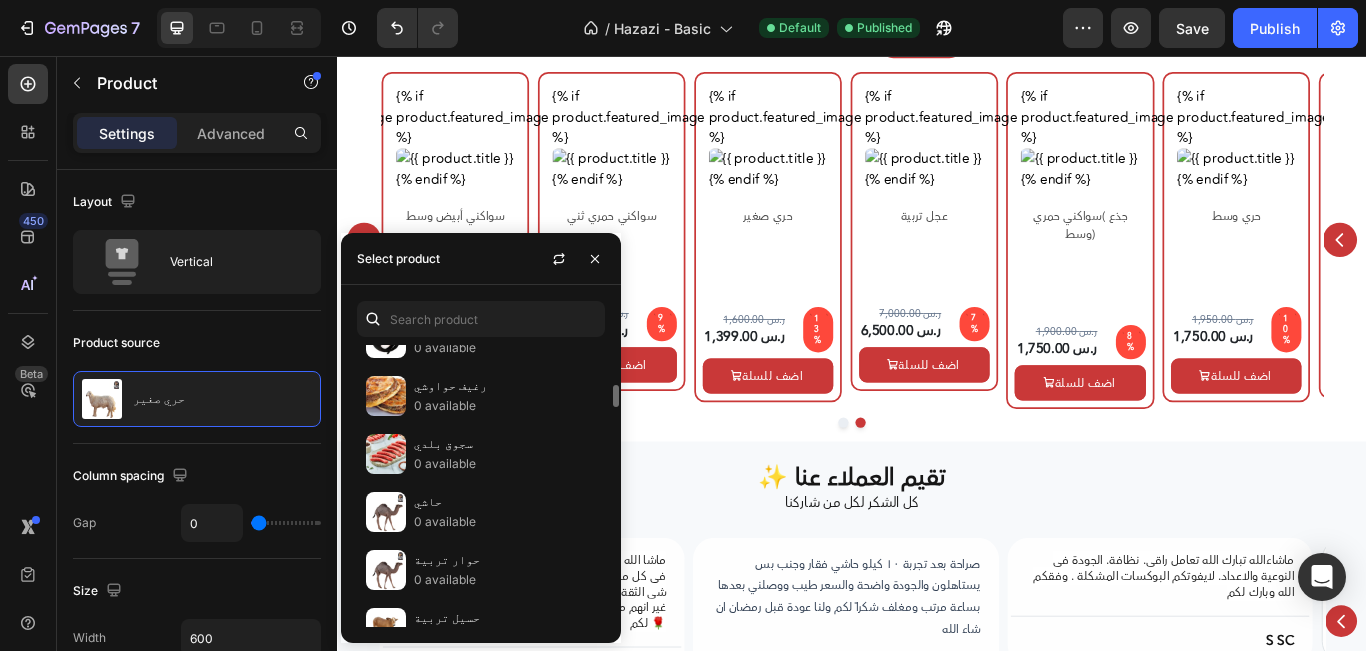 scroll, scrollTop: 600, scrollLeft: 0, axis: vertical 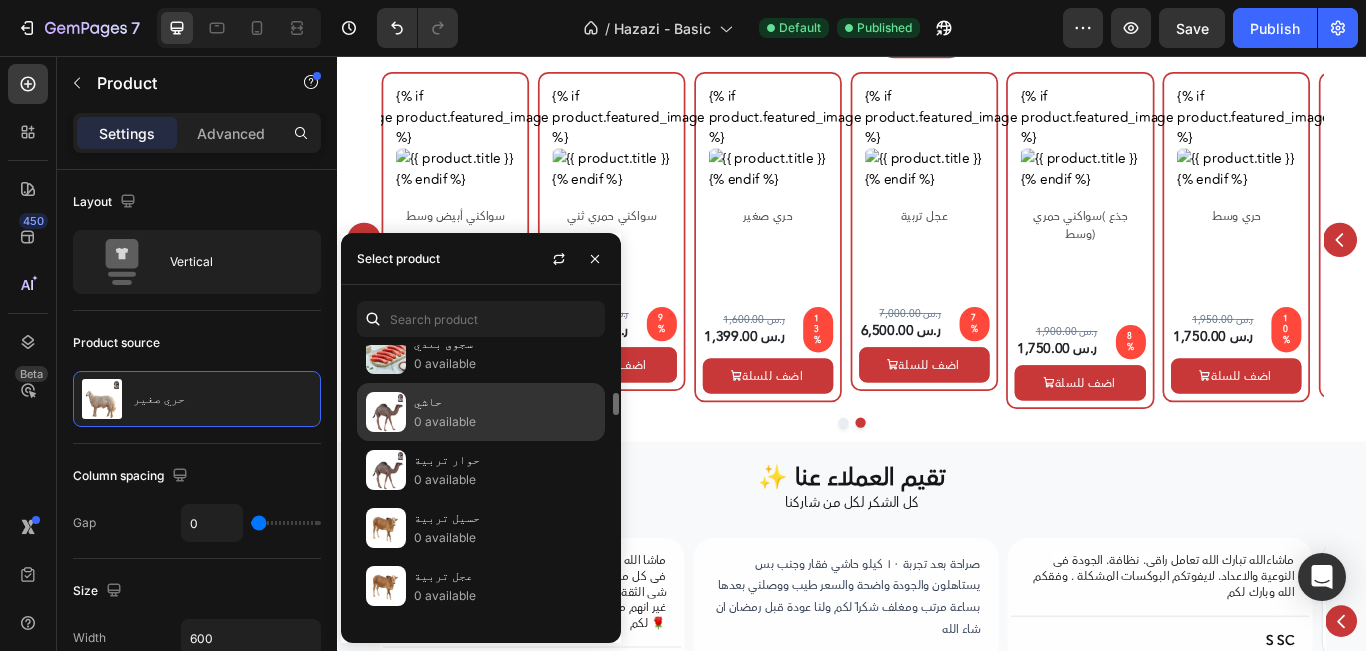 click on "0 available" at bounding box center (505, 422) 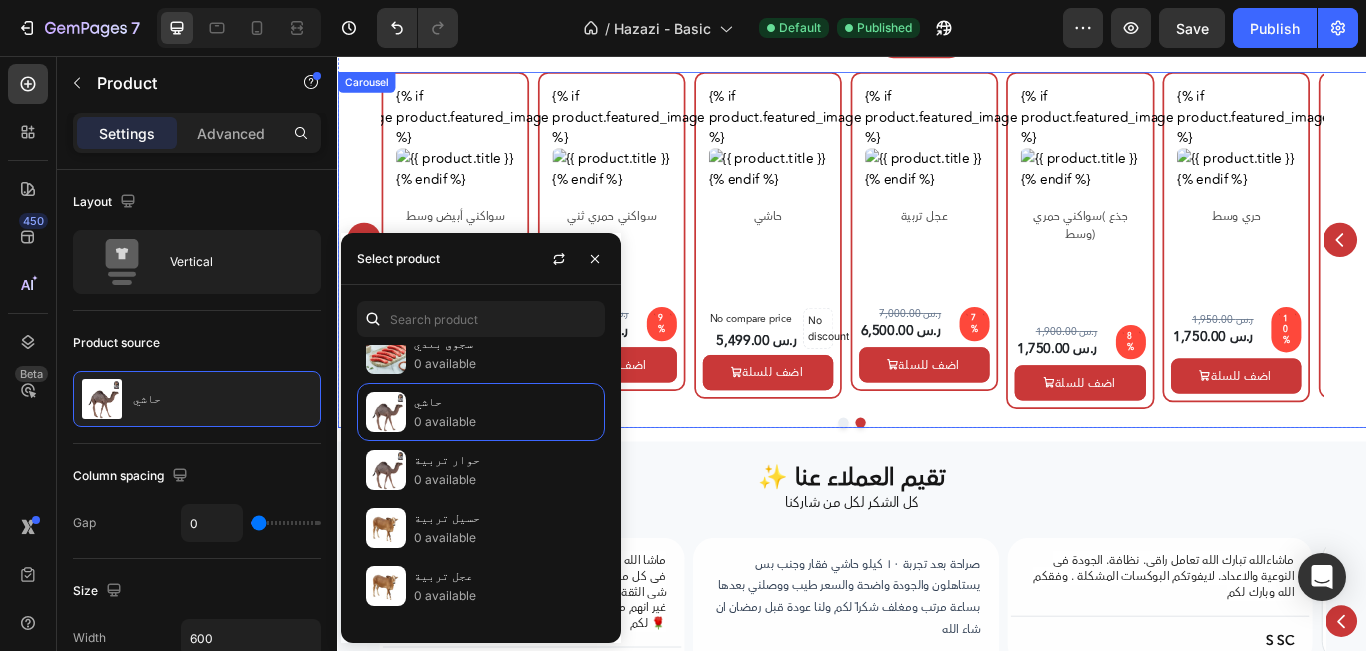 click 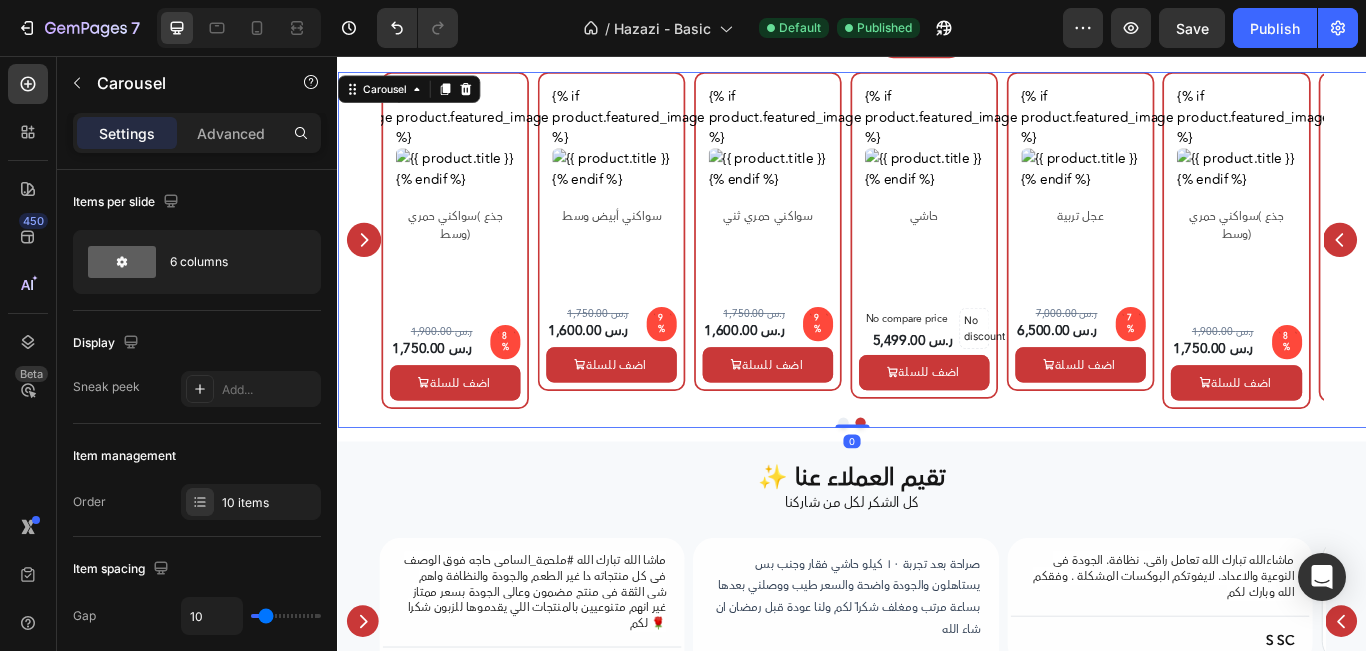 click 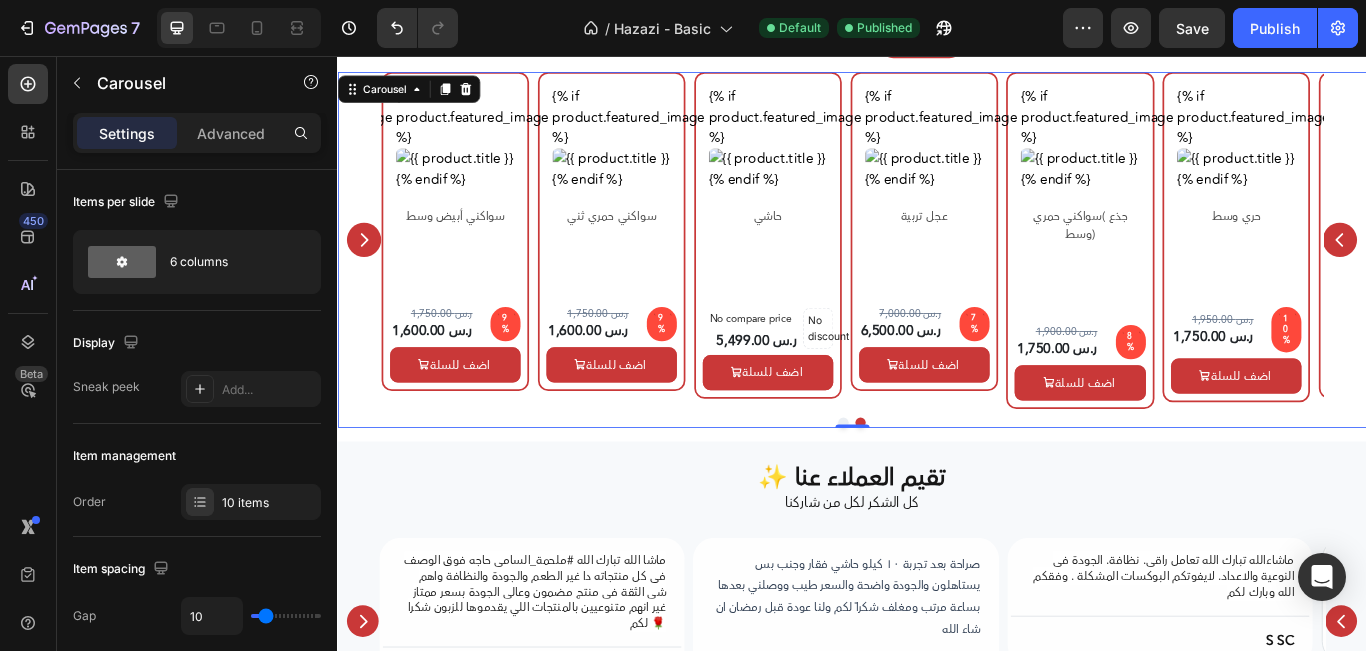 click 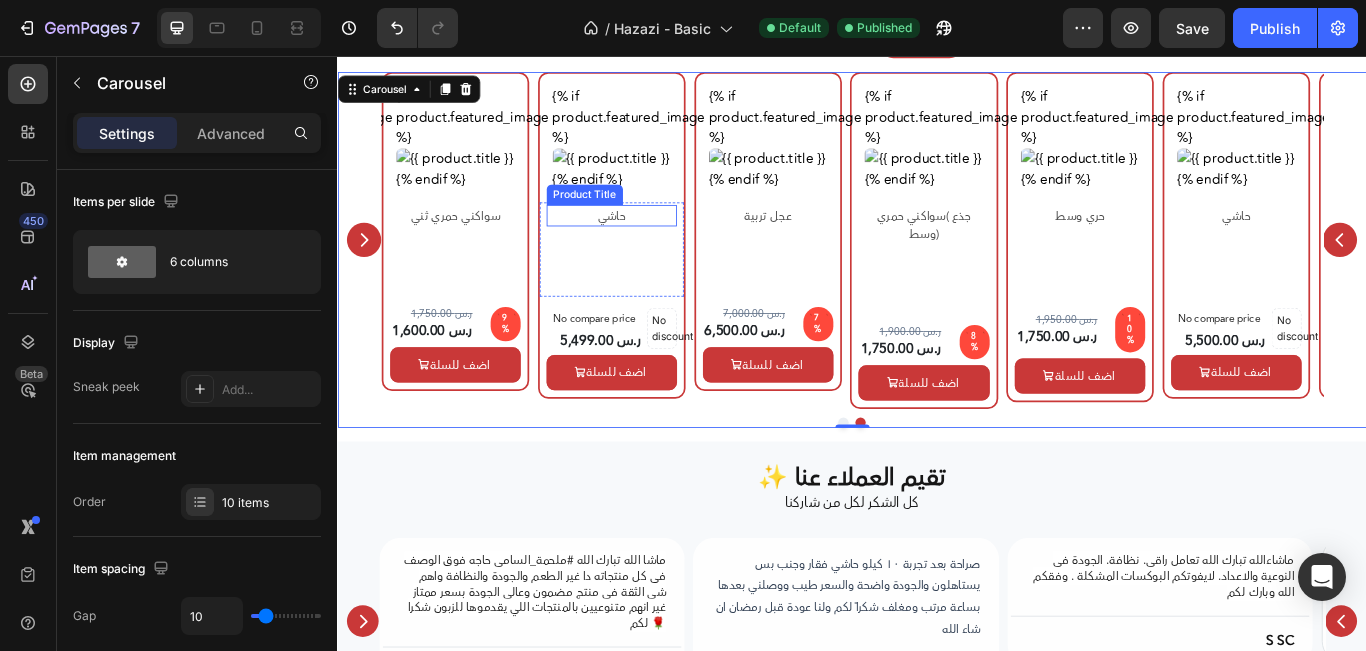 click on "حاشي" at bounding box center (656, 241) 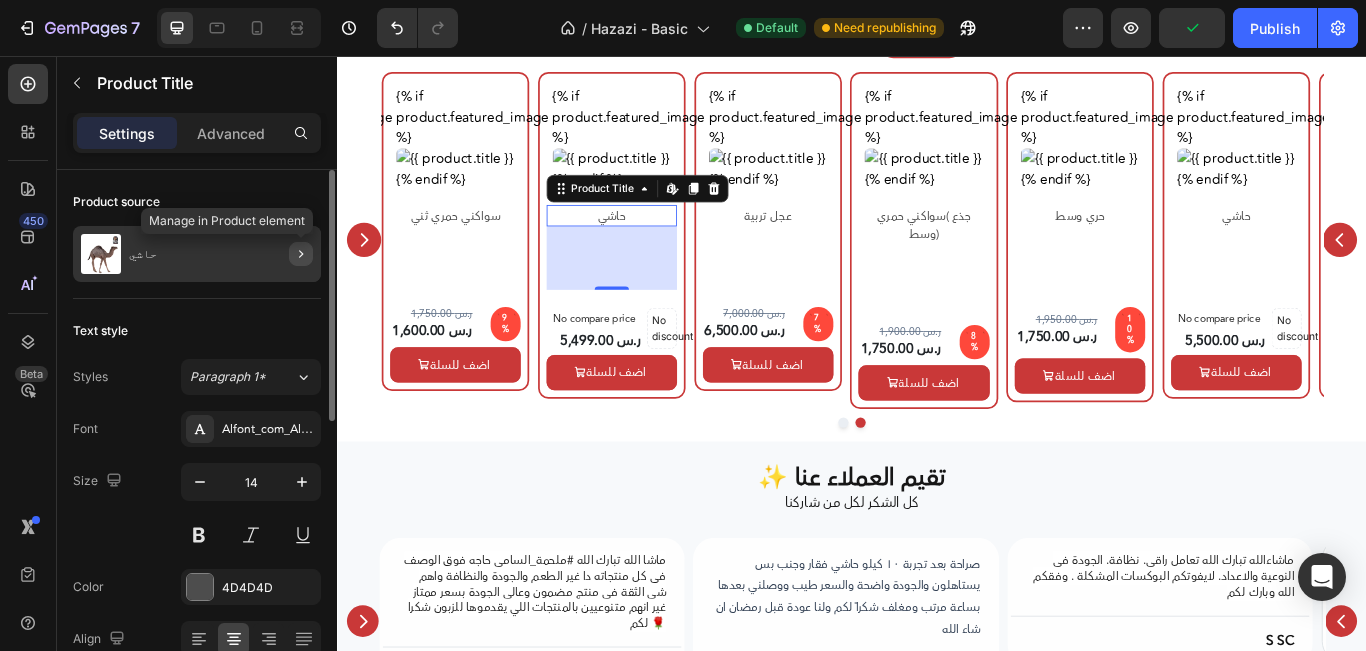 click 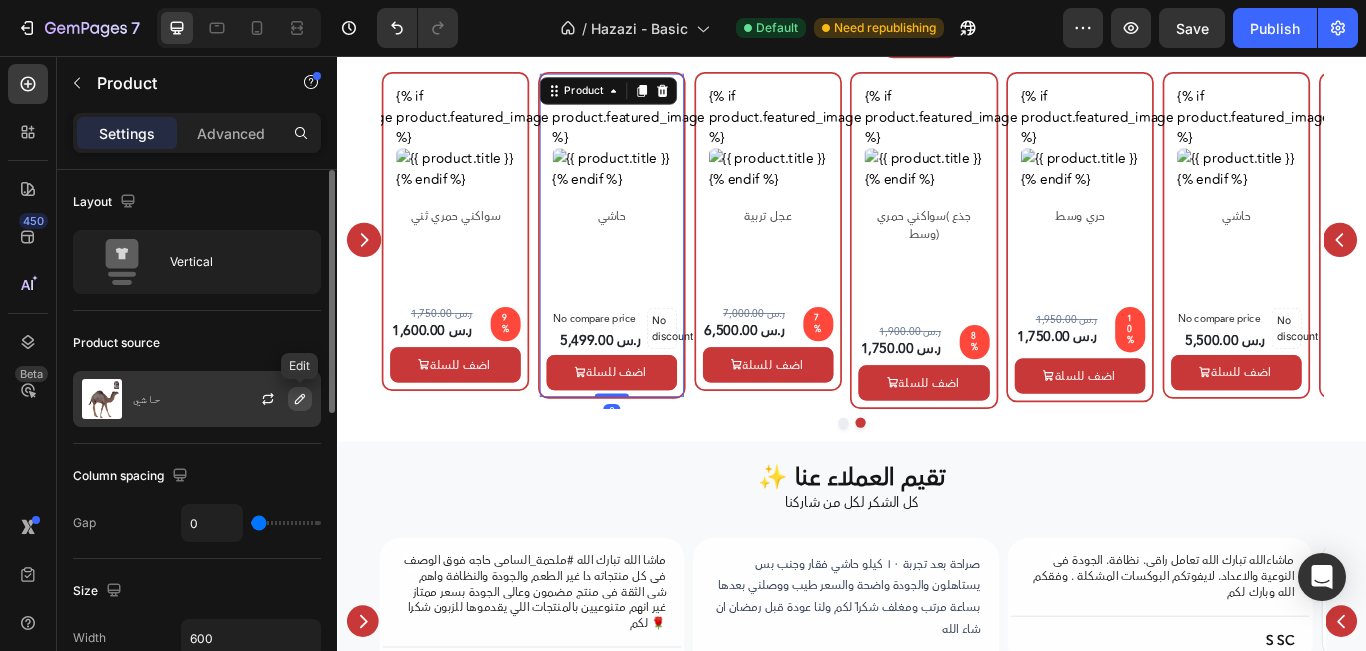 click 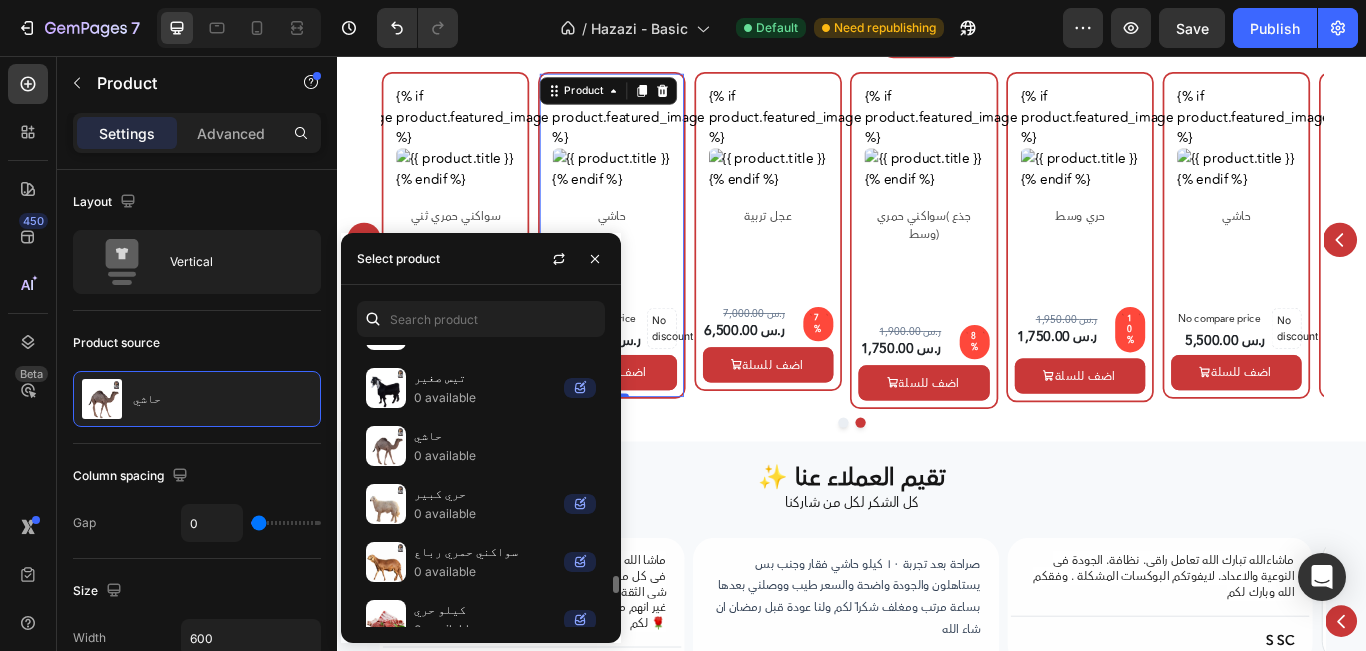 scroll, scrollTop: 3714, scrollLeft: 0, axis: vertical 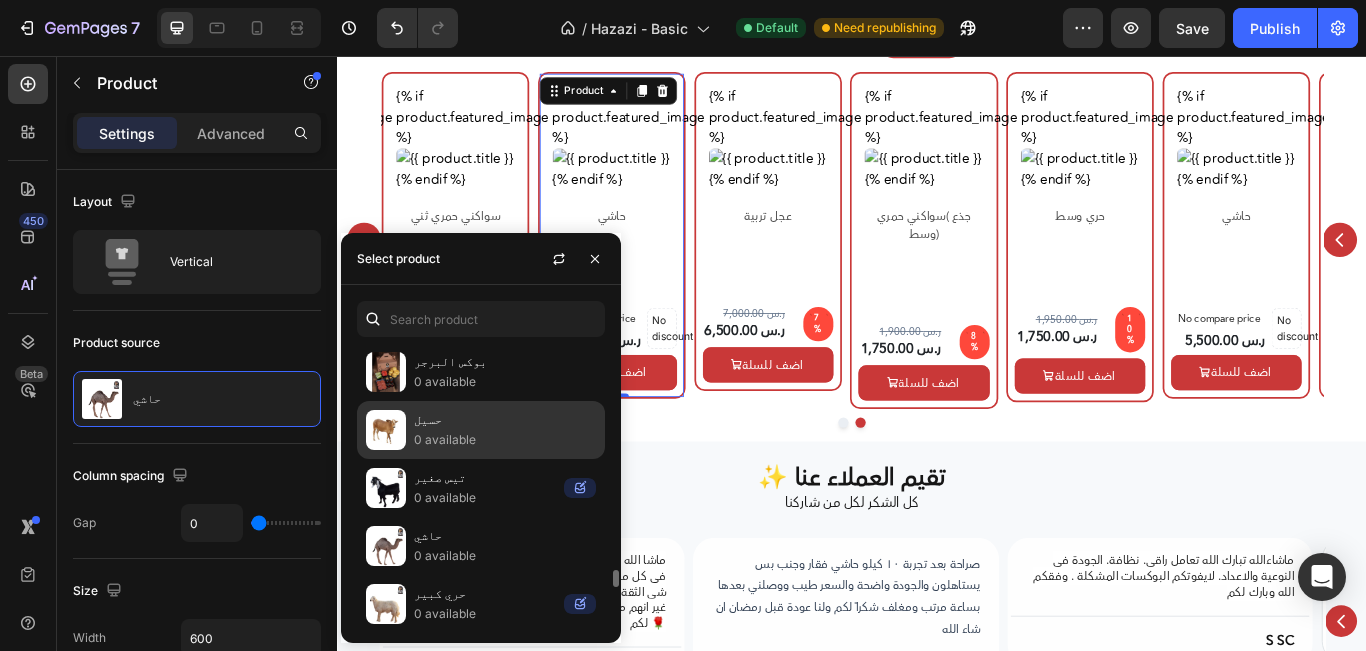 click on "0 available" at bounding box center (505, 440) 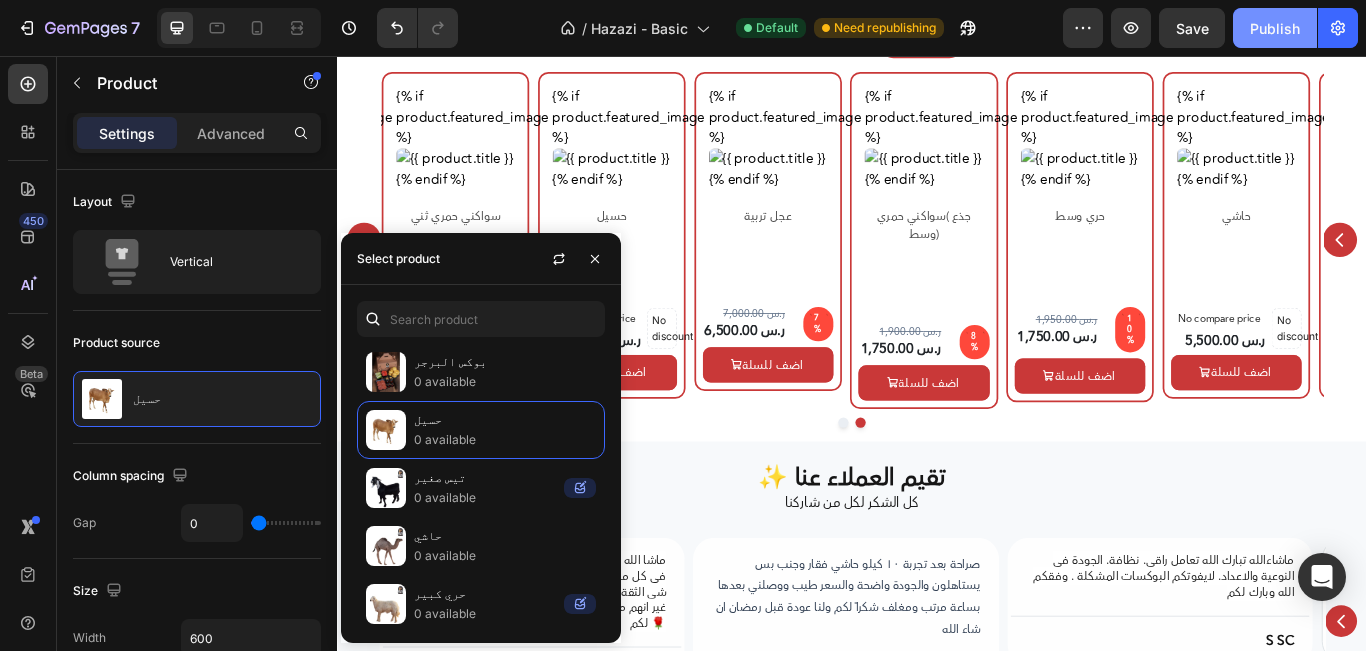 click on "Publish" at bounding box center (1275, 28) 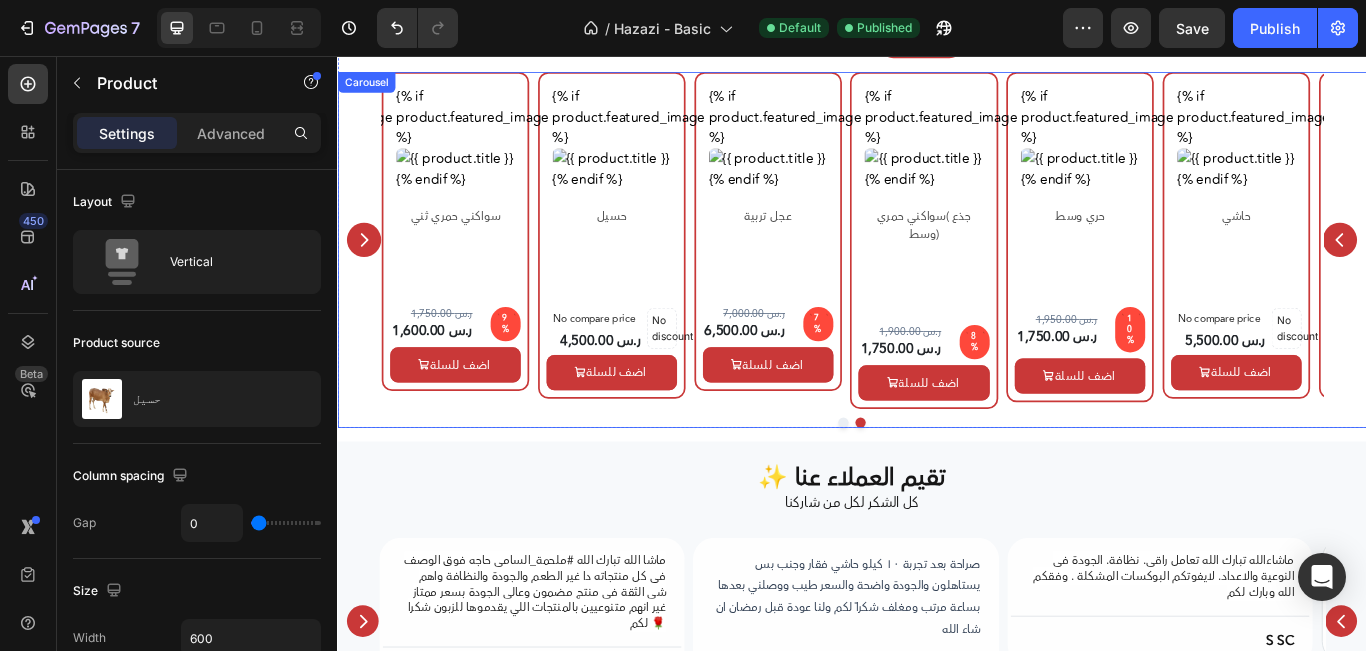 click at bounding box center [368, 270] 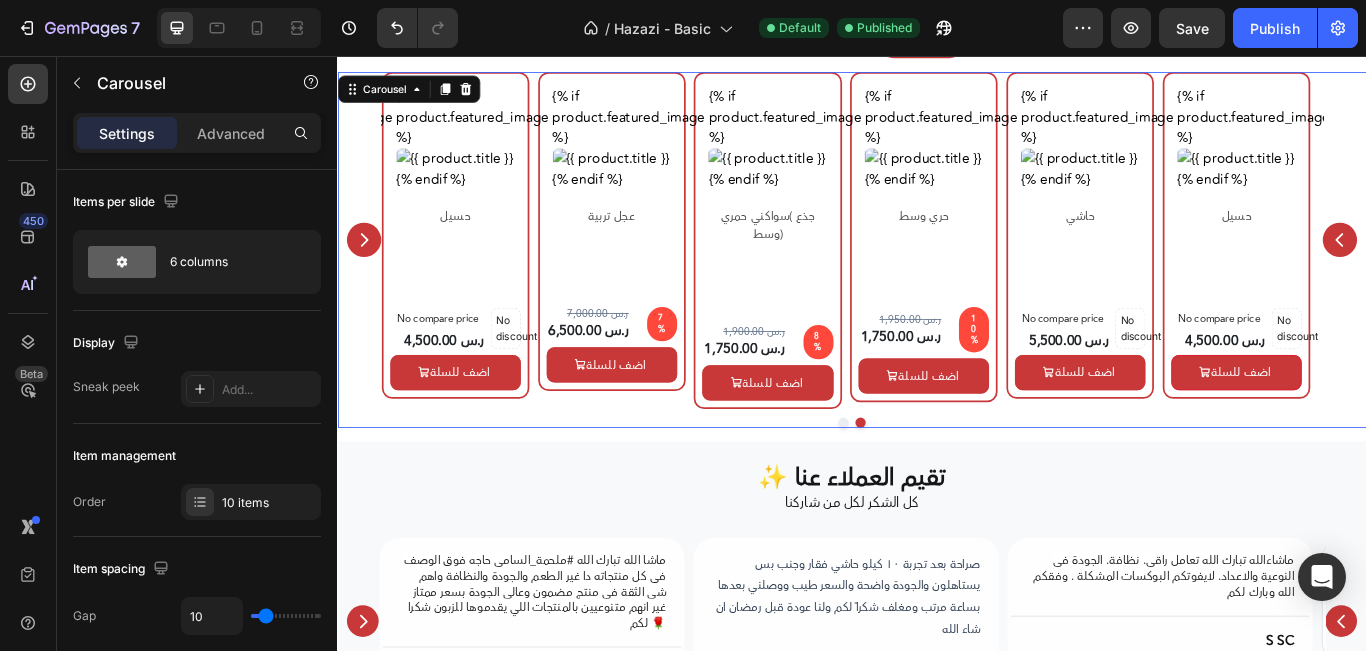 click 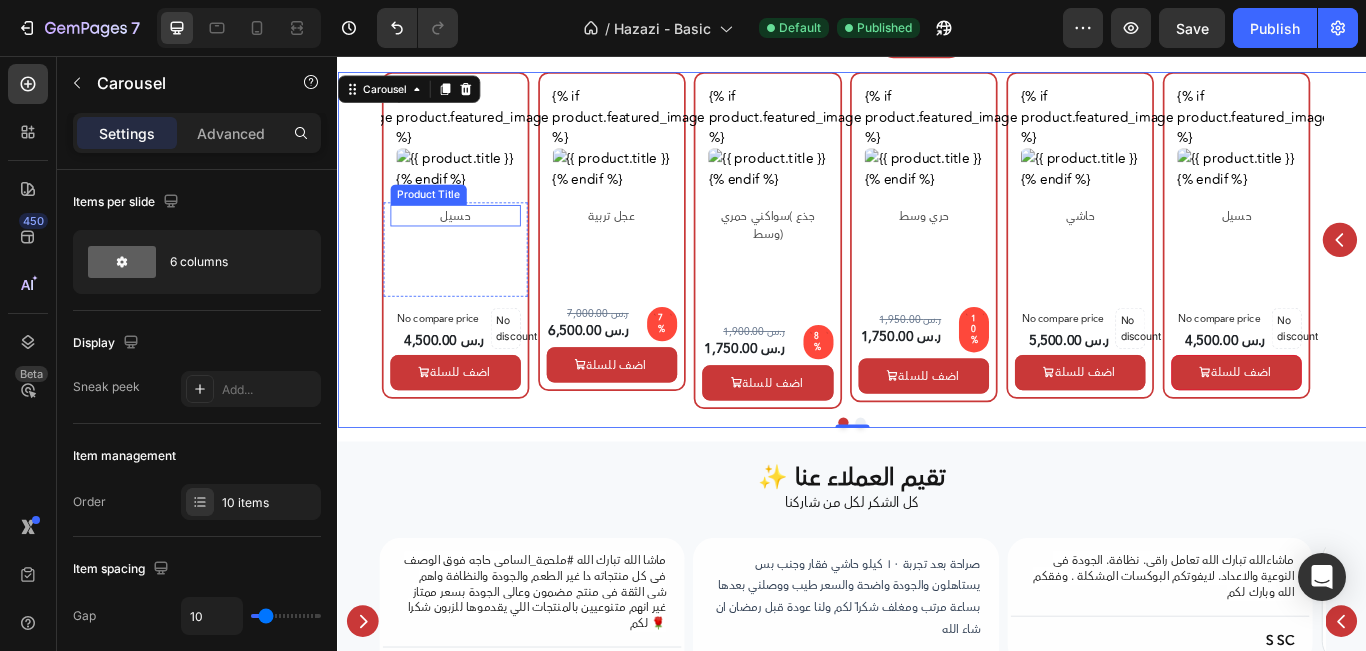 click on "حسيل" at bounding box center (474, 241) 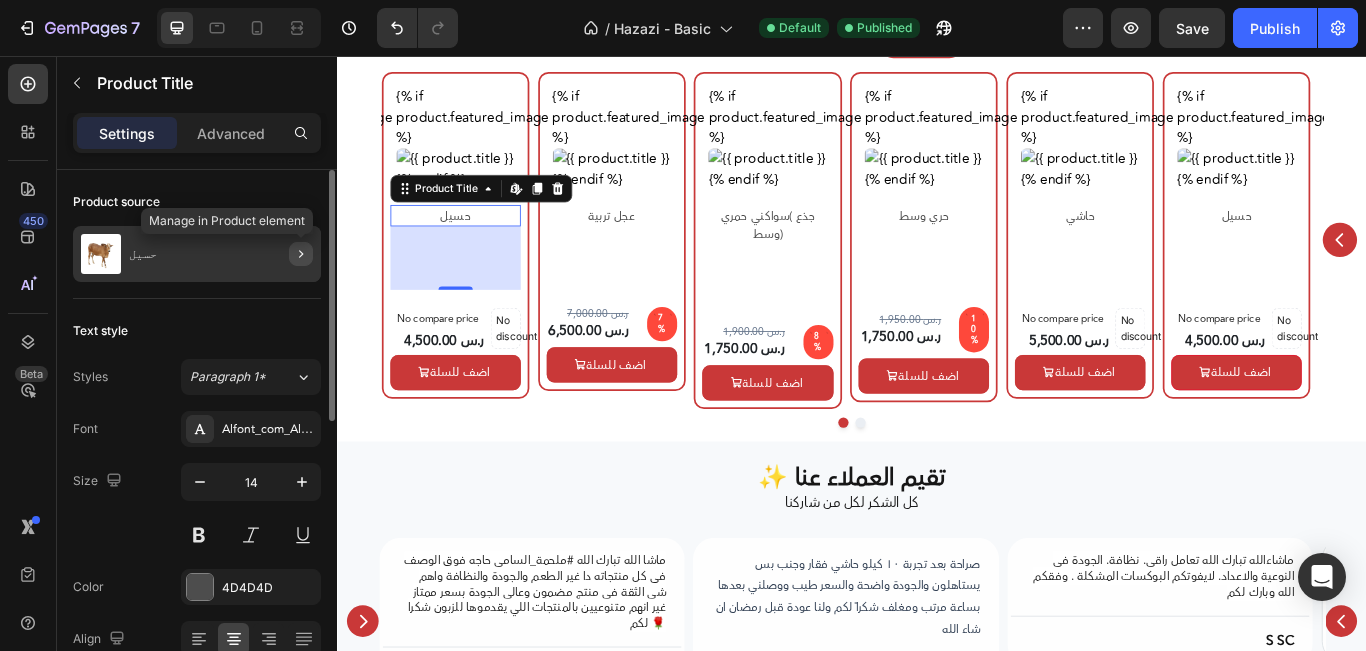 click 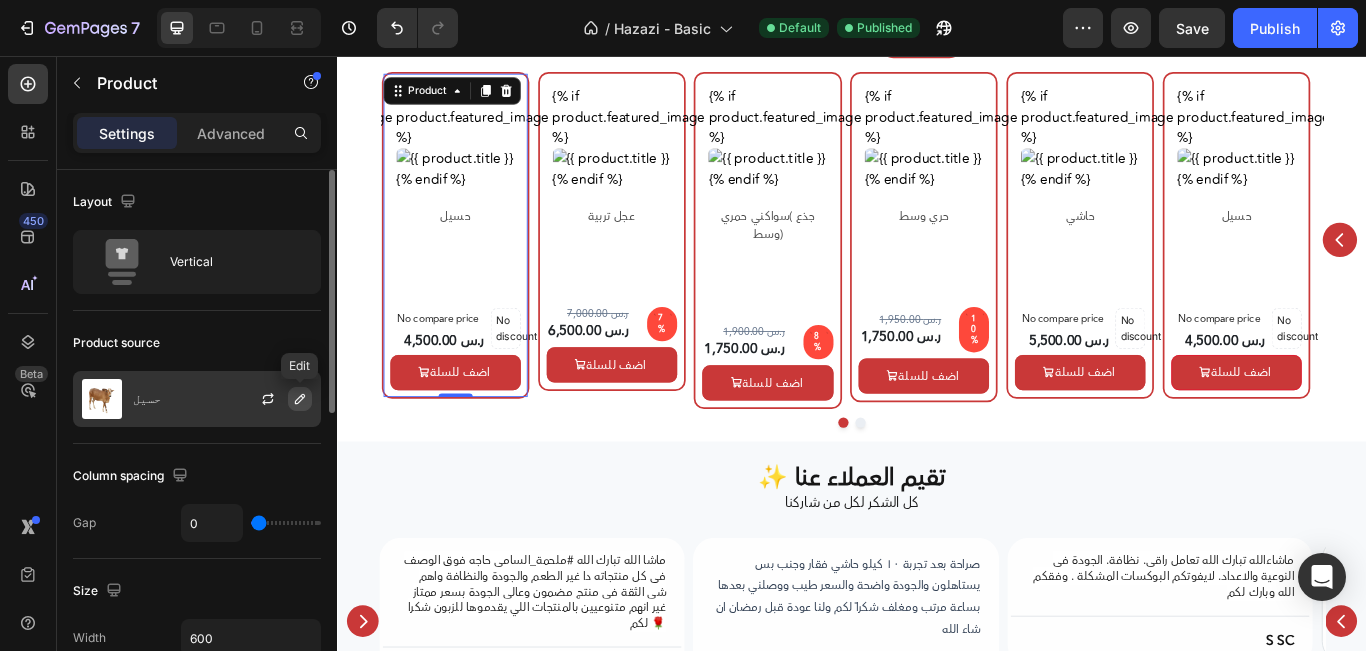 click 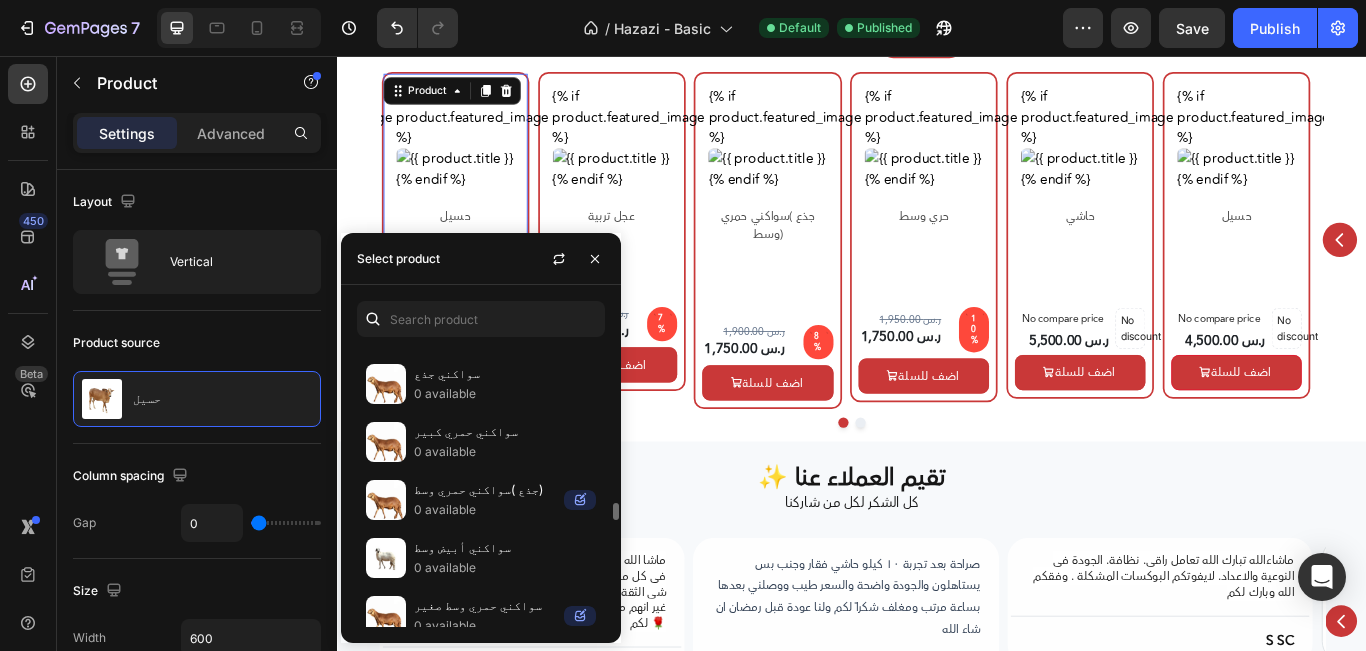 scroll, scrollTop: 2700, scrollLeft: 0, axis: vertical 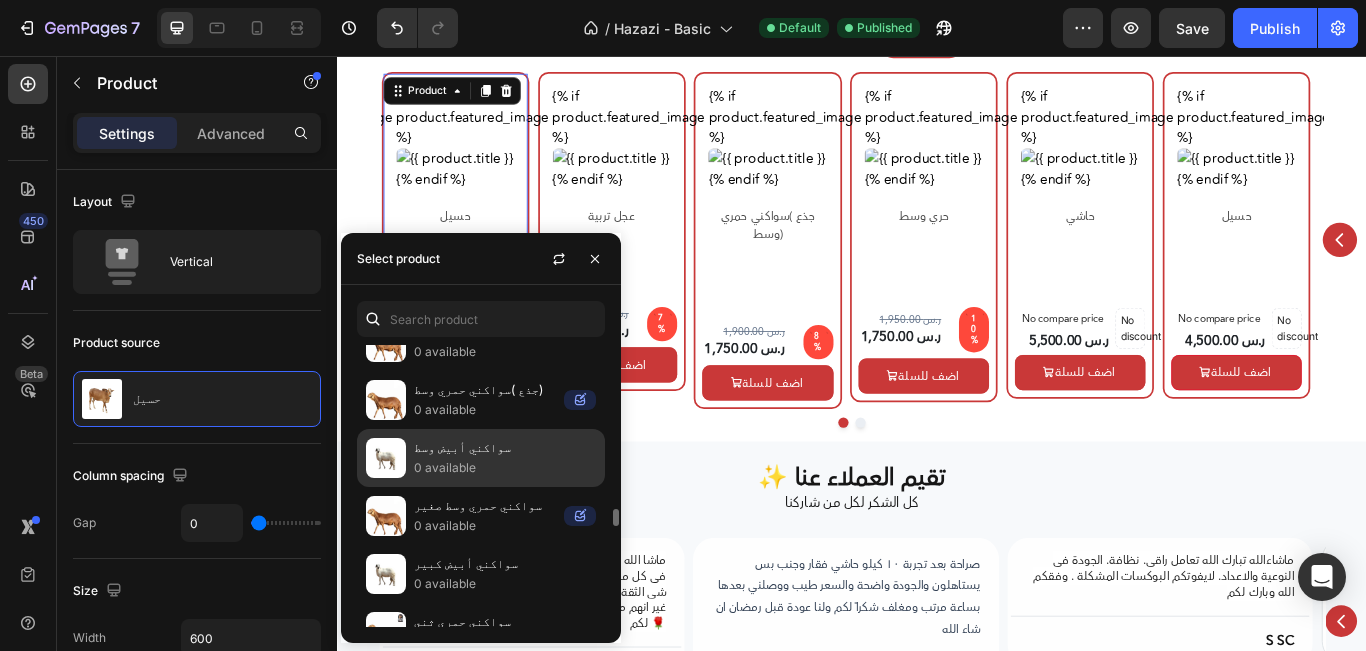 click on "0 available" at bounding box center (505, 468) 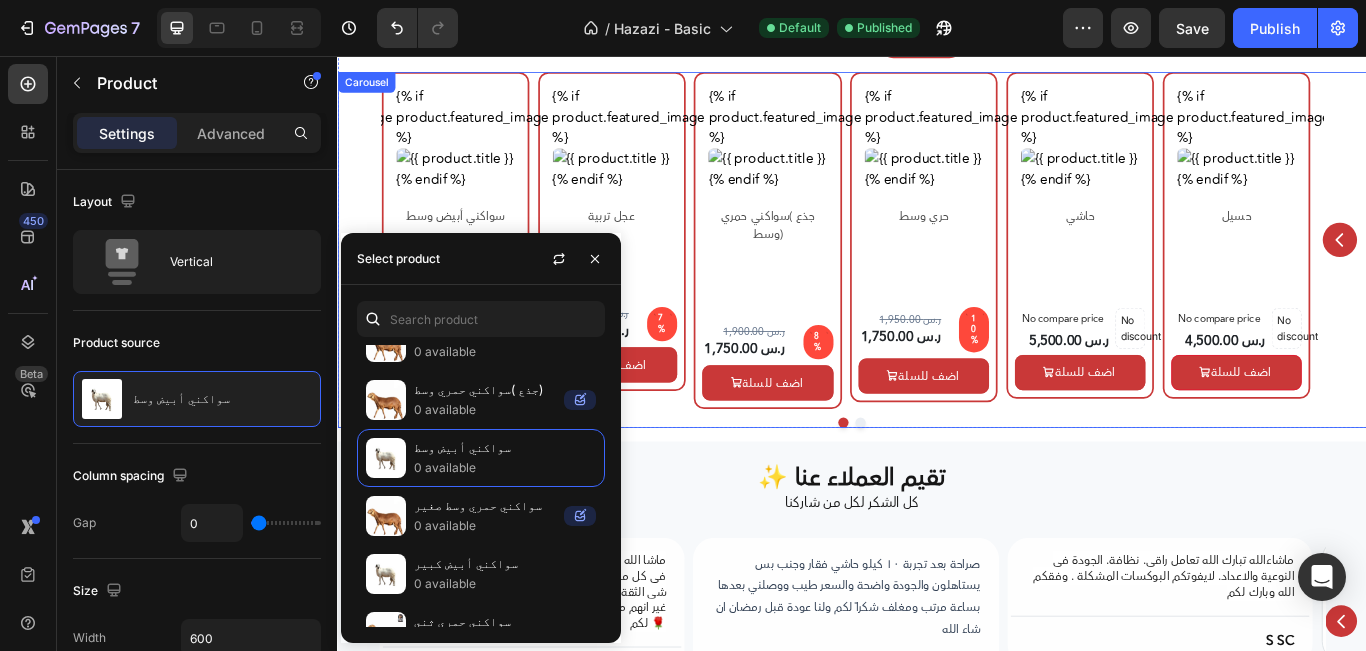 click 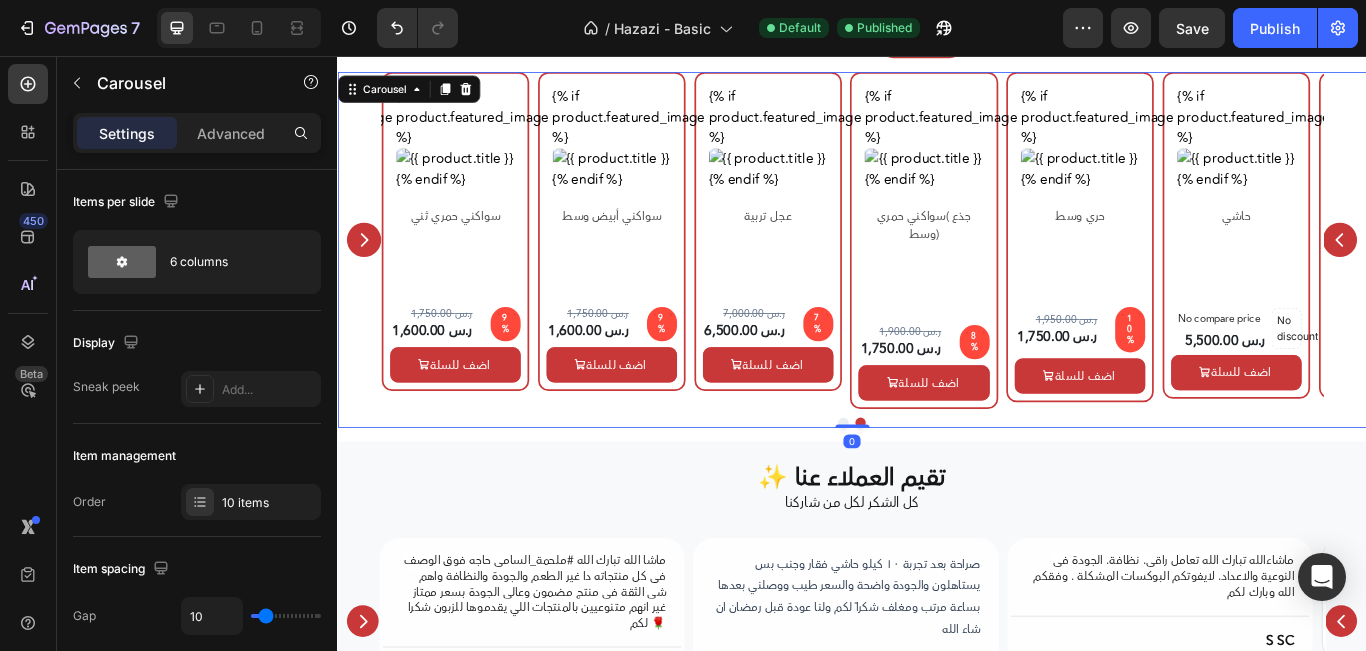 click 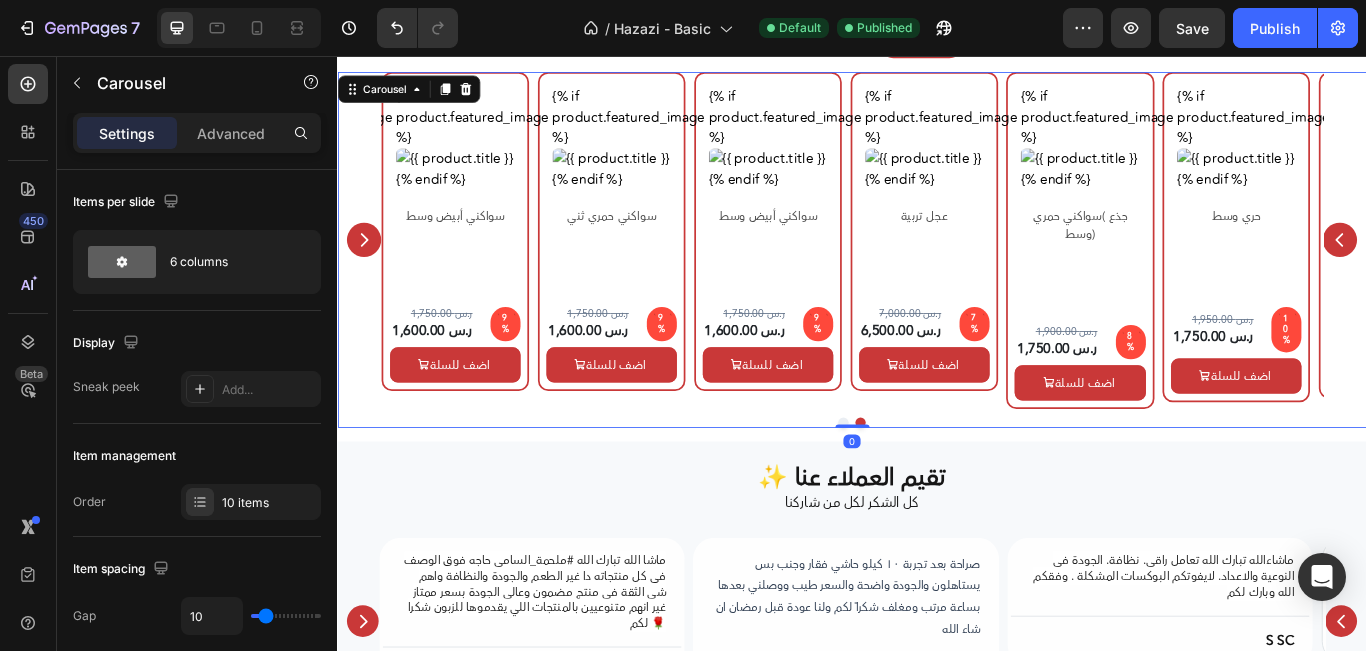 click 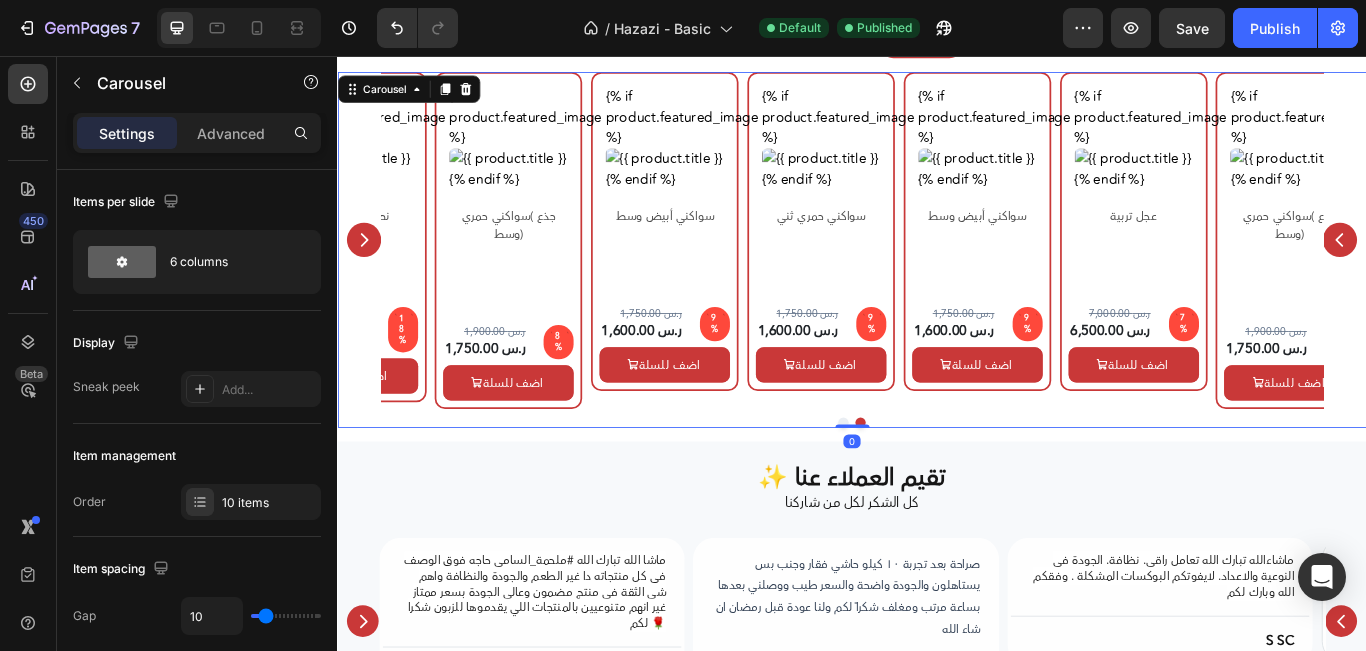 click 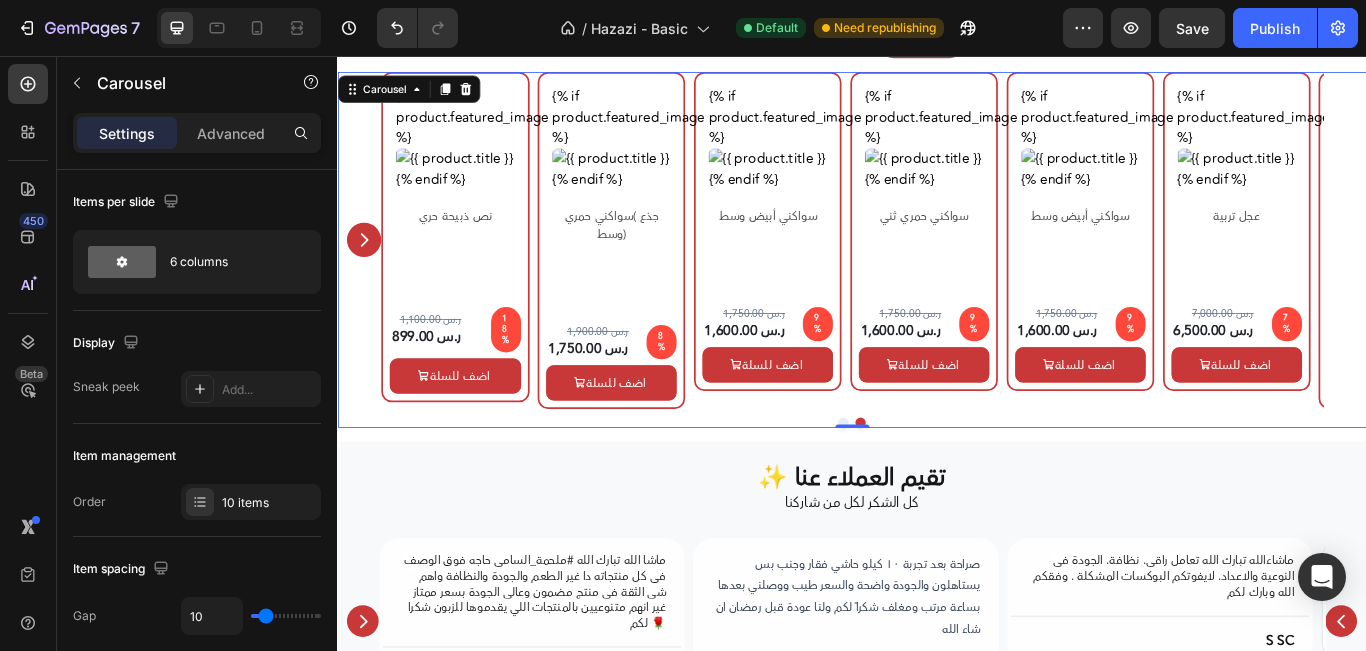 click 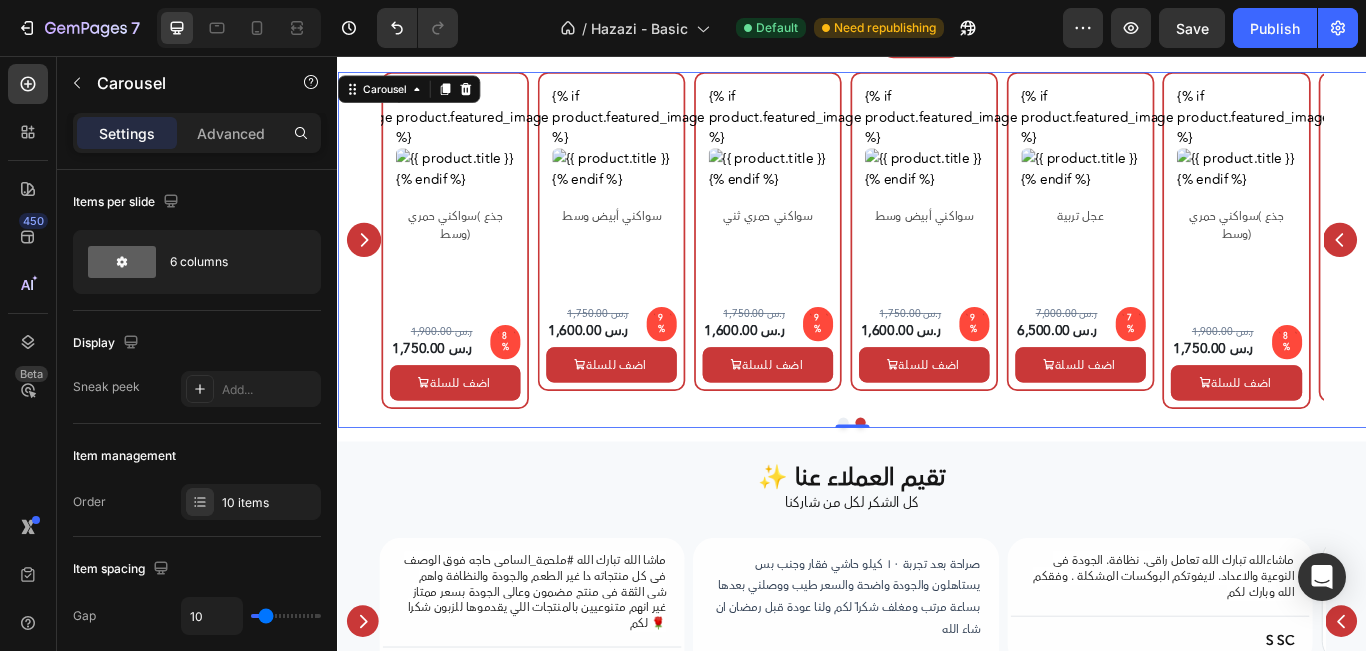 click 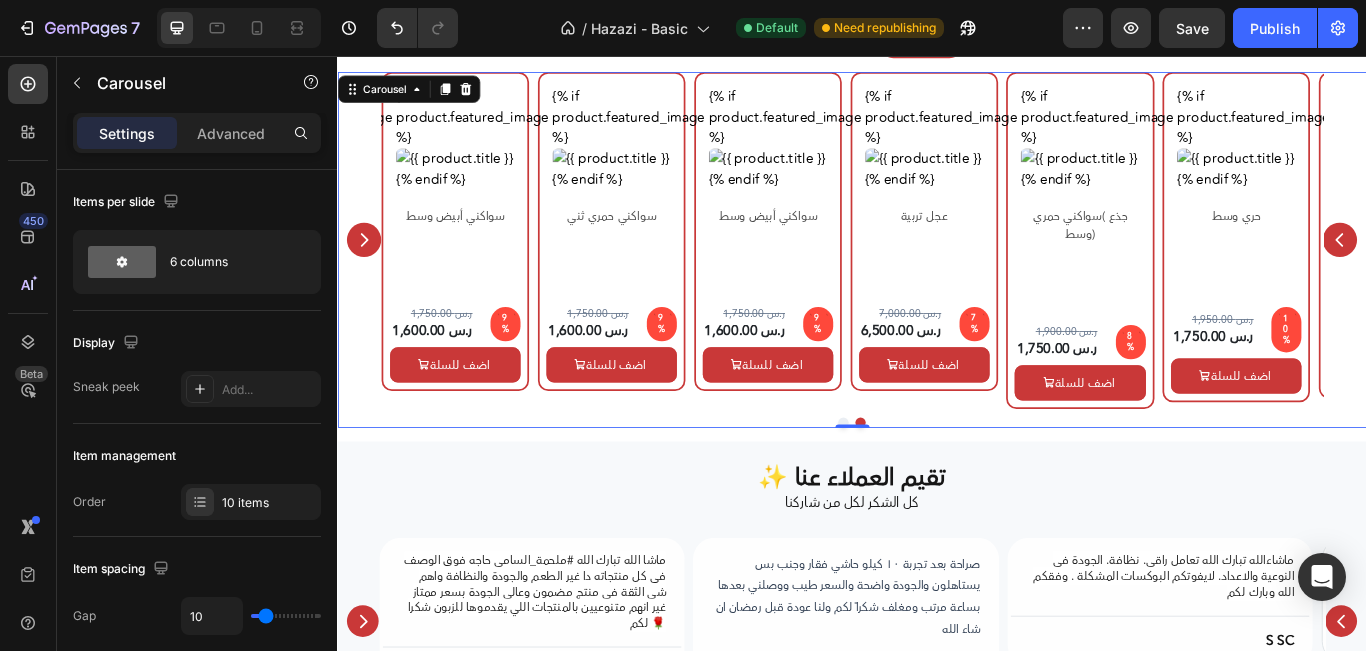 click 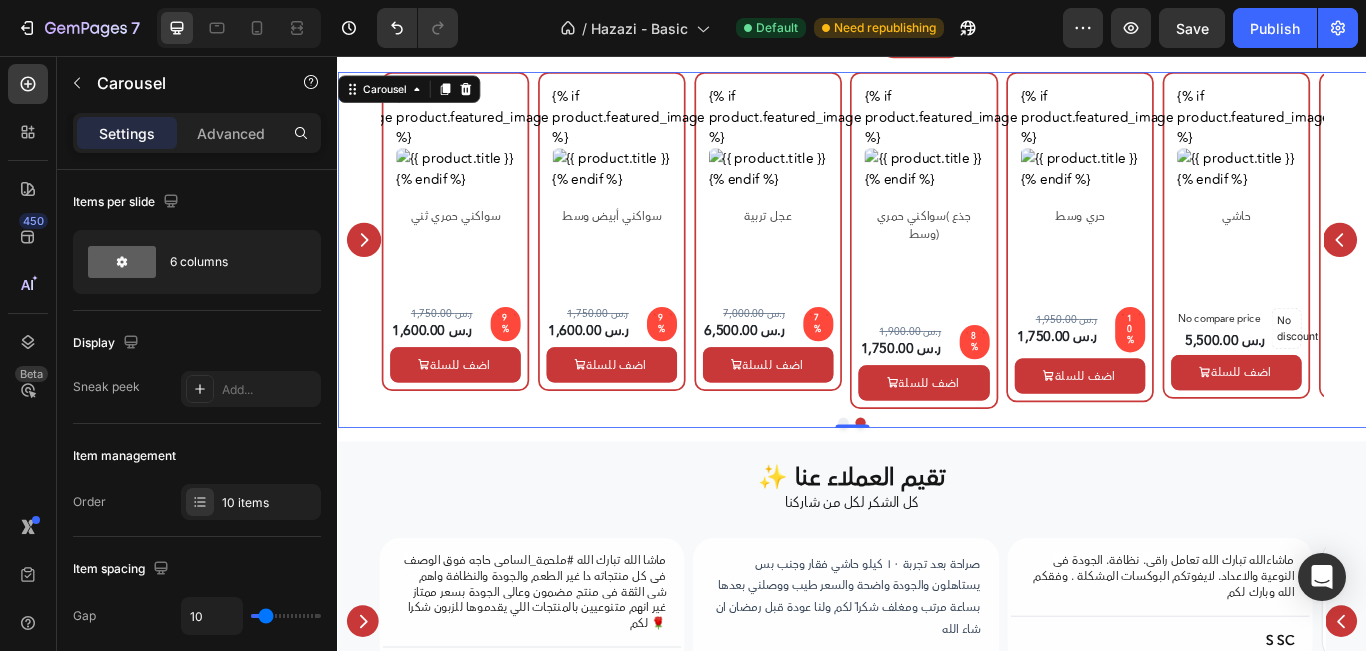 click 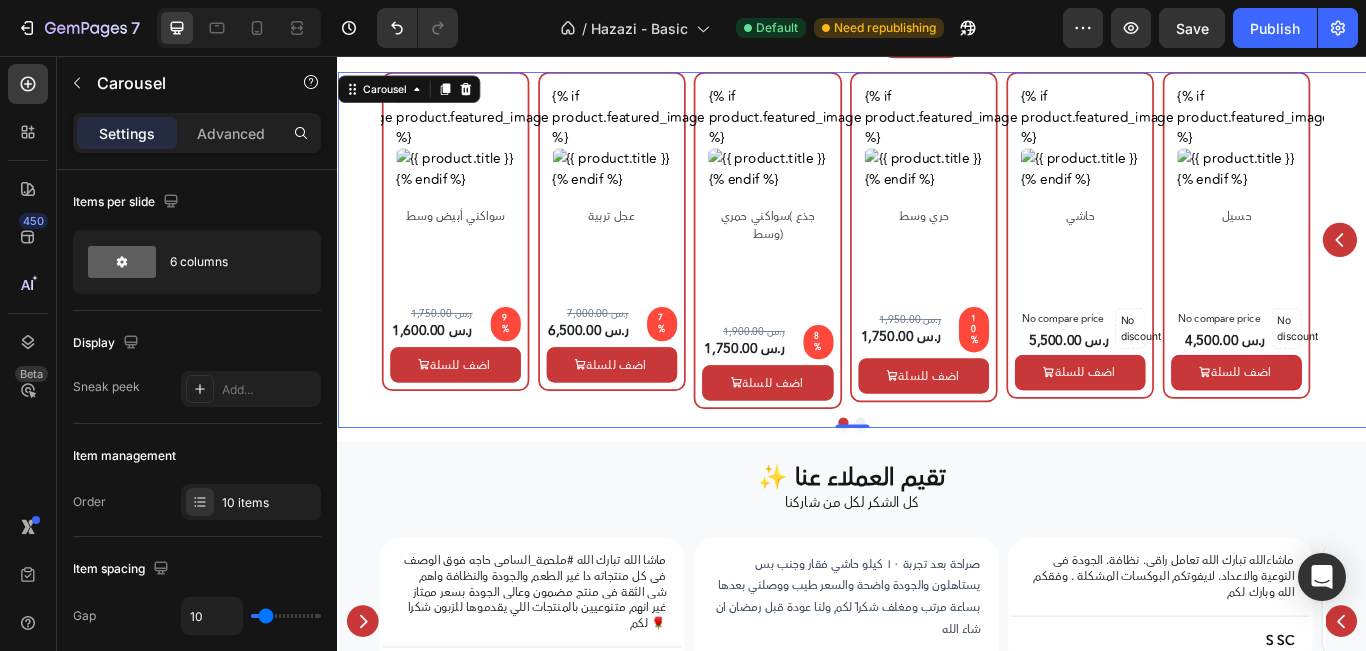 click on "{% if product.featured_image %}
{% endif %} Custom Code حسيل Product Title Row No compare price Product Price 4,500.00 ر.س Product Price Product Price No discount   Not be displayed when published Discount Tag Row Row
اضف للسلة Product Cart Button Row Product Row {% if product.featured_image %}
{% endif %} Custom Code حاشي Product Title Row No compare price Product Price 5,500.00 ر.س Product Price Product Price No discount   Not be displayed when published Discount Tag Row Row
اضف للسلة Product Cart Button Row Product Row {% if product.featured_image %}
{% endif %} Custom Code حري وسط Product Title Row 1,950.00 ر.س Product Price Product Price 1,750.00 ر.س Product Price Product Price 10% Discount Tag Row Row
اضف للسلة Product Cart Button Row Product Row {% if product.featured_image %}
{% endif %} Custom Code جذع )سواكني حمري وسط)" at bounding box center (937, 270) 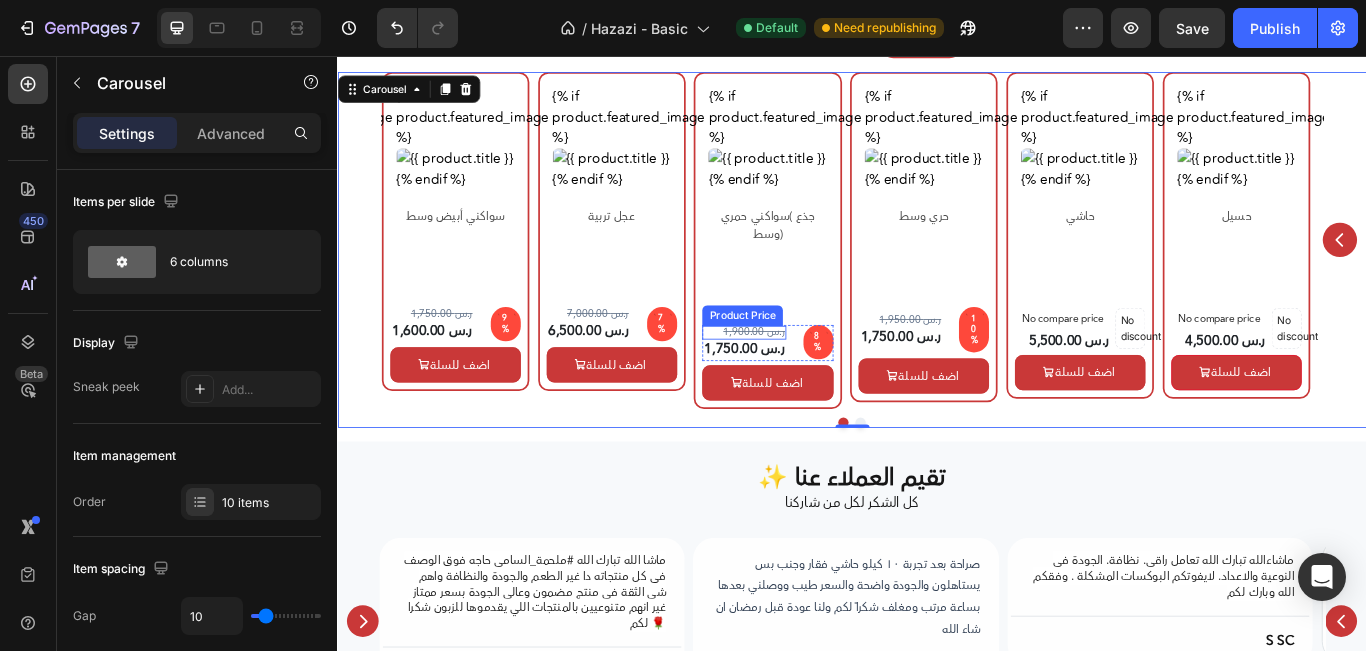 click on "1,900.00 ر.س" at bounding box center (811, 378) 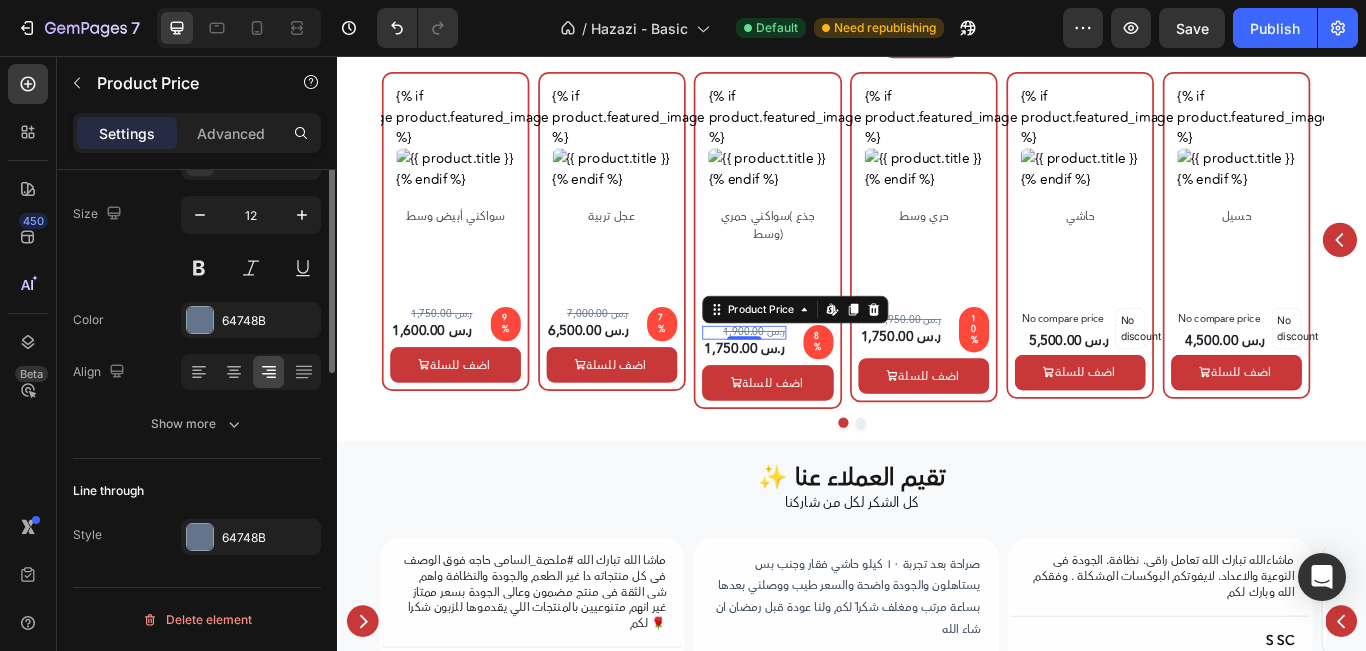 scroll, scrollTop: 0, scrollLeft: 0, axis: both 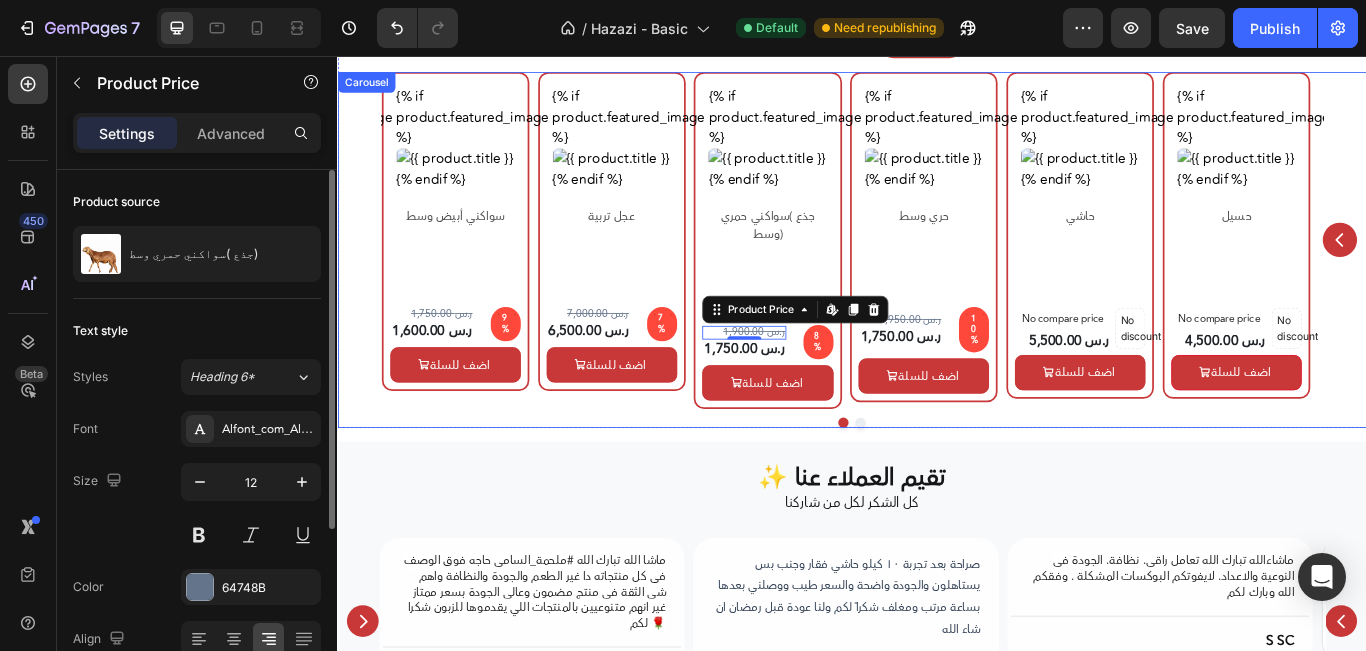 click on "{% if product.featured_image %}
{% endif %} Custom Code حسيل Product Title Row No compare price Product Price 4,500.00 ر.س Product Price Product Price No discount   Not be displayed when published Discount Tag Row Row
اضف للسلة Product Cart Button Row Product Row {% if product.featured_image %}
{% endif %} Custom Code حاشي Product Title Row No compare price Product Price 5,500.00 ر.س Product Price Product Price No discount   Not be displayed when published Discount Tag Row Row
اضف للسلة Product Cart Button Row Product Row {% if product.featured_image %}
{% endif %} Custom Code حري وسط Product Title Row 1,950.00 ر.س Product Price Product Price 1,750.00 ر.س Product Price Product Price 10% Discount Tag Row Row
اضف للسلة Product Cart Button Row Product Row {% if product.featured_image %}
{% endif %} Custom Code جذع )سواكني حمري وسط)" at bounding box center (937, 270) 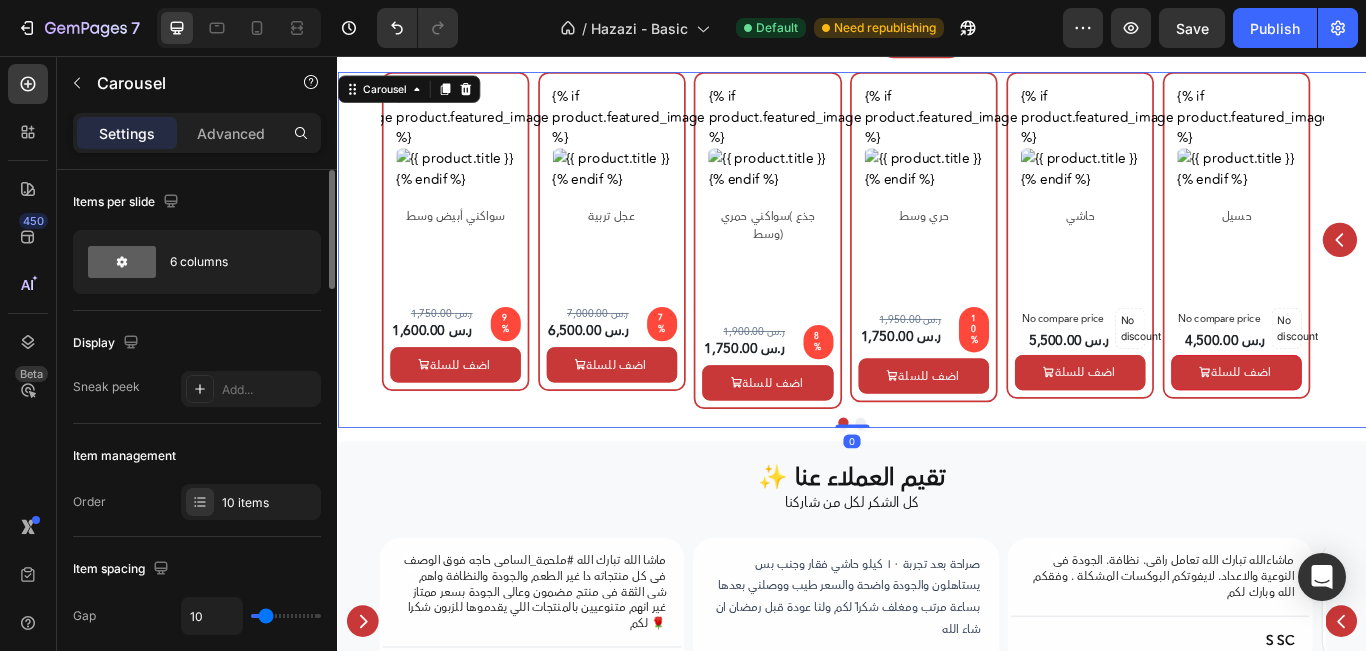 scroll, scrollTop: 100, scrollLeft: 0, axis: vertical 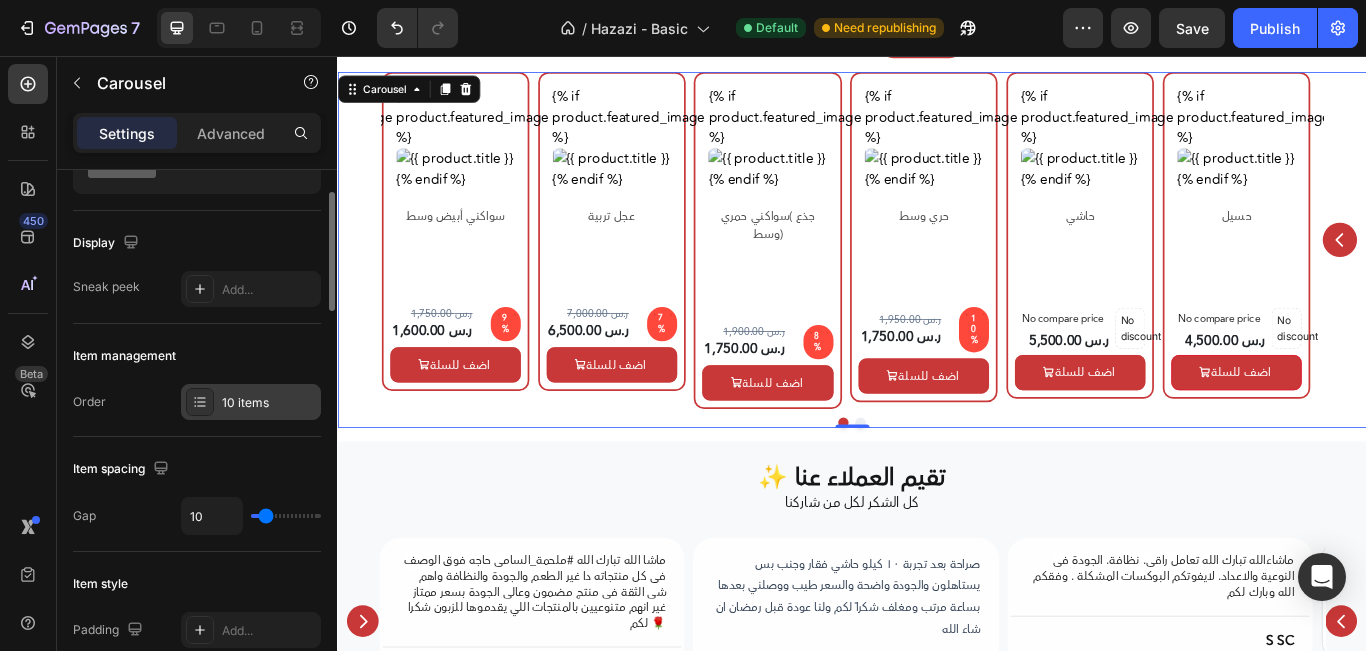 click on "10 items" at bounding box center (269, 403) 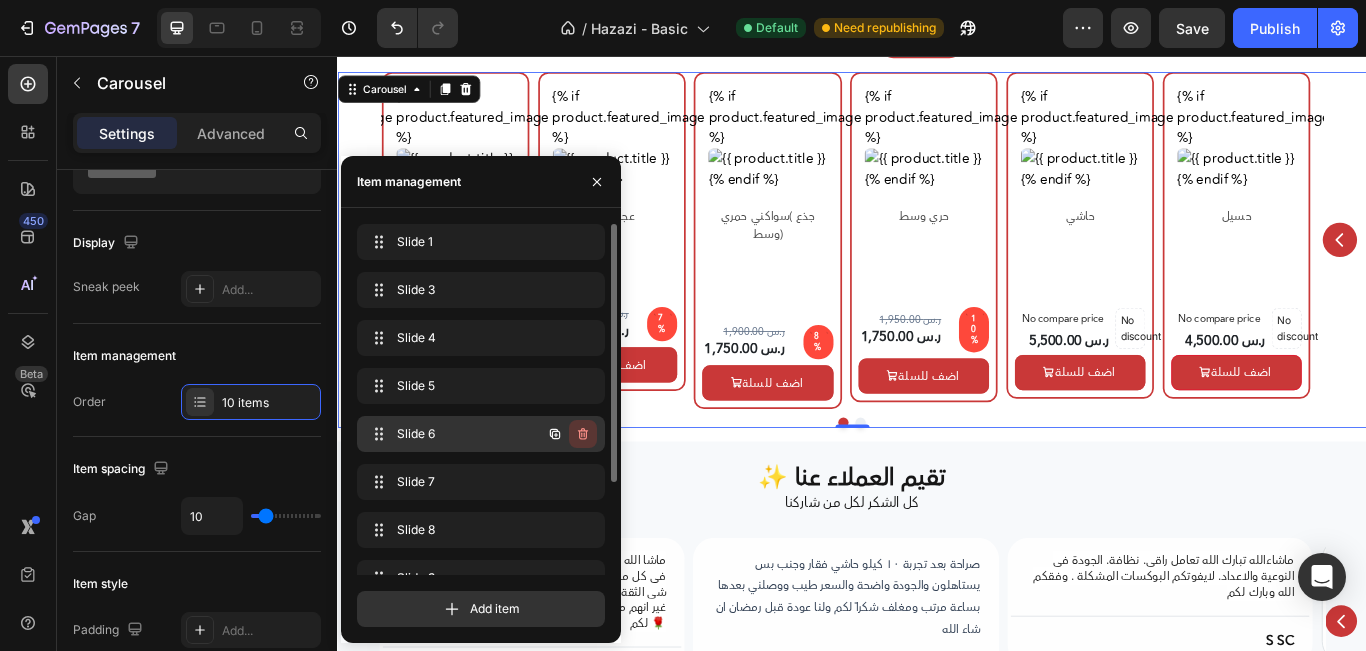 click 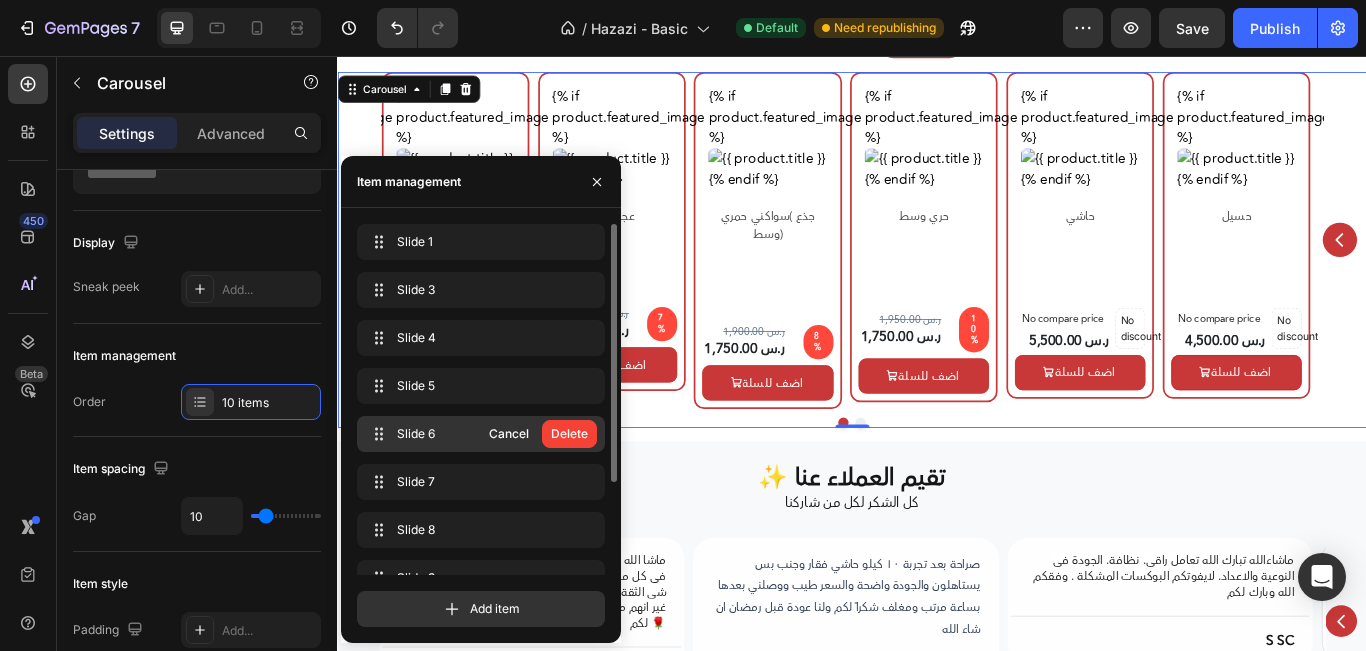 click on "Delete" at bounding box center (569, 434) 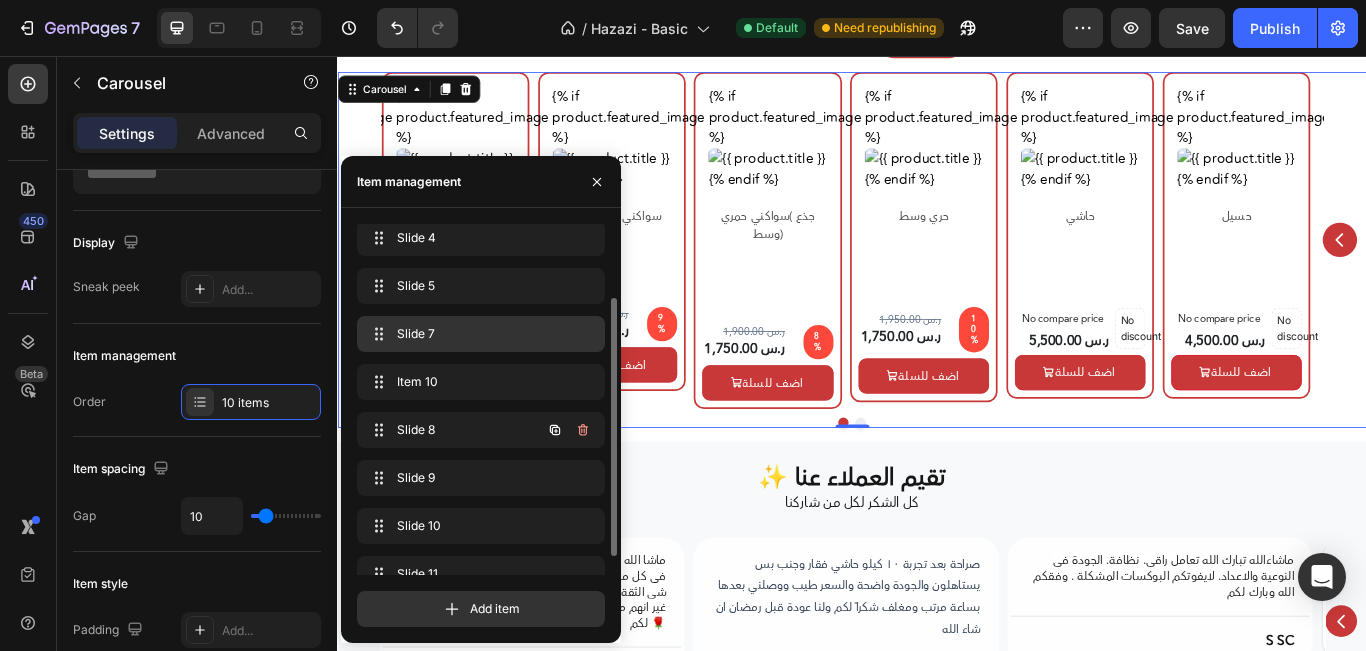 scroll, scrollTop: 125, scrollLeft: 0, axis: vertical 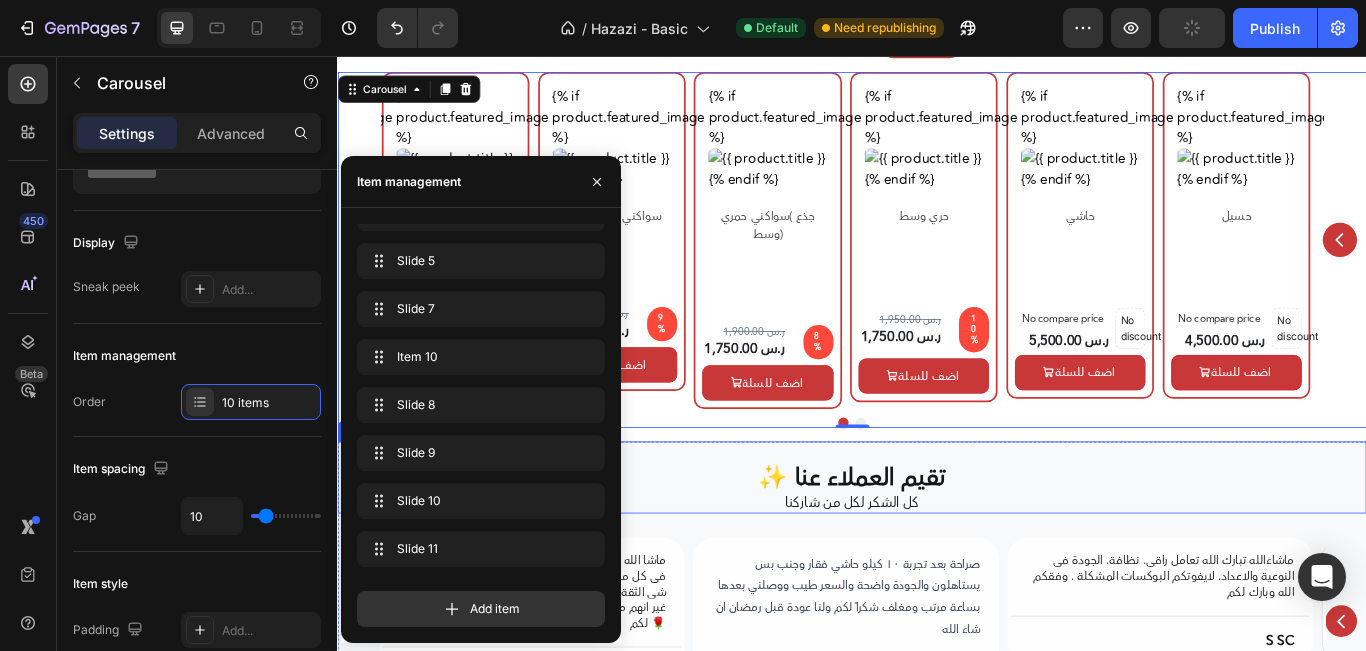 click on "تقيم العملاء عنا ✨ Heading كل الشكر لكل من شاركنا Text Block Row" at bounding box center (937, 547) 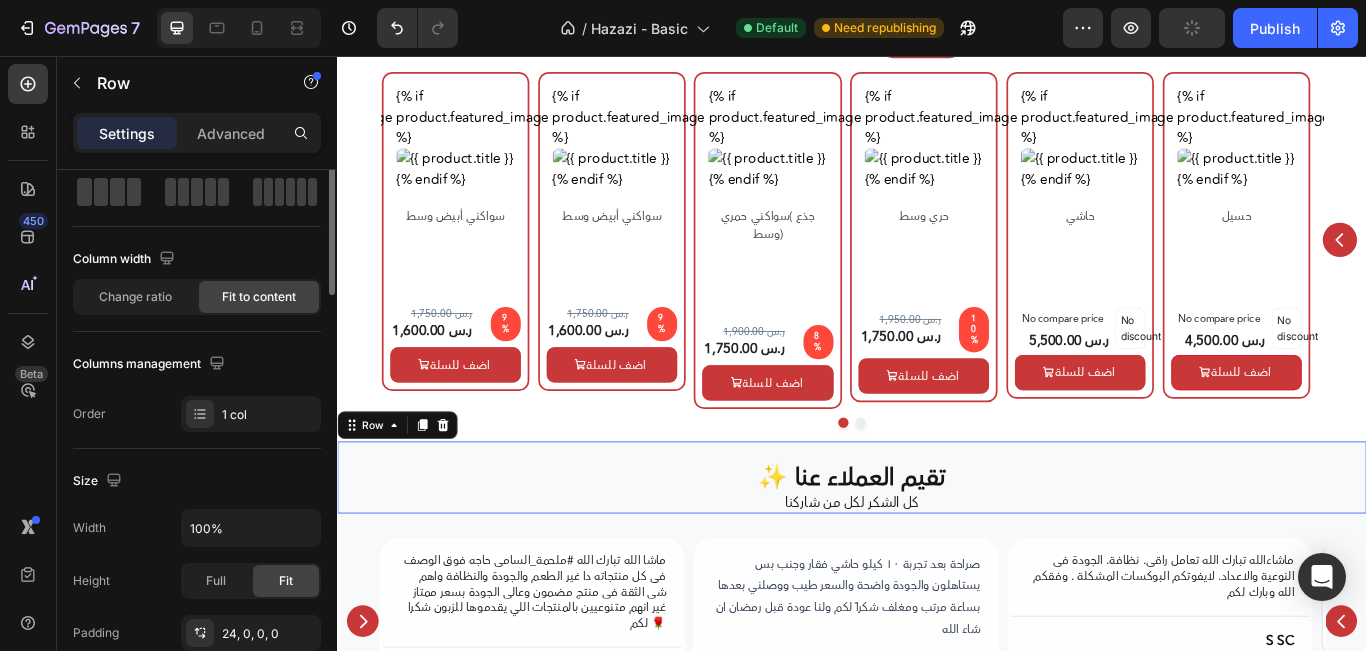 scroll, scrollTop: 0, scrollLeft: 0, axis: both 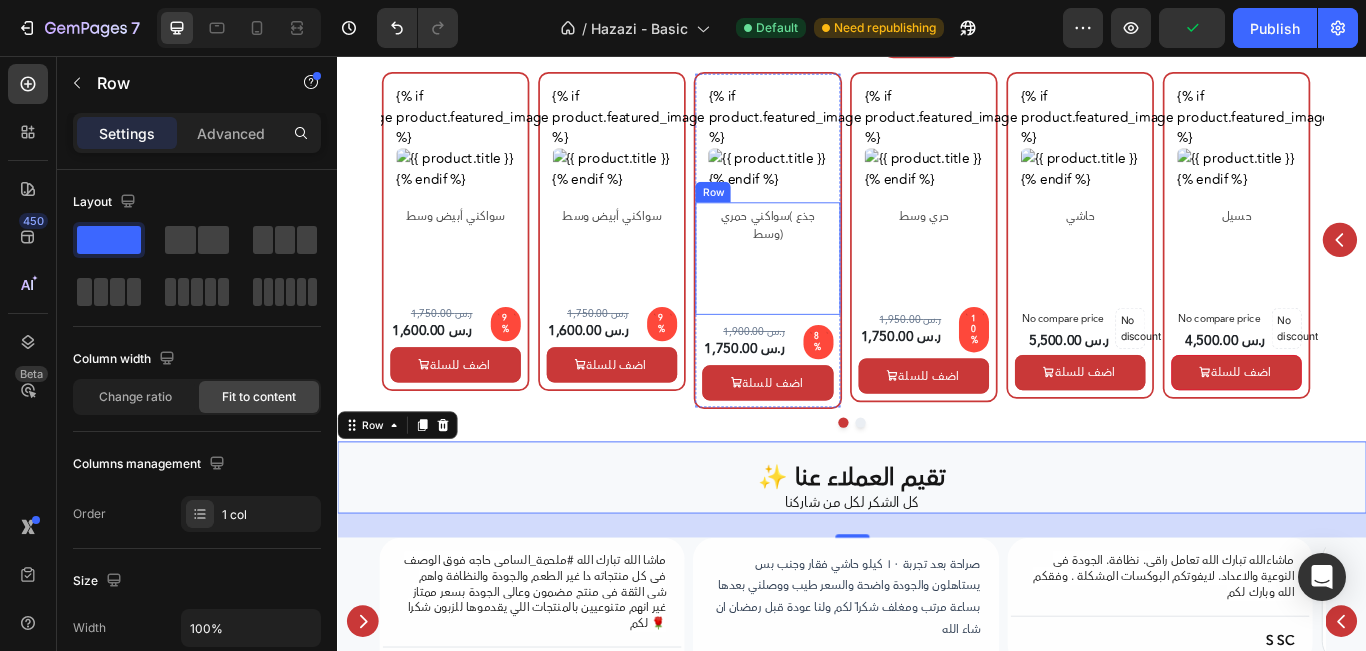 click on "جذع )سواكني حمري وسط) Product Title" at bounding box center (838, 289) 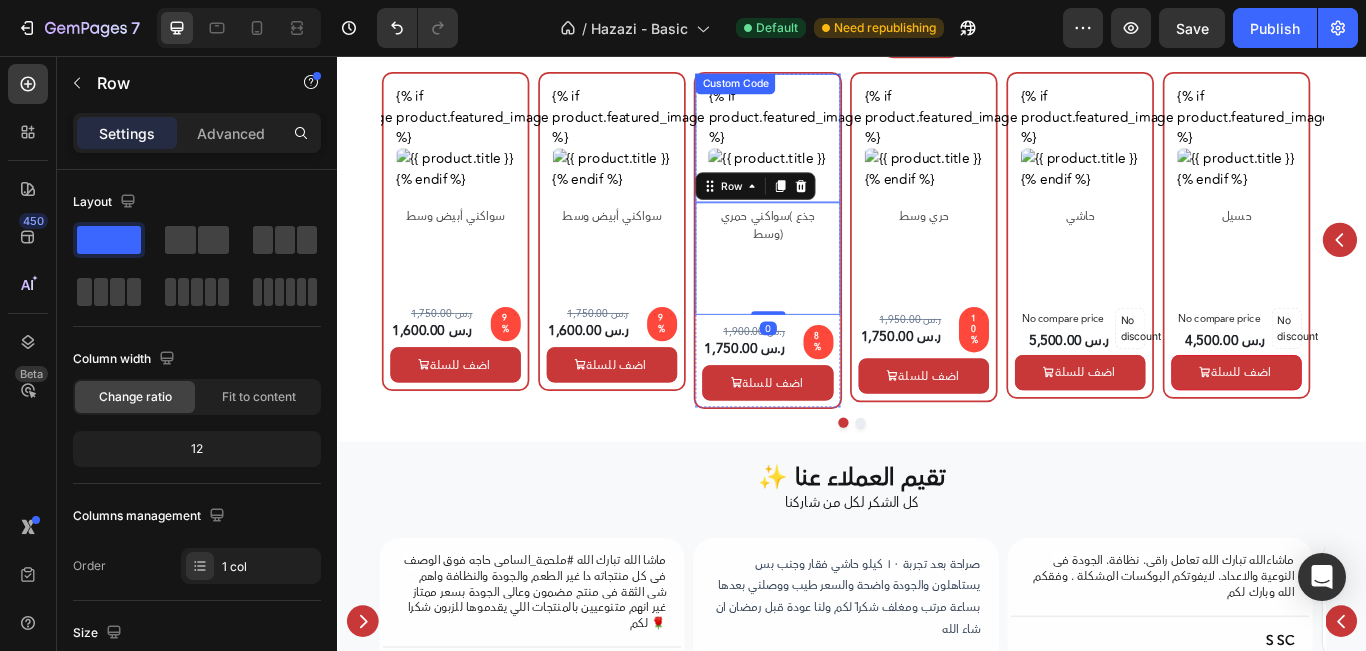 click on "{% if product.featured_image %}
{% endif %} Custom Code" at bounding box center (838, 151) 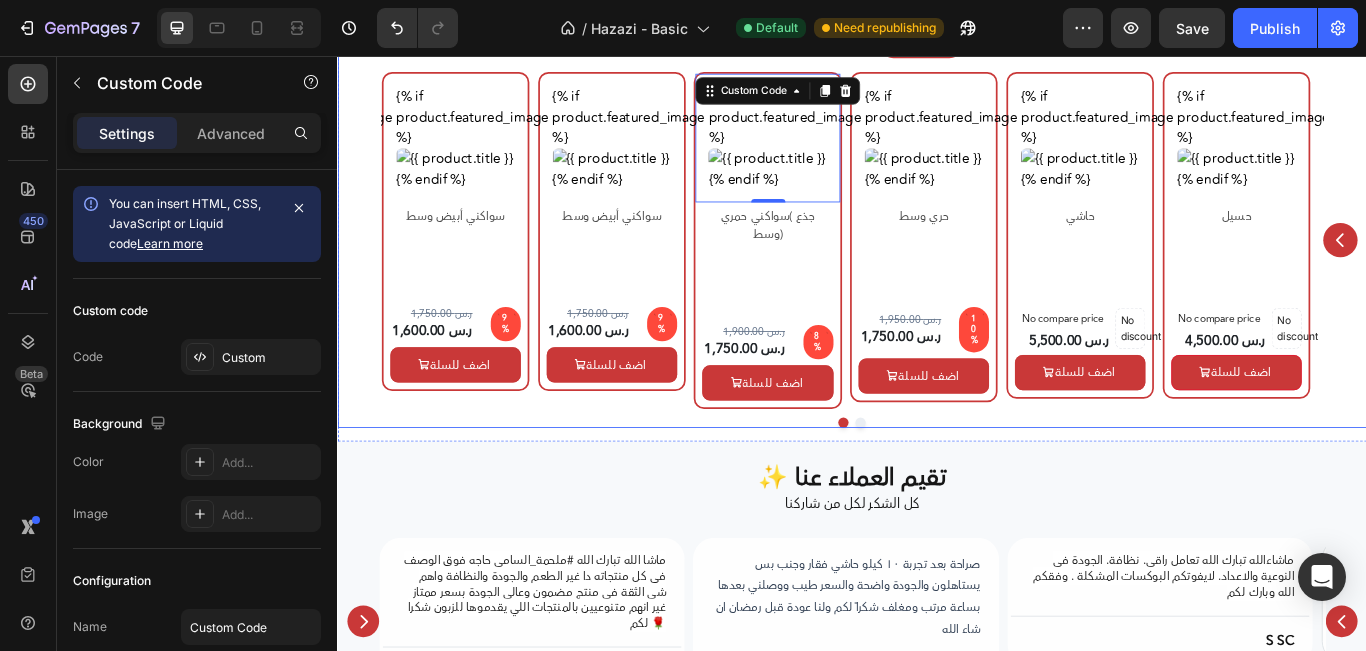 click on "الذبائح Heading عرض المزيد Button Row
{% if product.featured_image %}
{% endif %} Custom Code حسيل Product Title Row No compare price Product Price 4,500.00 ر.س Product Price Product Price No discount   Not be displayed when published Discount Tag Row Row
اضف للسلة Product Cart Button Row Product Row {% if product.featured_image %}
{% endif %} Custom Code حاشي Product Title Row No compare price Product Price 5,500.00 ر.س Product Price Product Price No discount   Not be displayed when published Discount Tag Row Row
اضف للسلة Product Cart Button Row Product Row {% if product.featured_image %}
{% endif %} Custom Code حري وسط Product Title Row 1,950.00 ر.س Product Price Product Price 1,750.00 ر.س Product Price Product Price 10% Discount Tag Row Row
اضف للسلة Product Cart Button Row Product Row {% if product.featured_image %}
0 Row 8%" at bounding box center (937, 241) 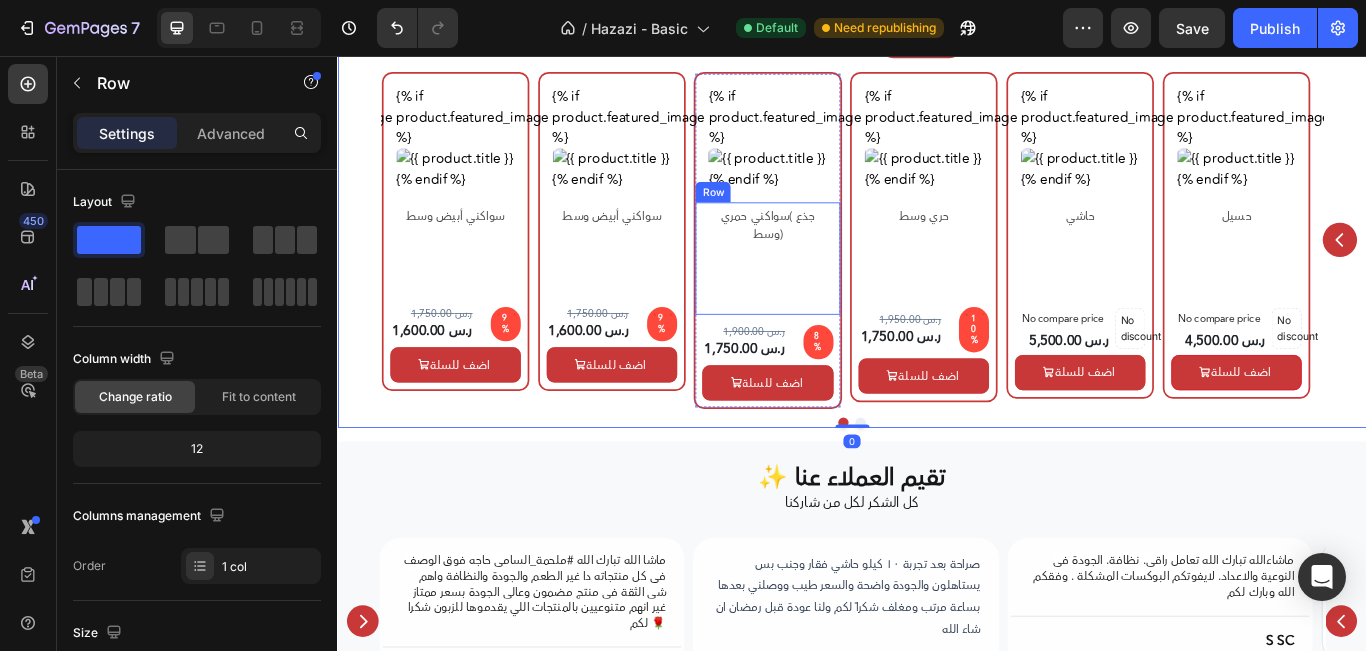 click on "جذع )سواكني حمري وسط) Product Title" at bounding box center [838, 289] 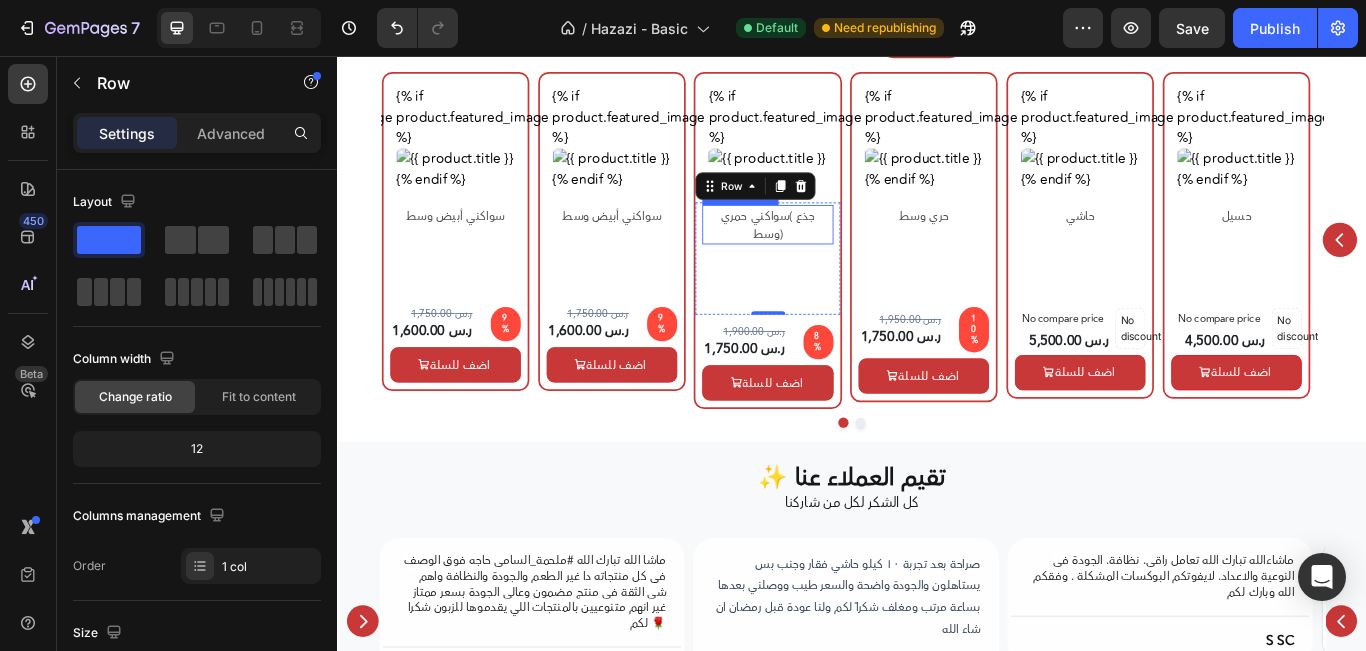 click on "جذع )سواكني حمري وسط)" at bounding box center (838, 252) 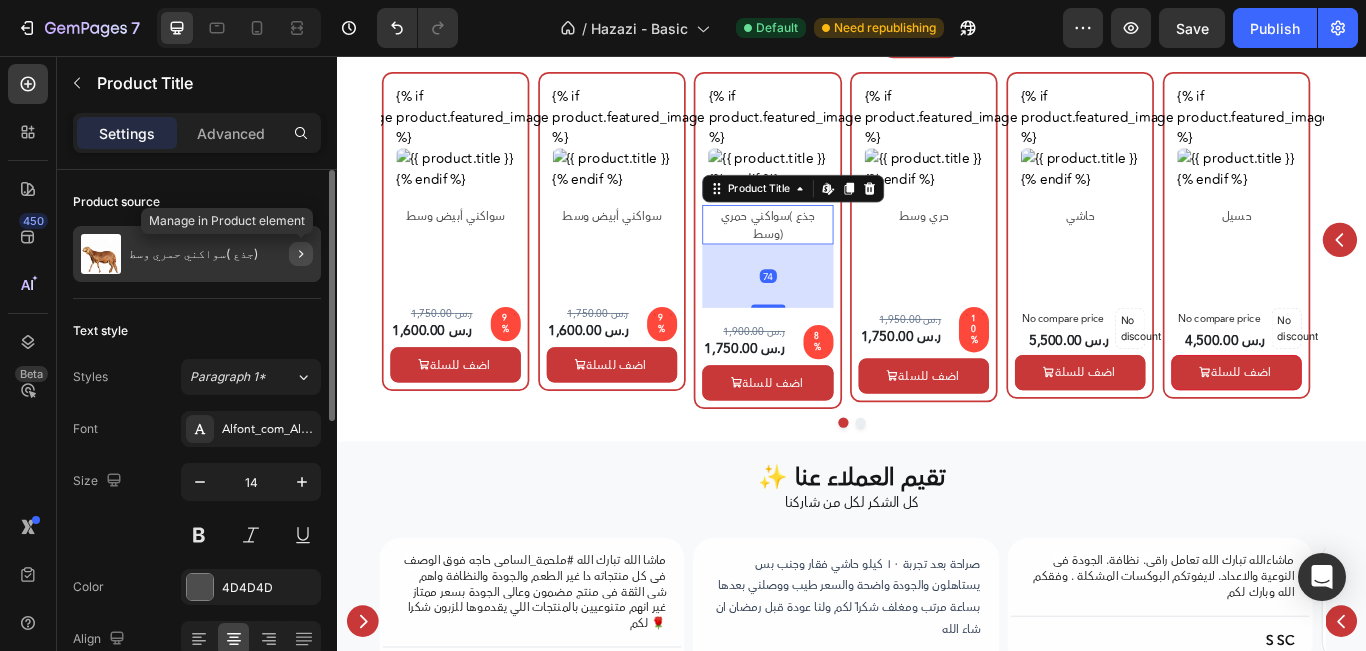 click 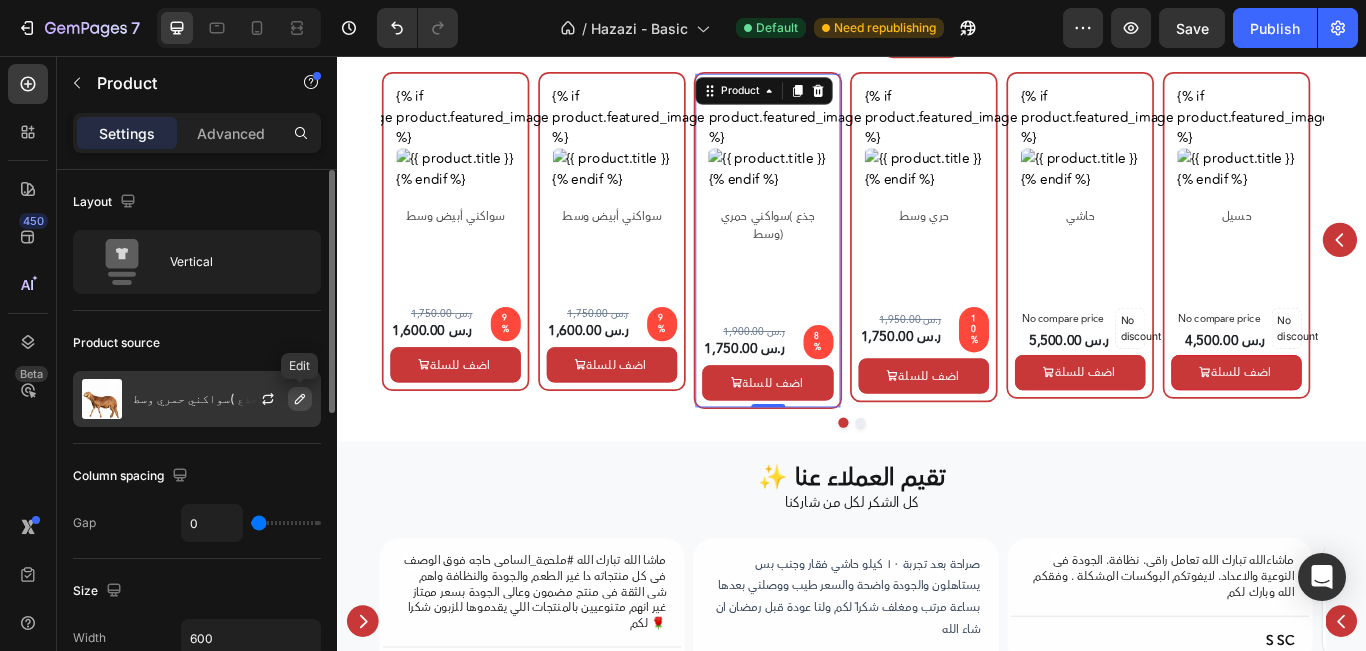 click 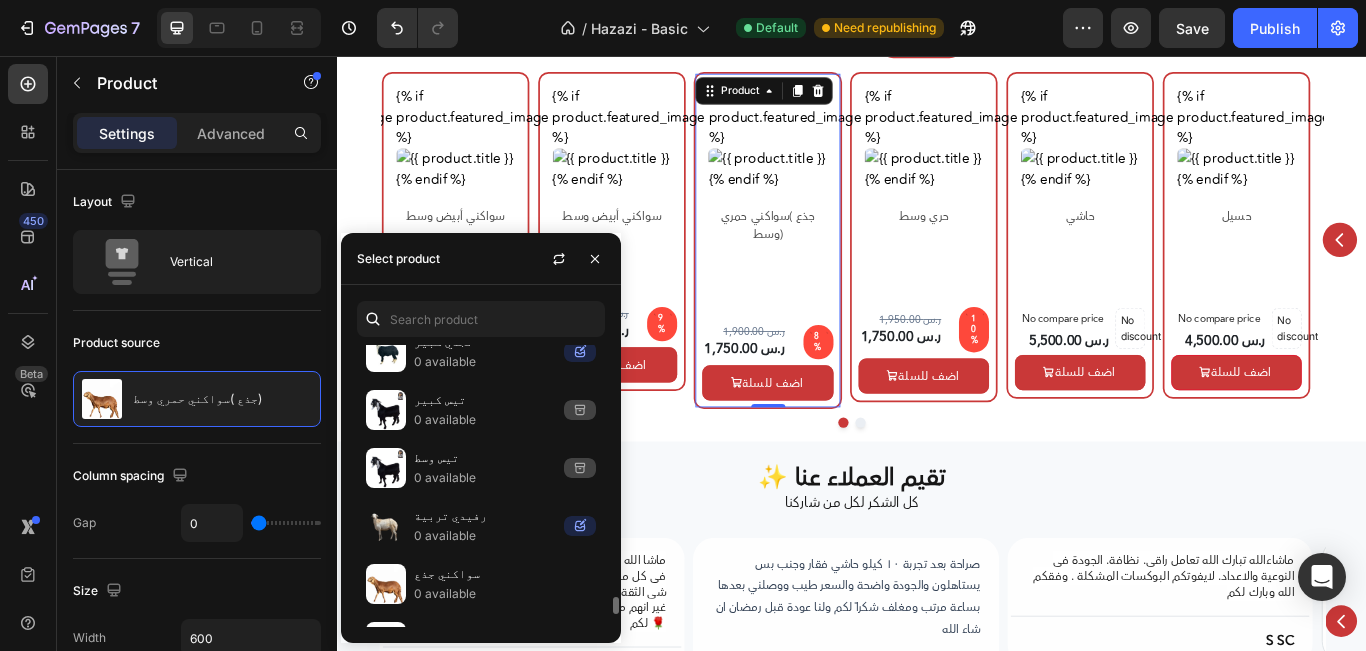 scroll, scrollTop: 2500, scrollLeft: 0, axis: vertical 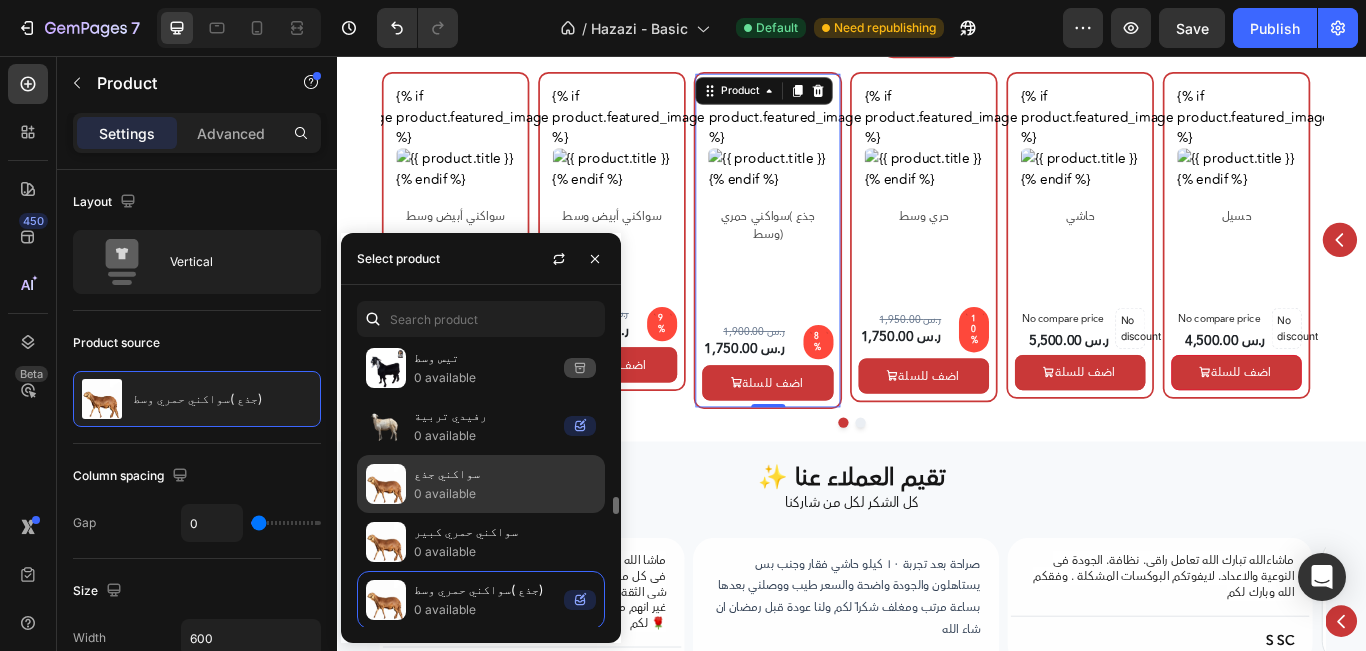 click on "0 available" at bounding box center [505, 494] 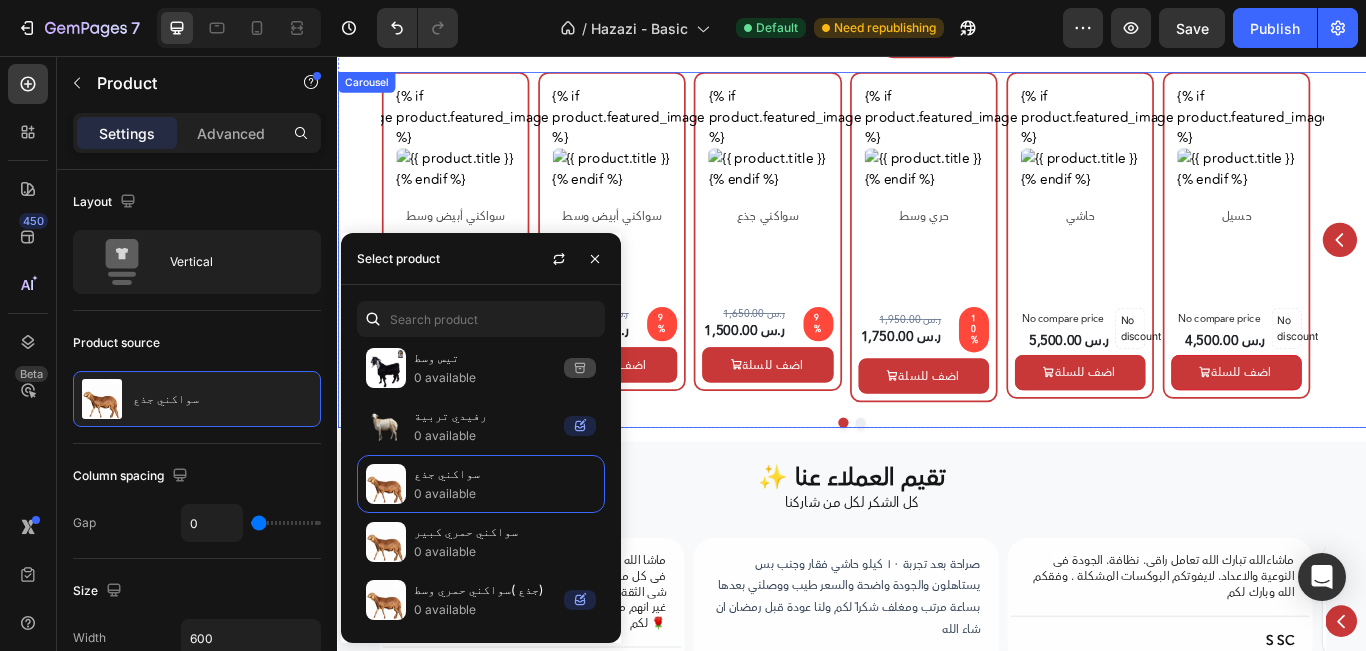 click 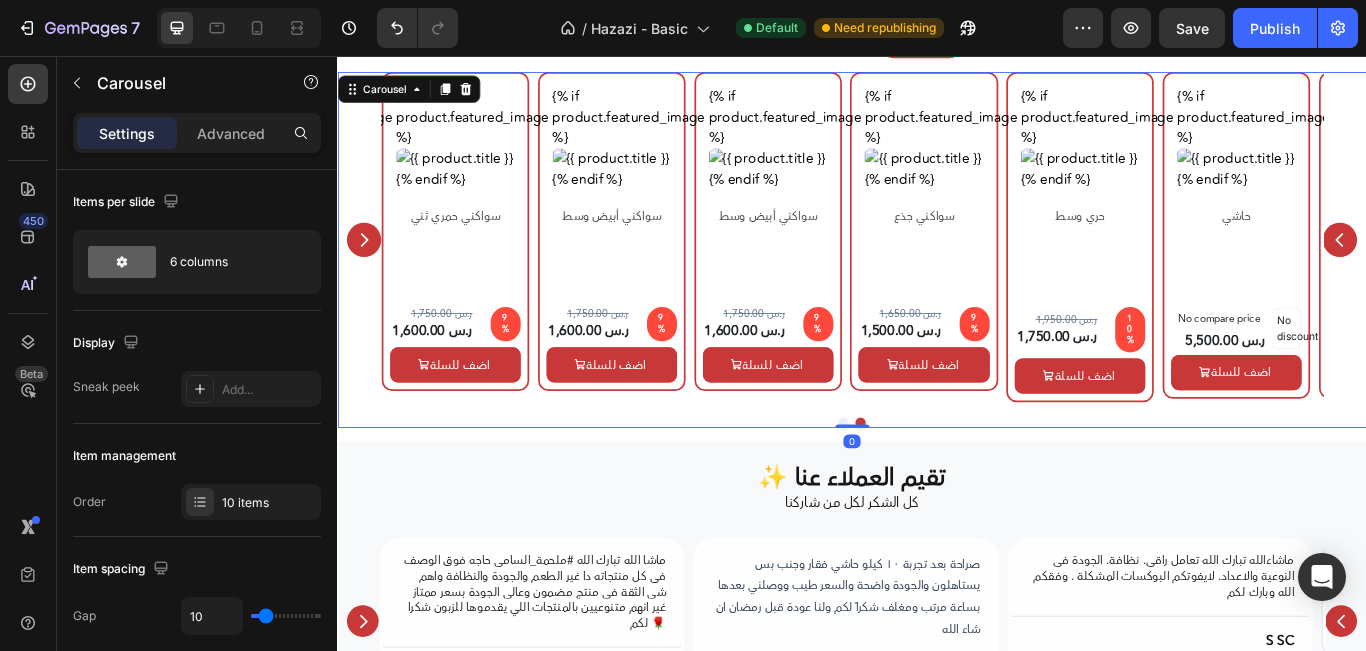 click 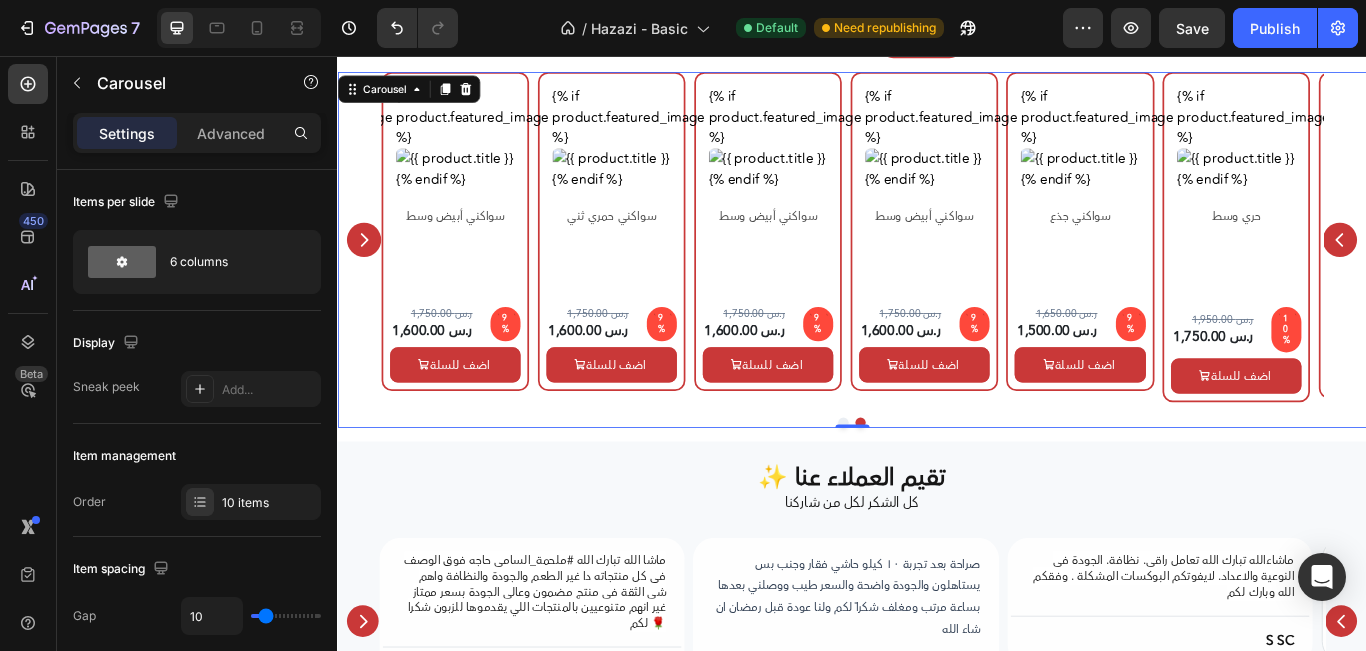 click 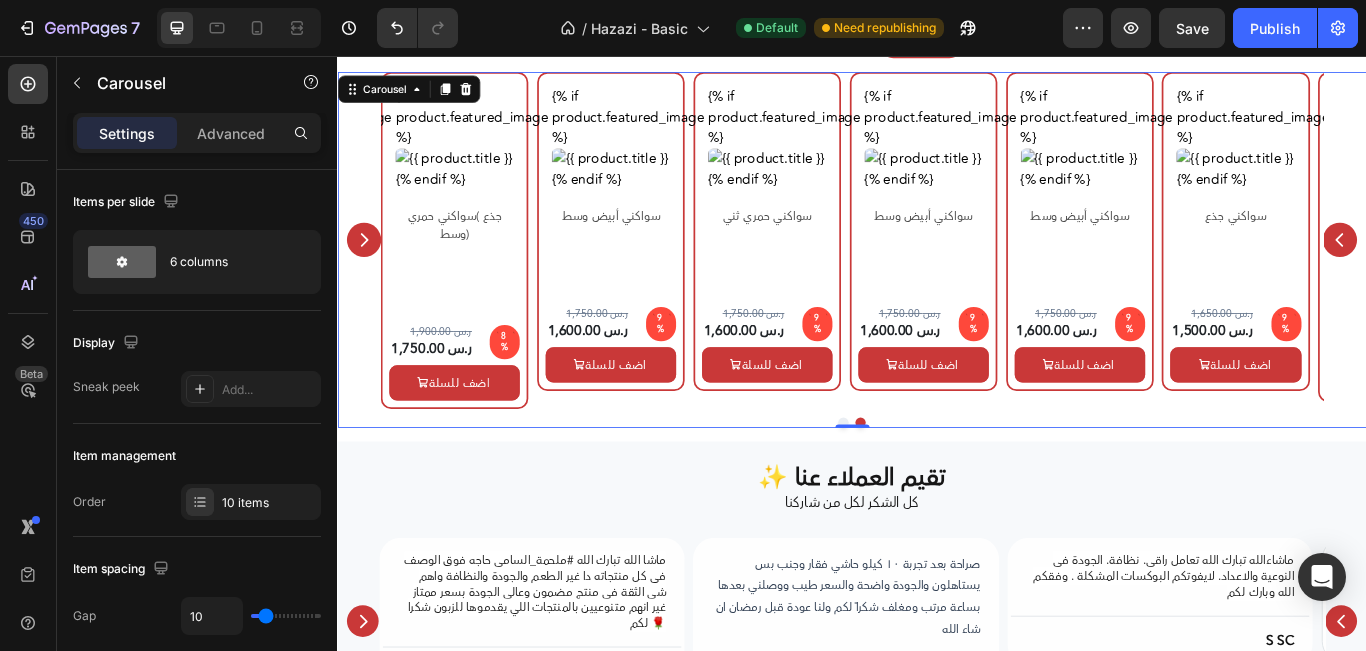 click 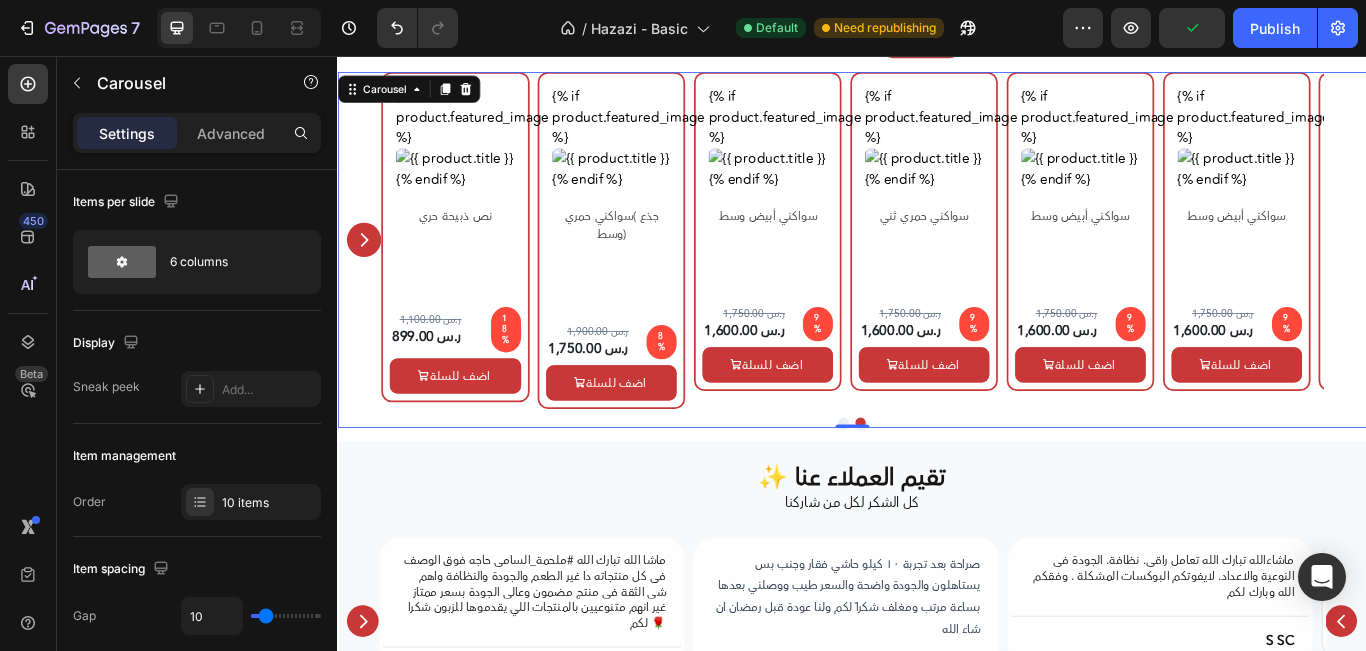 click 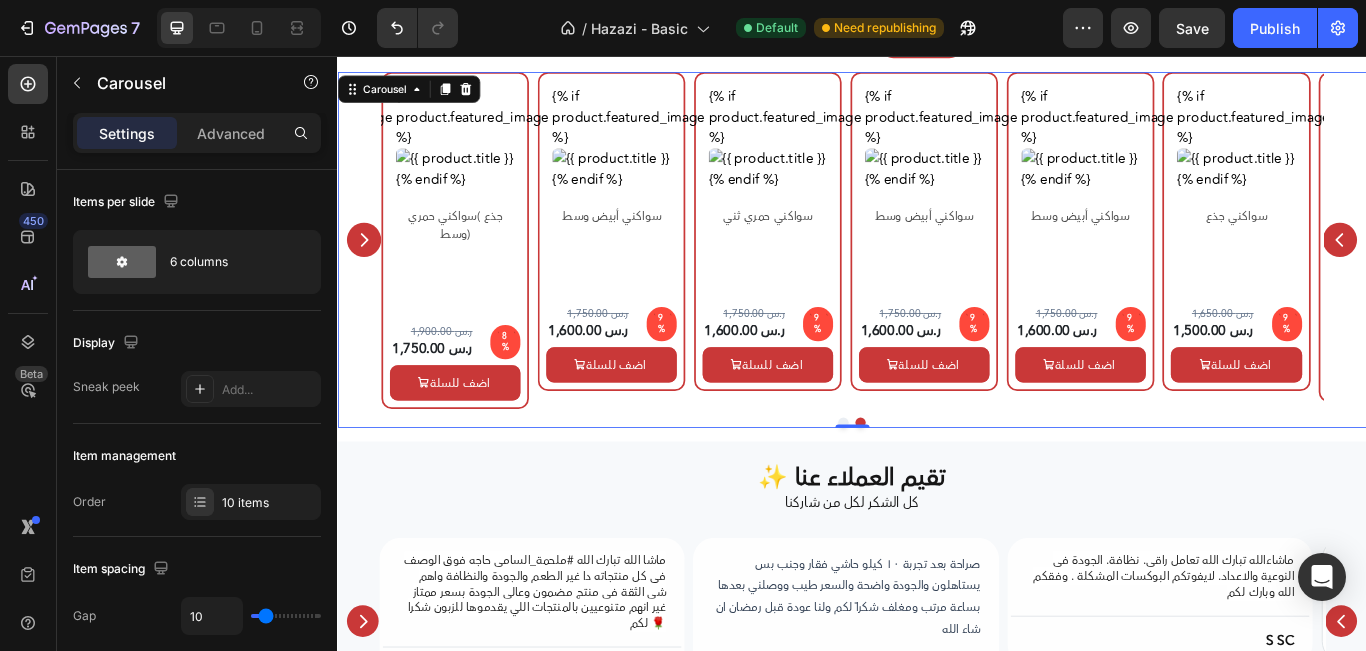 click 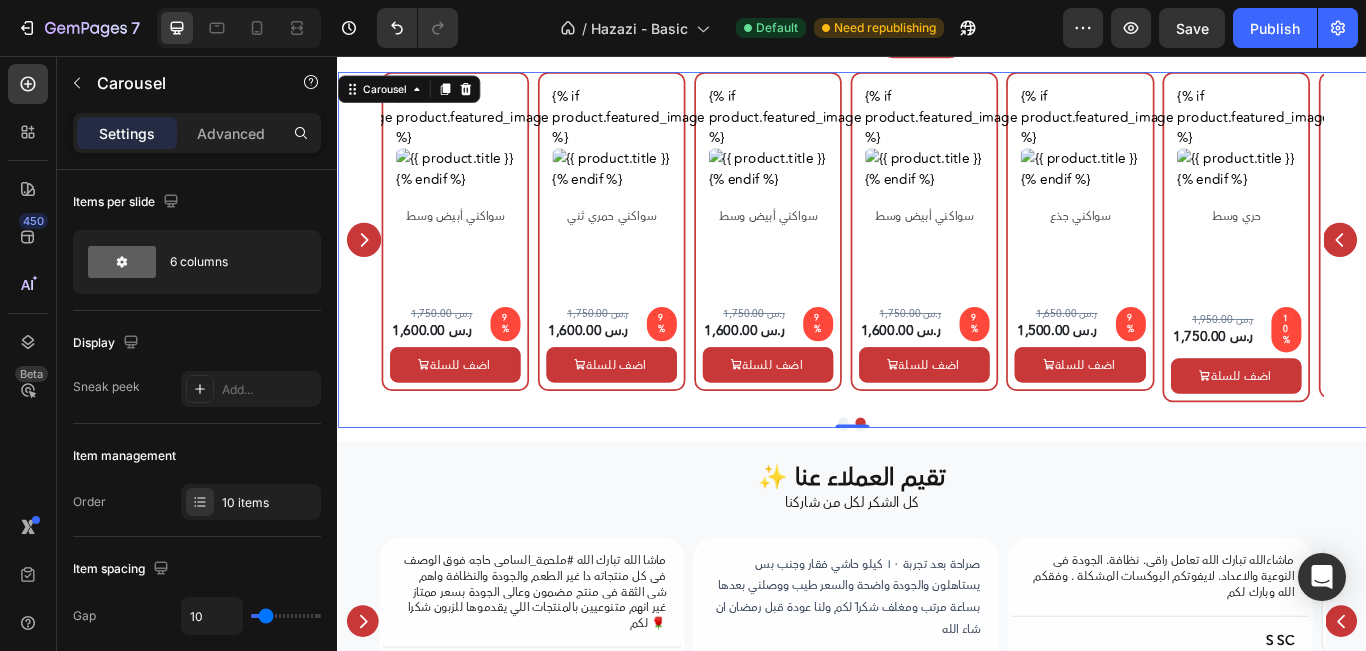 click 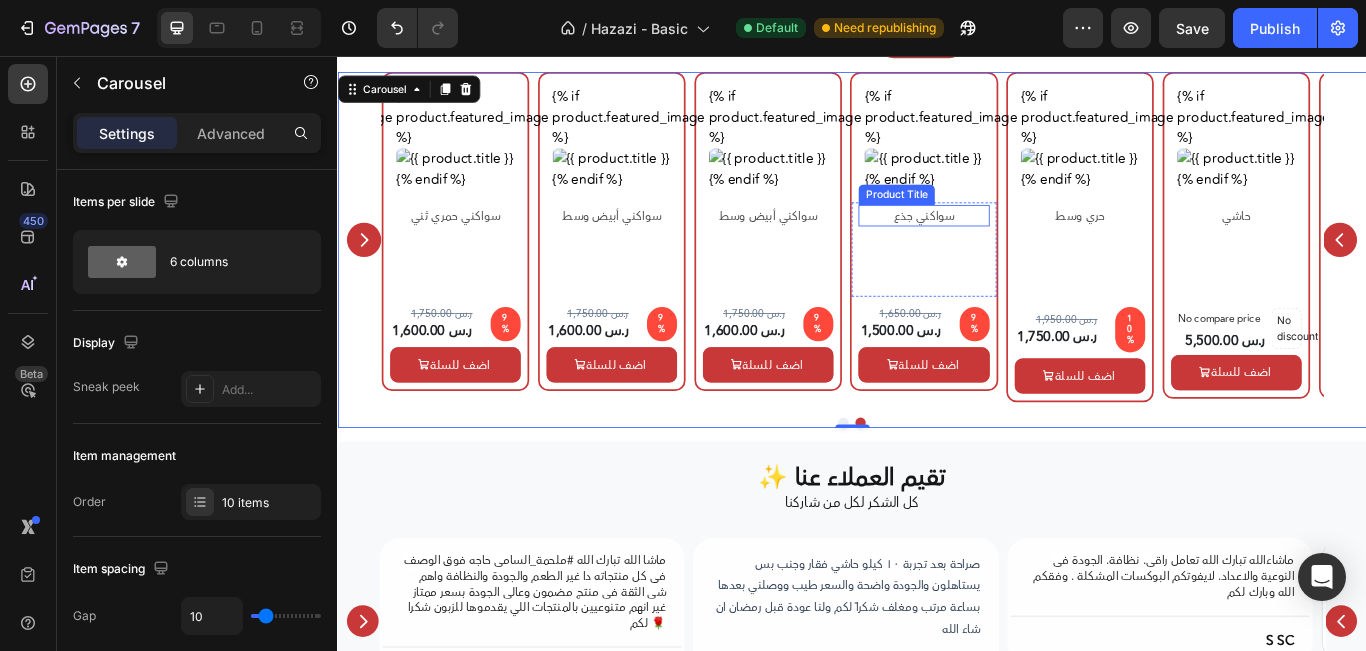 click on "سواكني جذع" at bounding box center [1020, 241] 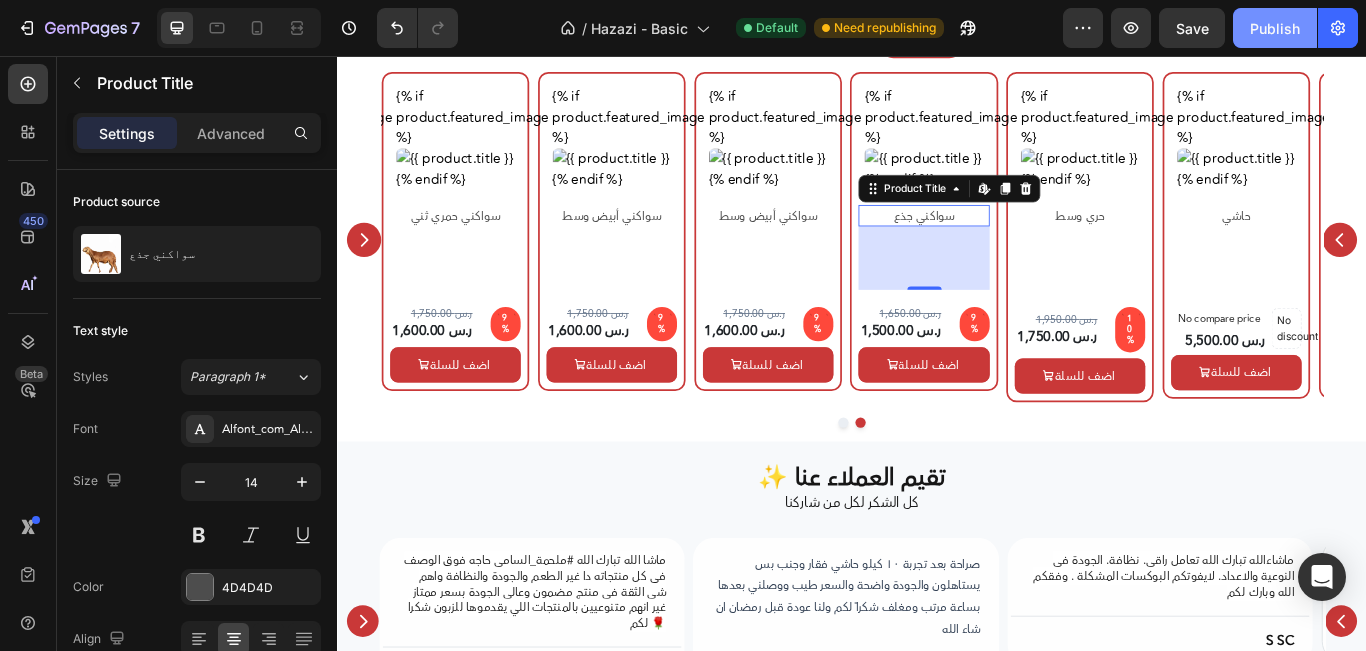 click on "Publish" at bounding box center [1275, 28] 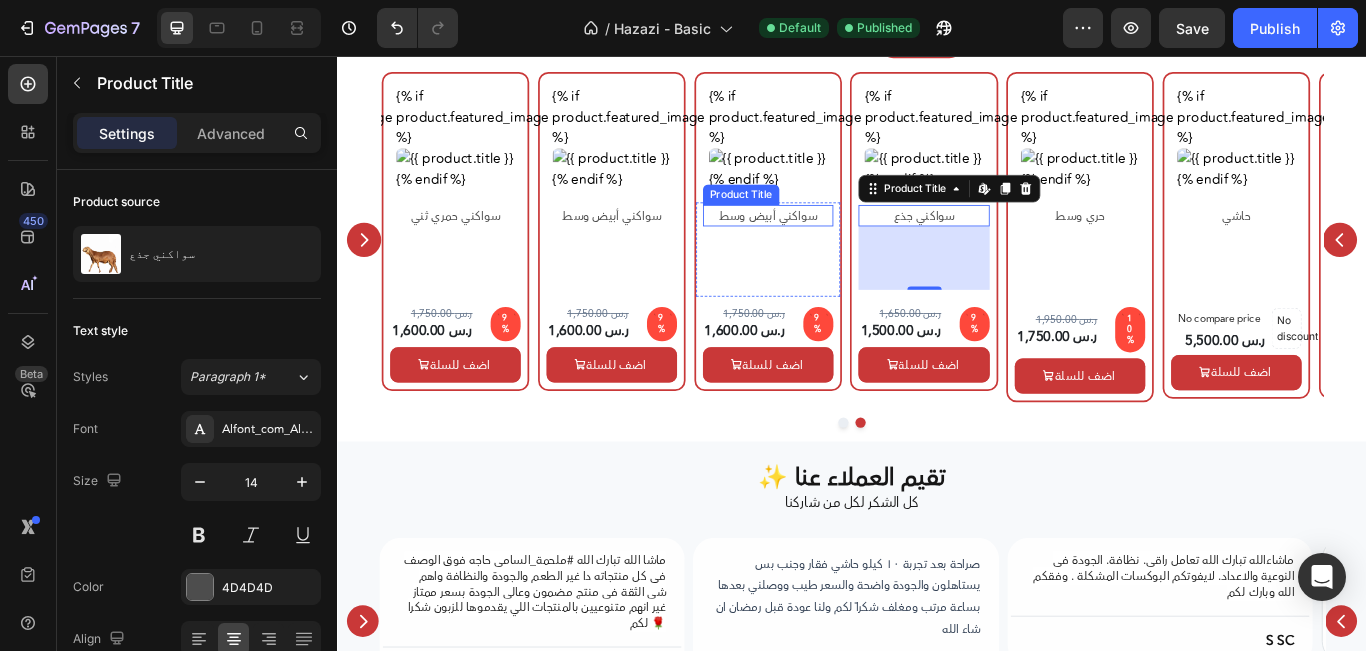 click on "سواكني أبيض وسط" at bounding box center (838, 241) 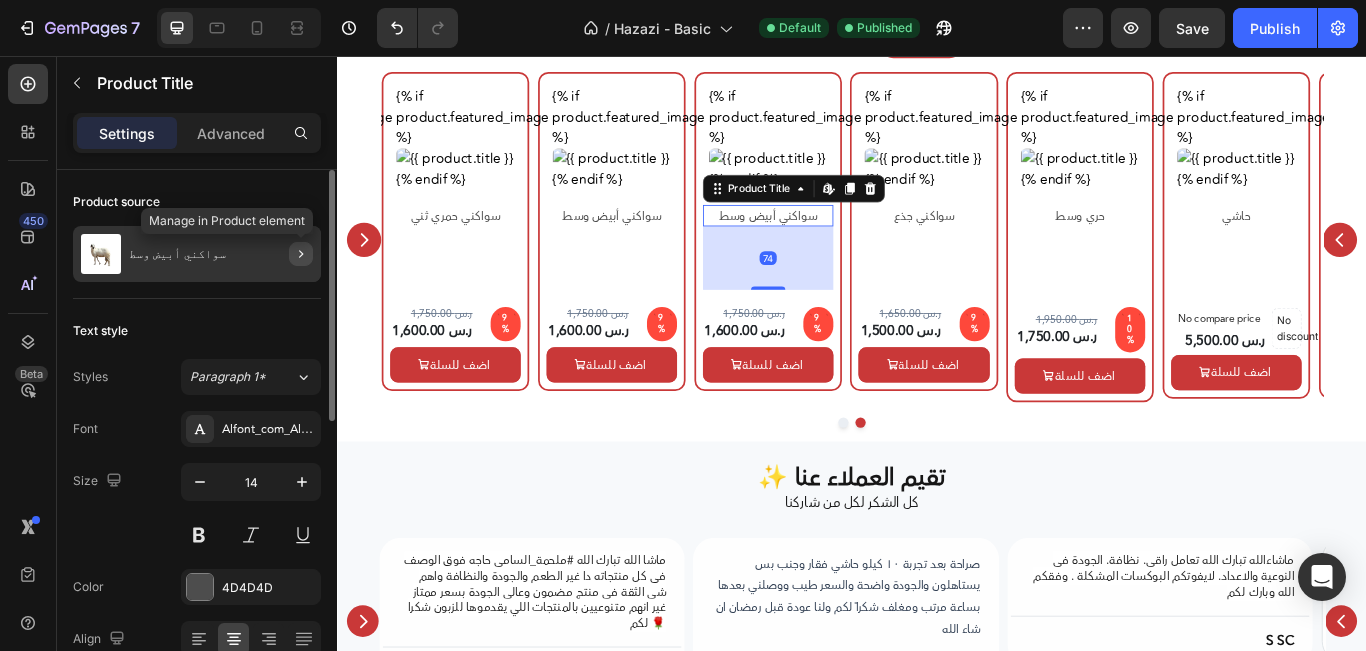 click 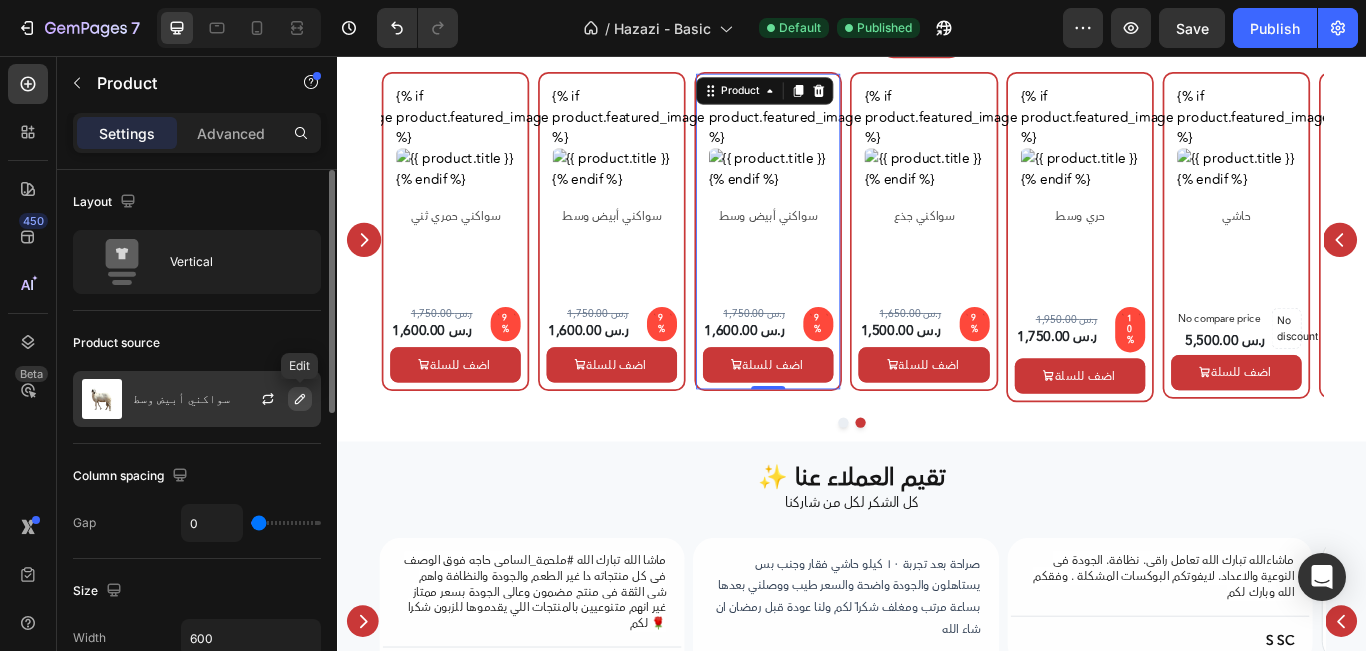 click 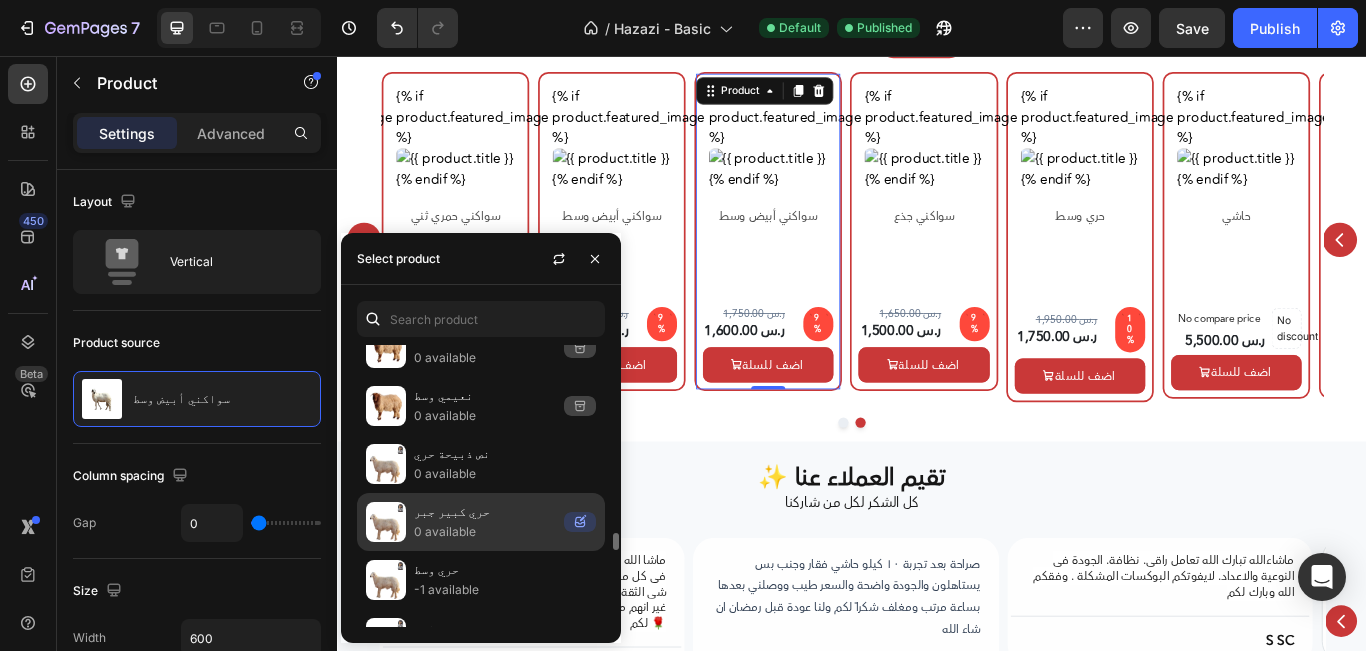 scroll, scrollTop: 3200, scrollLeft: 0, axis: vertical 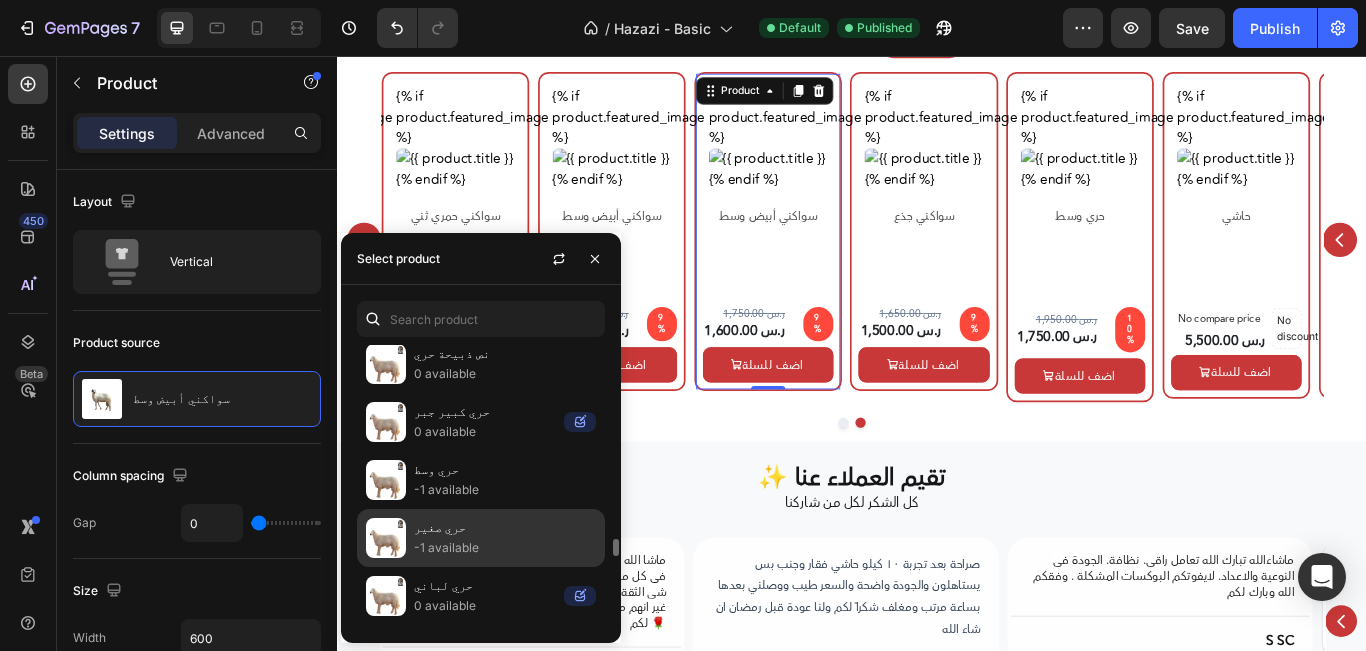 click on "-1 available" at bounding box center (505, 548) 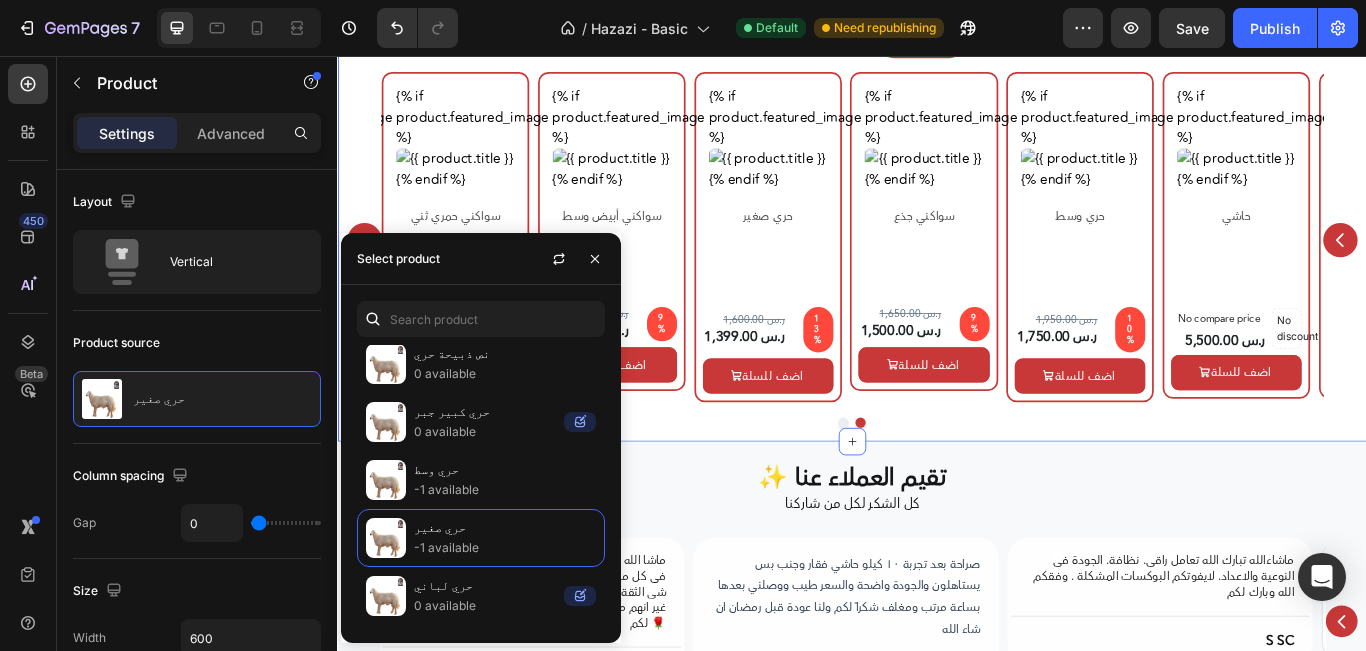 click on "الذبائح Heading عرض المزيد Button Row
{% if product.featured_image %}
{% endif %} Custom Code حسيل Product Title Row No compare price Product Price 4,500.00 ر.س Product Price Product Price No discount   Not be displayed when published Discount Tag Row Row
اضف للسلة Product Cart Button Row Product Row {% if product.featured_image %}
{% endif %} Custom Code حاشي Product Title Row No compare price Product Price 5,500.00 ر.س Product Price Product Price No discount   Not be displayed when published Discount Tag Row Row
اضف للسلة Product Cart Button Row Product Row {% if product.featured_image %}
{% endif %} Custom Code حري وسط Product Title Row 1,950.00 ر.س Product Price Product Price 1,750.00 ر.س Product Price Product Price 10% Discount Tag Row Row
اضف للسلة Product Cart Button Row Product Row {% if product.featured_image %}
Row 9% Row" at bounding box center [937, 249] 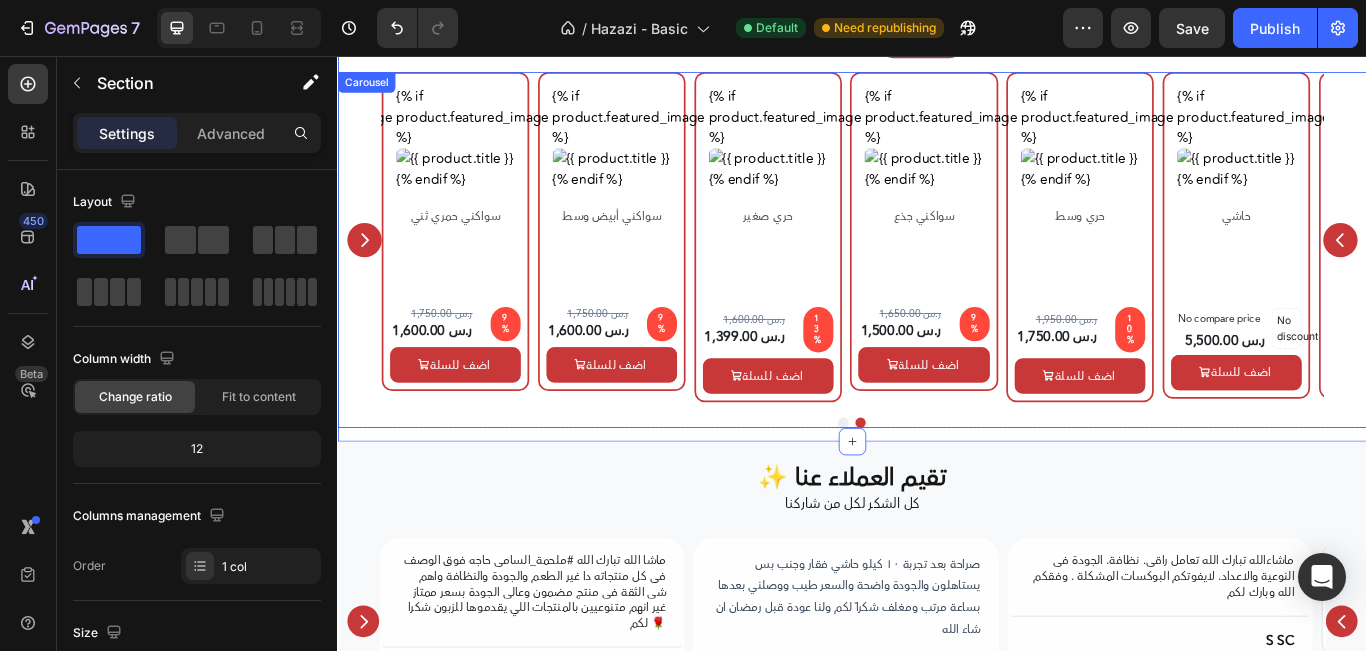 click 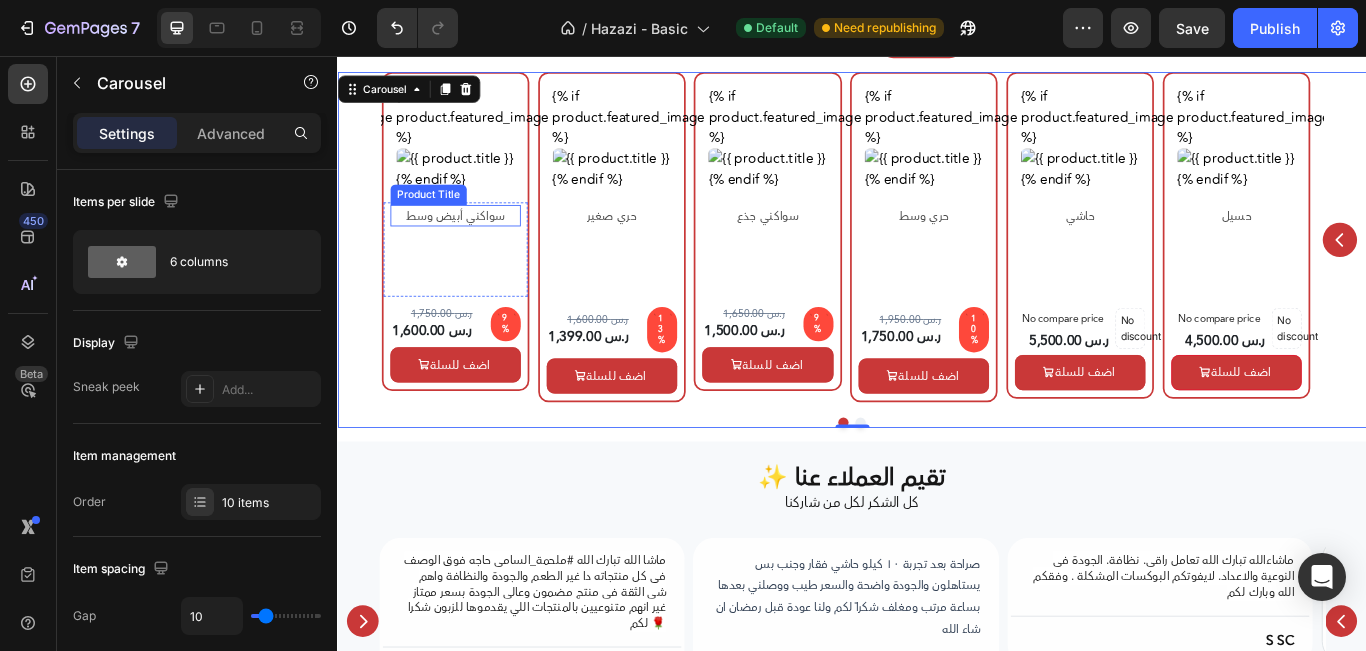 click on "سواكني أبيض وسط" at bounding box center [474, 241] 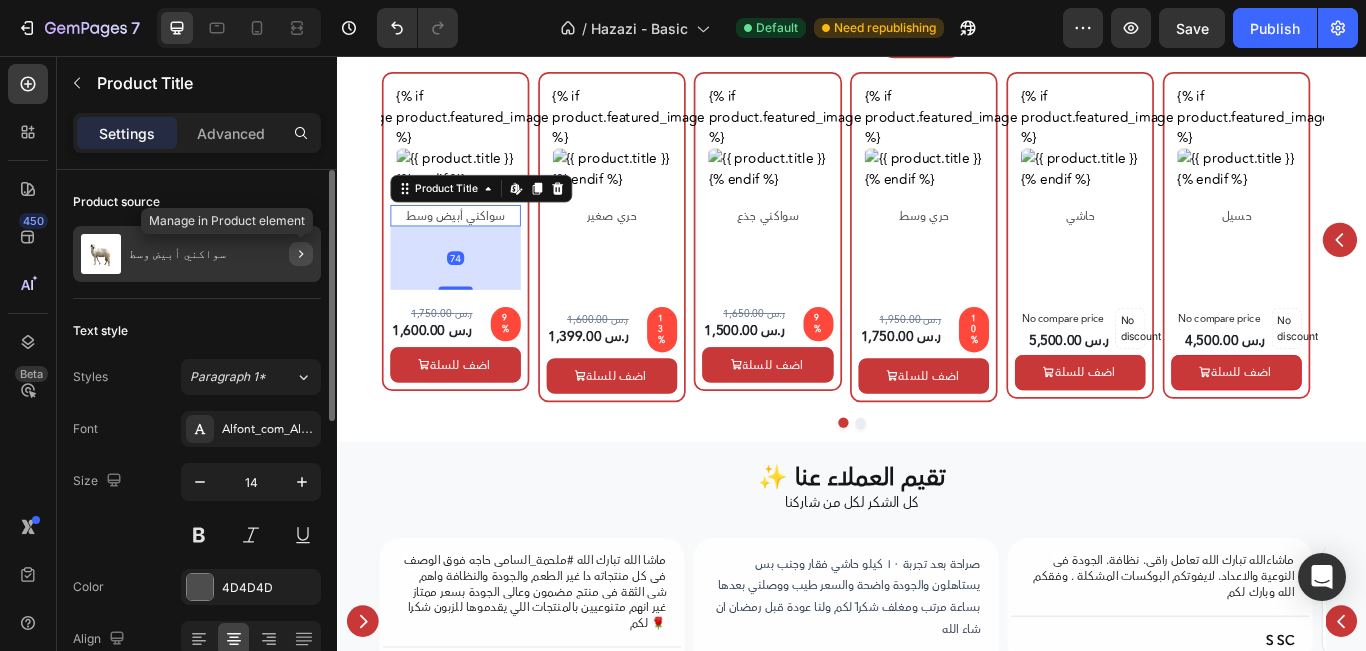 click 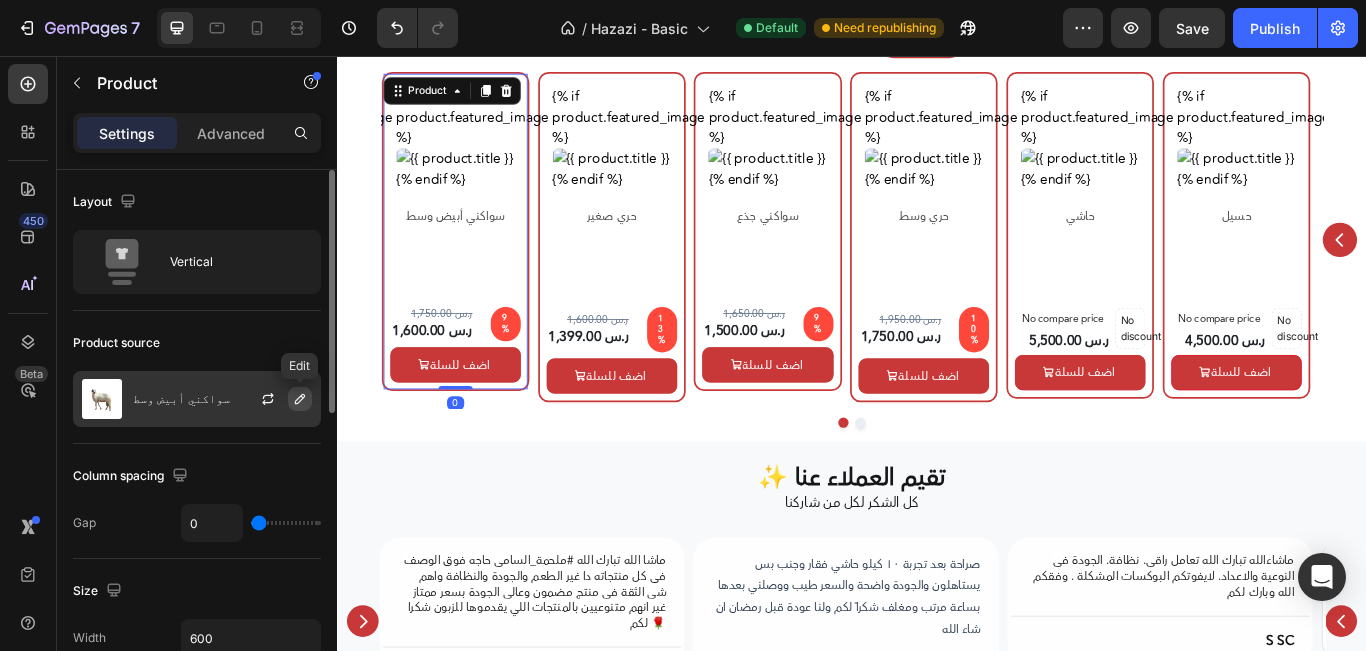 click 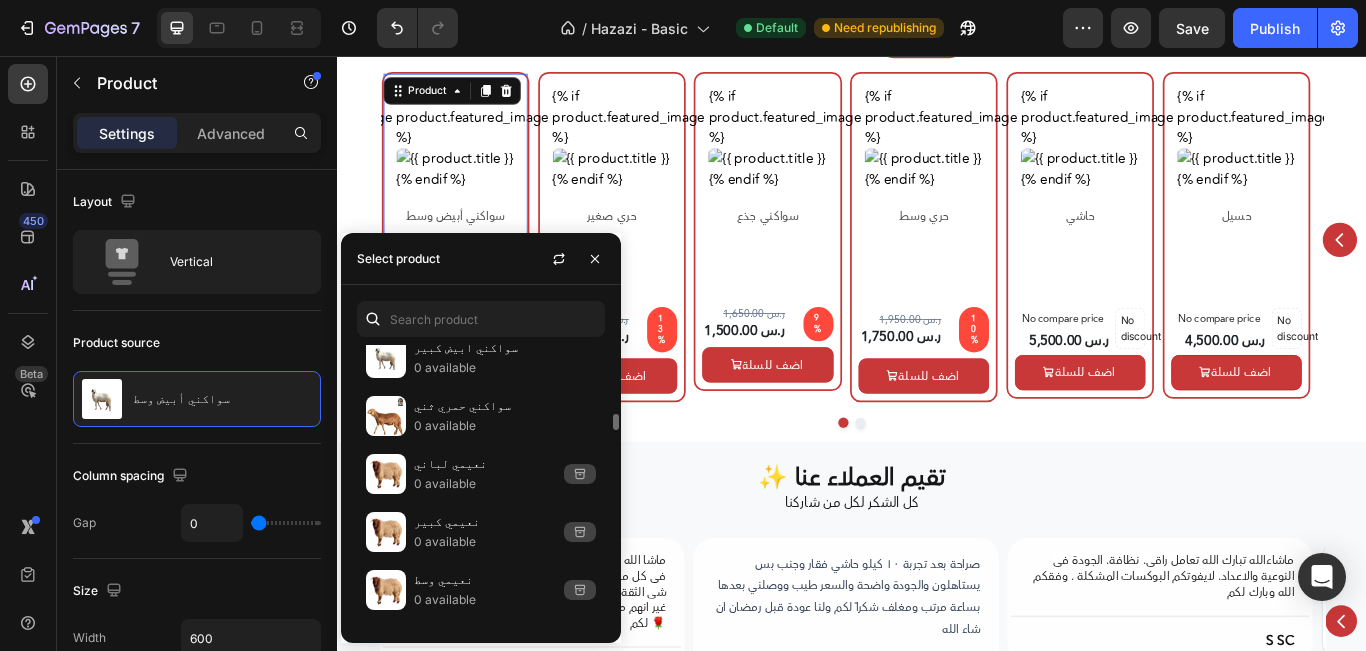 scroll, scrollTop: 2816, scrollLeft: 0, axis: vertical 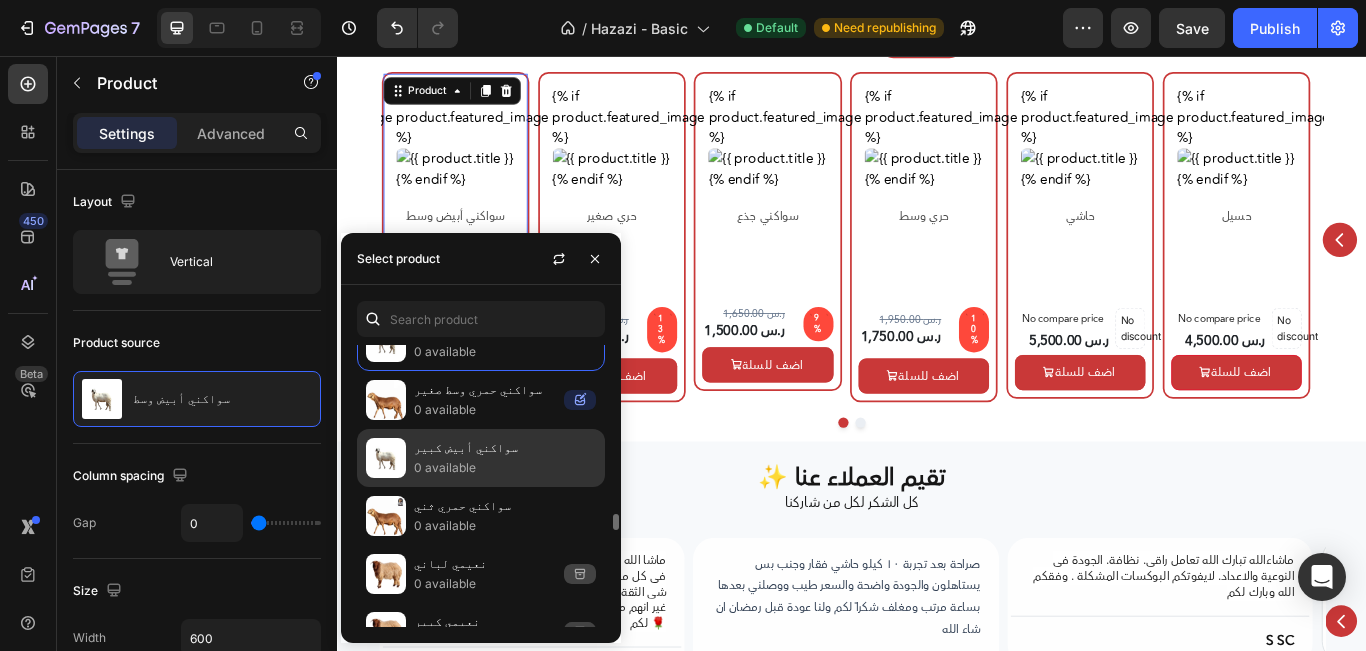 click on "سواكني أبيض كبير" at bounding box center (505, 448) 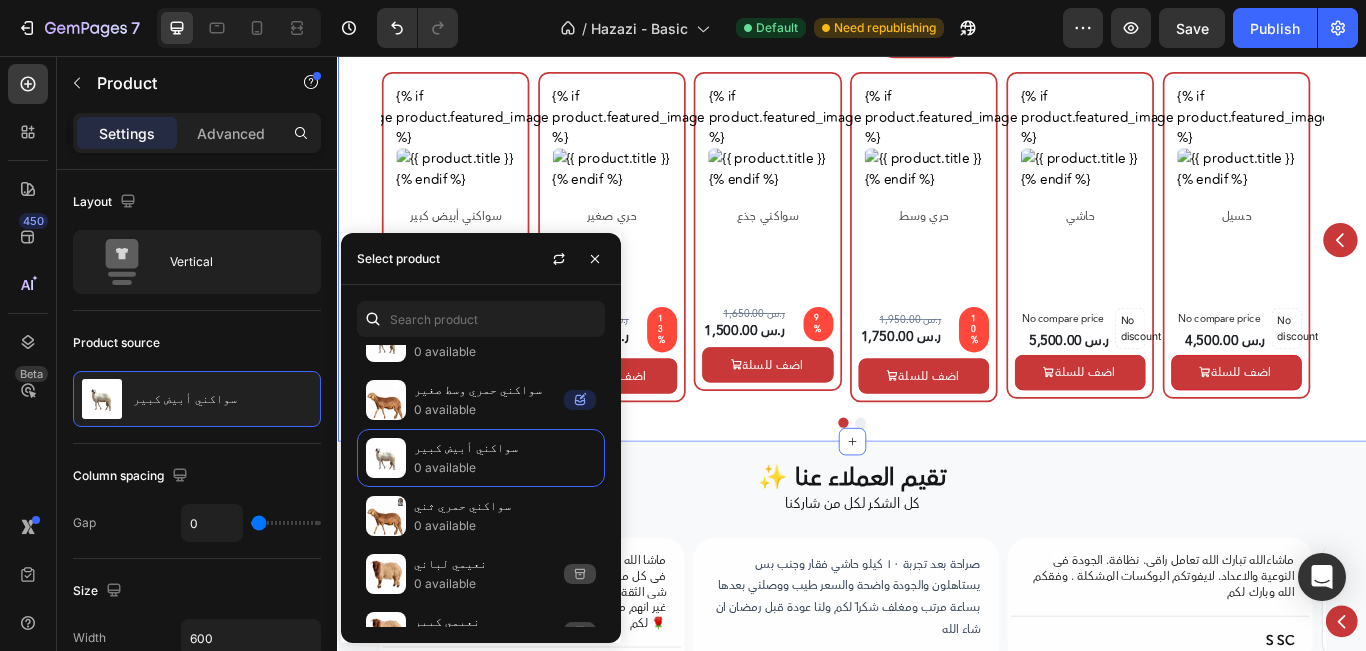 click on "الذبائح Heading عرض المزيد Button Row
{% if product.featured_image %}
{% endif %} Custom Code حسيل Product Title Row No compare price Product Price 4,500.00 ر.س Product Price Product Price No discount   Not be displayed when published Discount Tag Row Row
اضف للسلة Product Cart Button Row Product Row {% if product.featured_image %}
{% endif %} Custom Code حاشي Product Title Row No compare price Product Price 5,500.00 ر.س Product Price Product Price No discount   Not be displayed when published Discount Tag Row Row
اضف للسلة Product Cart Button Row Product Row {% if product.featured_image %}
{% endif %} Custom Code حري وسط Product Title Row 1,950.00 ر.س Product Price Product Price 1,750.00 ر.س Product Price Product Price 10% Discount Tag Row Row
اضف للسلة Product Cart Button Row Product Row {% if product.featured_image %}
Row 9% Row" at bounding box center (937, 249) 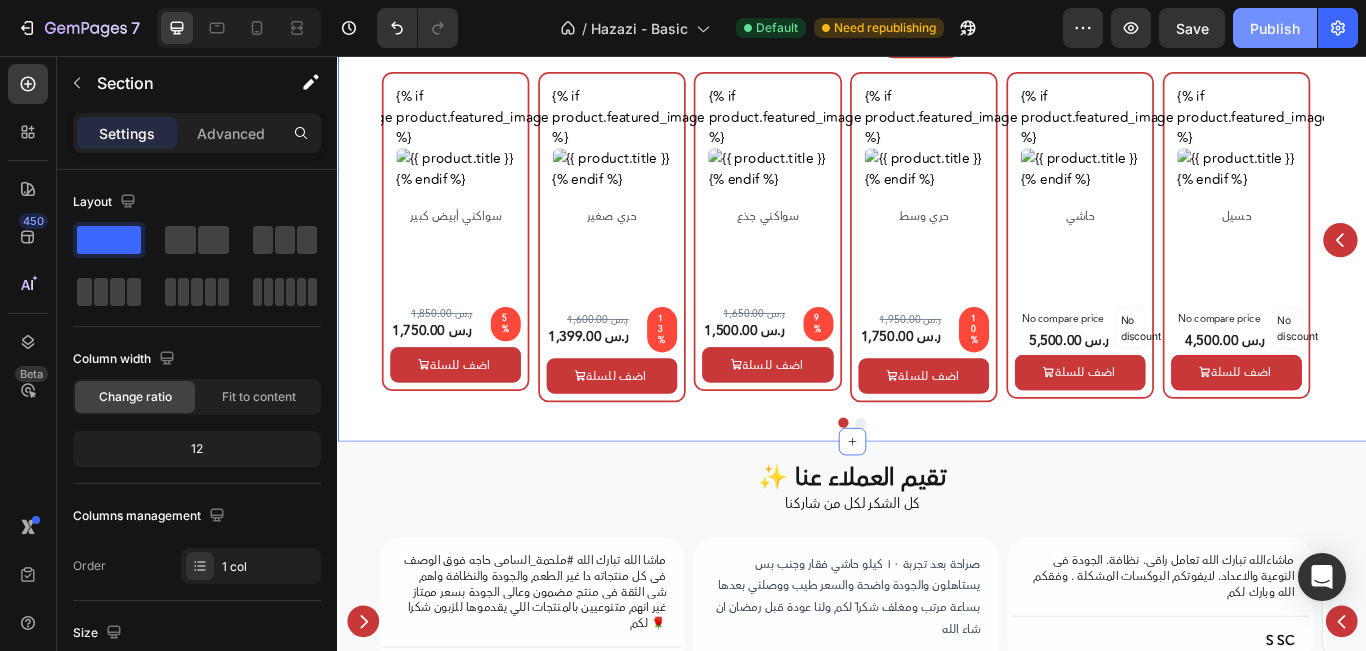 click on "Publish" at bounding box center (1275, 28) 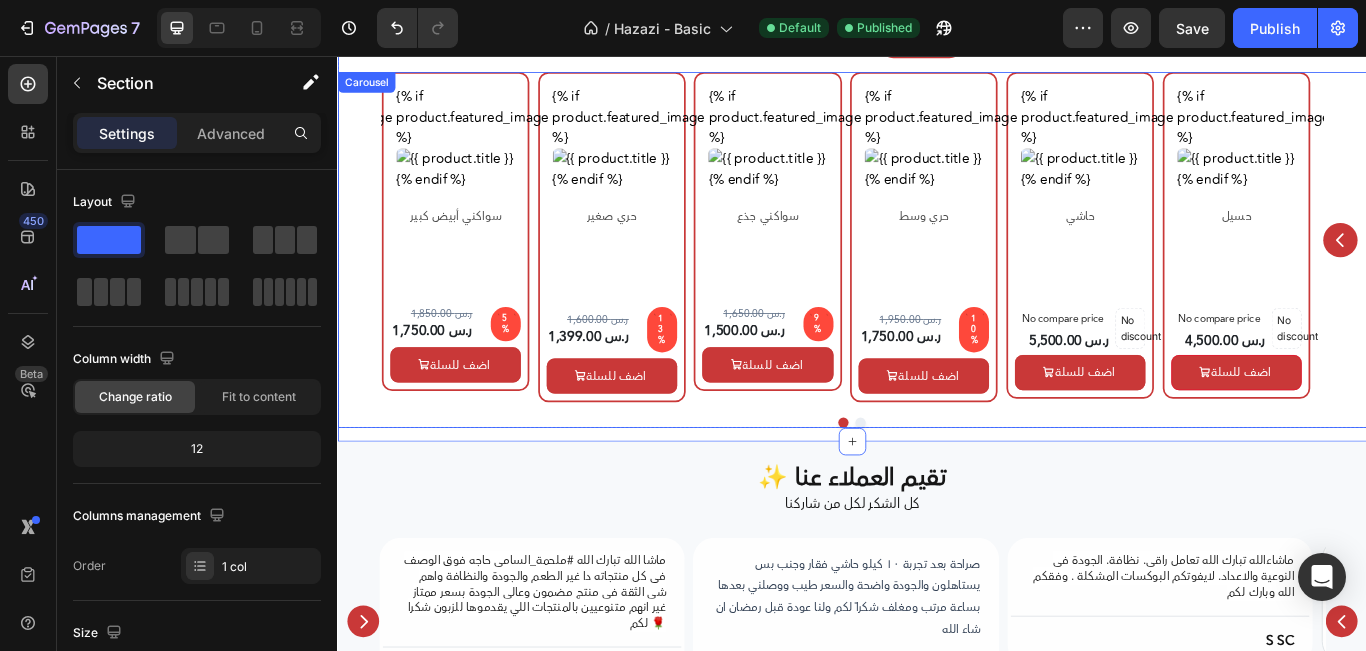 click 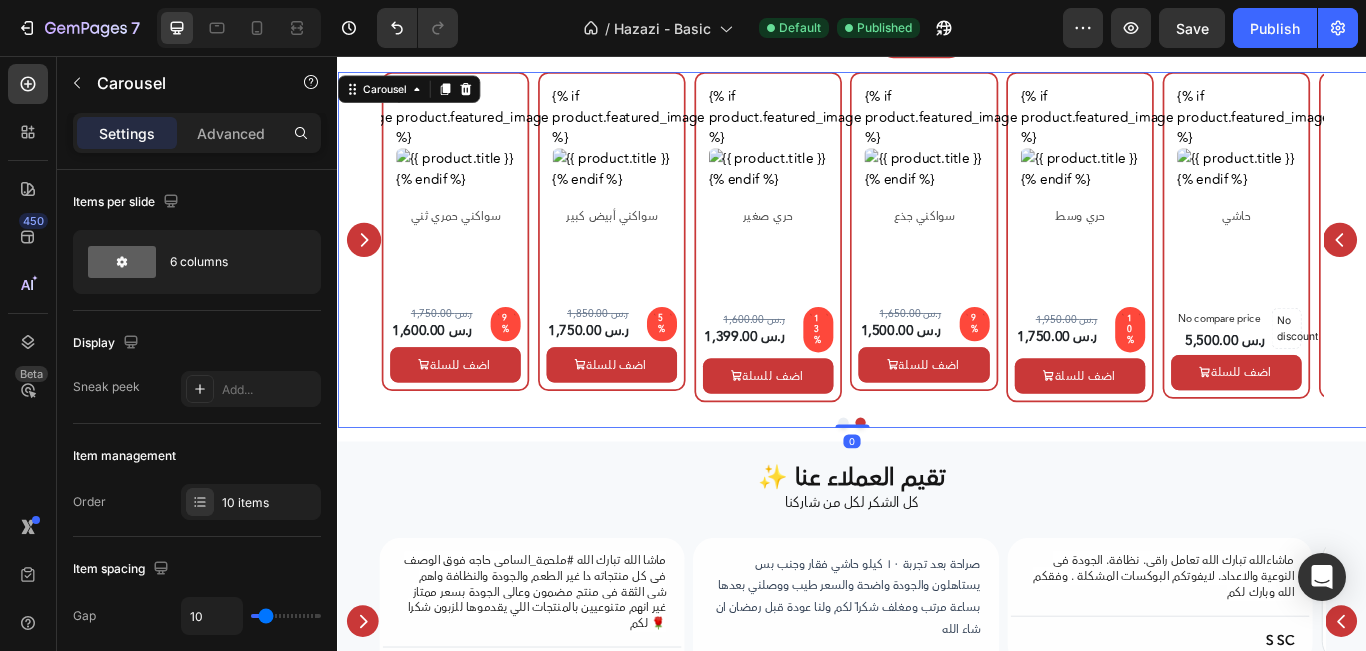 click 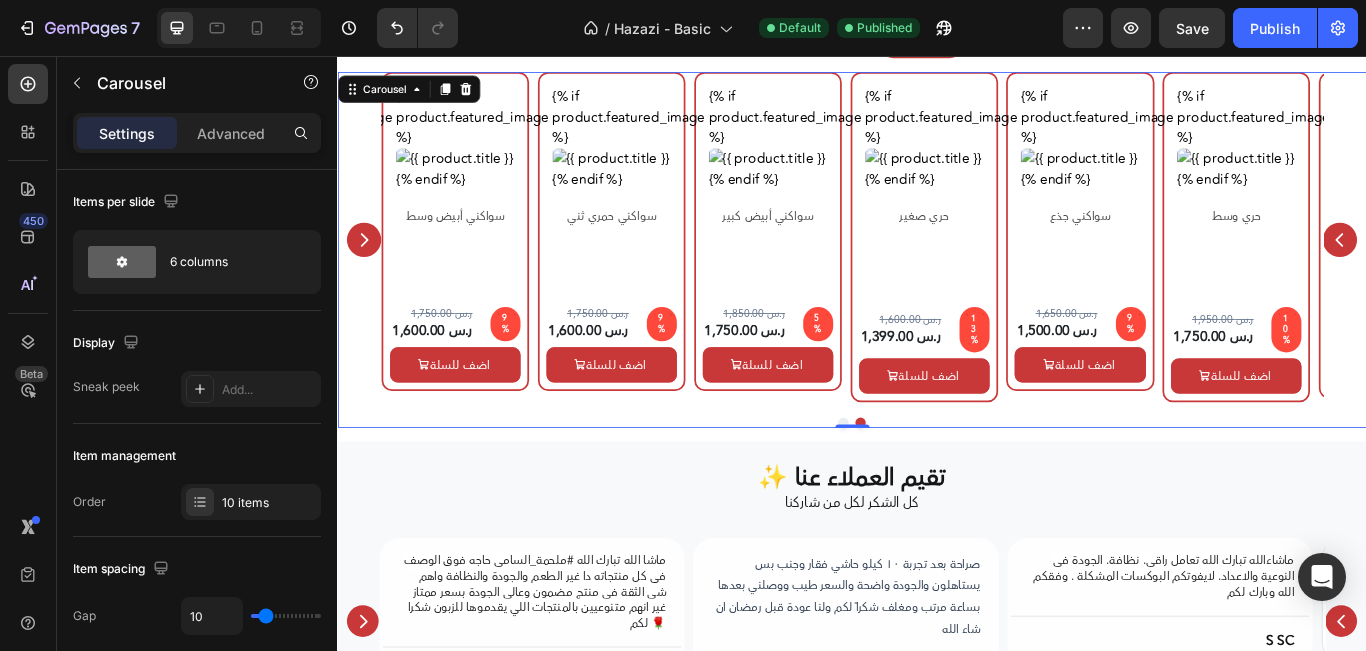 click 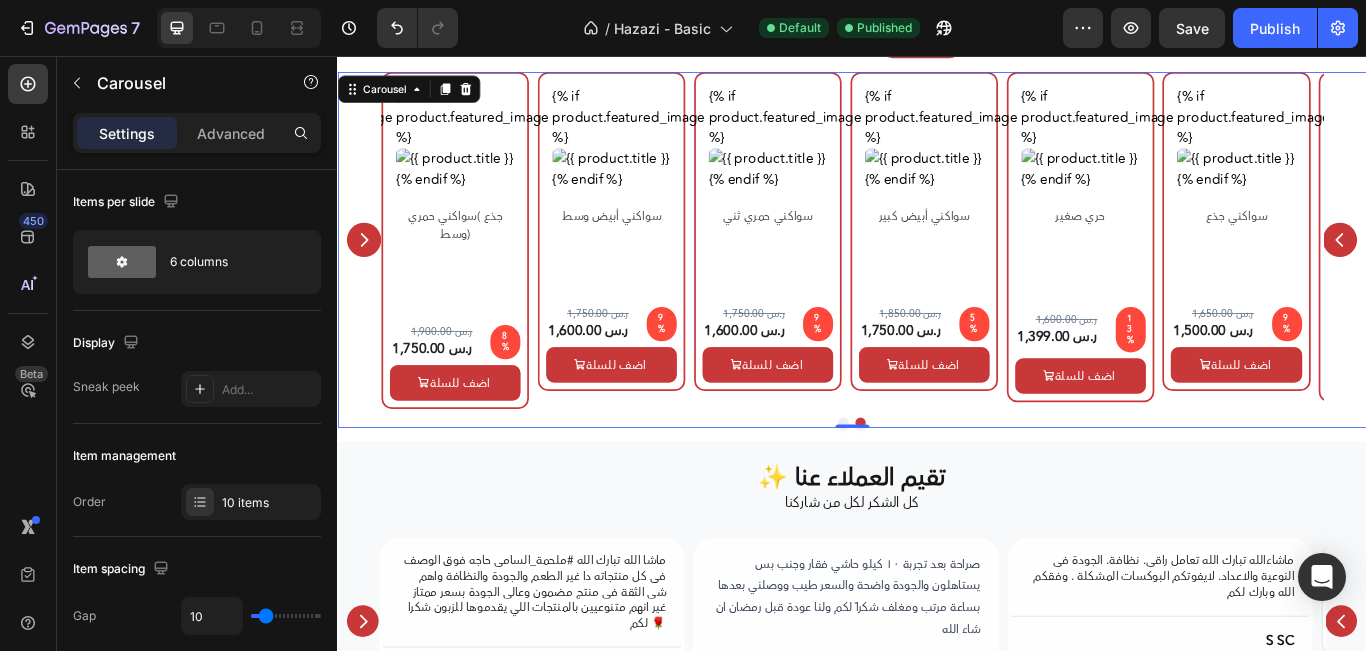 click 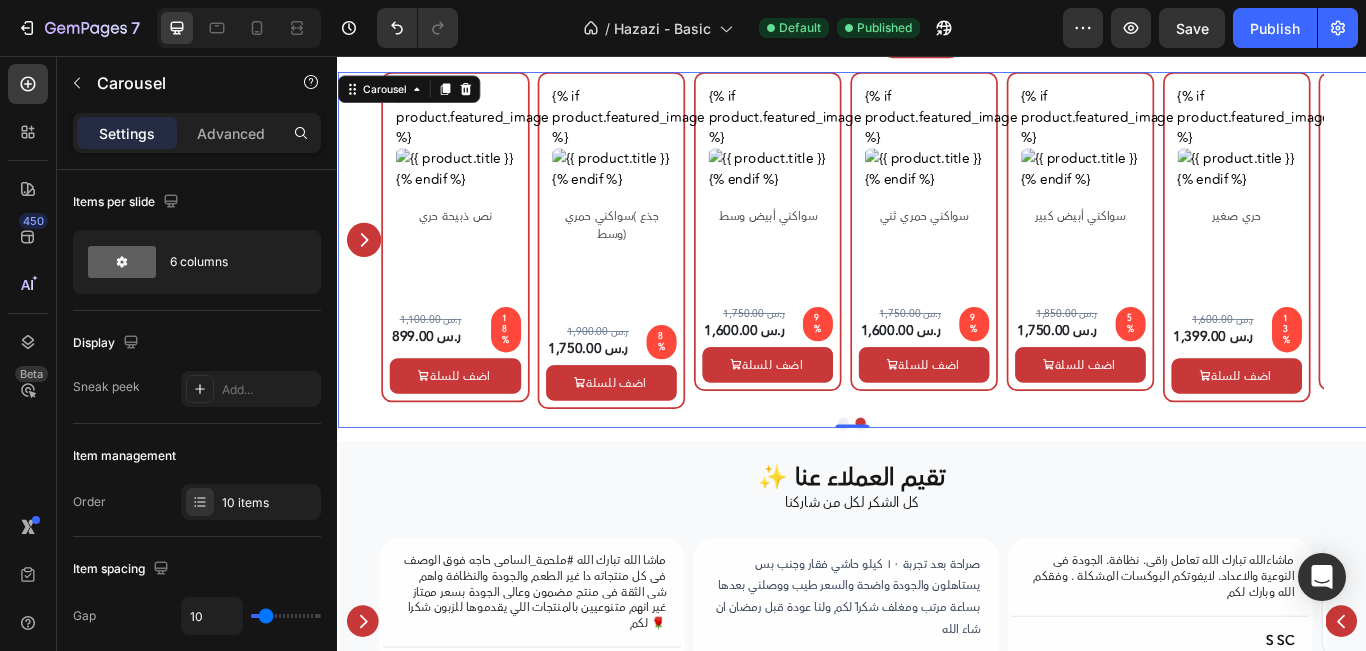 click on "{% if product.featured_image %}
{% endif %} Custom Code حسيل Product Title Row No compare price Product Price 4,500.00 ر.س Product Price Product Price No discount   Not be displayed when published Discount Tag Row Row
اضف للسلة Product Cart Button Row Product Row {% if product.featured_image %}
{% endif %} Custom Code حاشي Product Title Row No compare price Product Price 5,500.00 ر.س Product Price Product Price No discount   Not be displayed when published Discount Tag Row Row
اضف للسلة Product Cart Button Row Product Row {% if product.featured_image %}
{% endif %} Custom Code حري وسط Product Title Row 1,950.00 ر.س Product Price Product Price 1,750.00 ر.س Product Price Product Price 10% Discount Tag Row Row
اضف للسلة Product Cart Button Row Product Row {% if product.featured_image %}
{% endif %} Custom Code سواكني جذع Product Title Row" at bounding box center (937, 270) 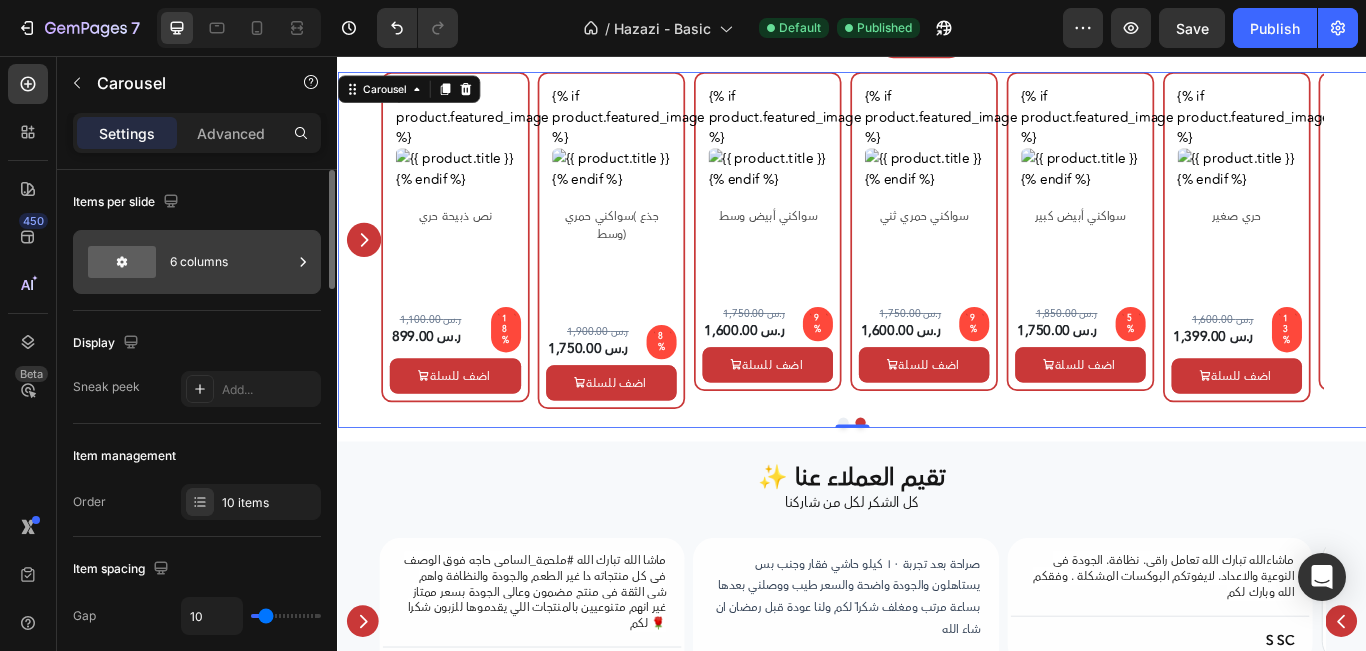 click 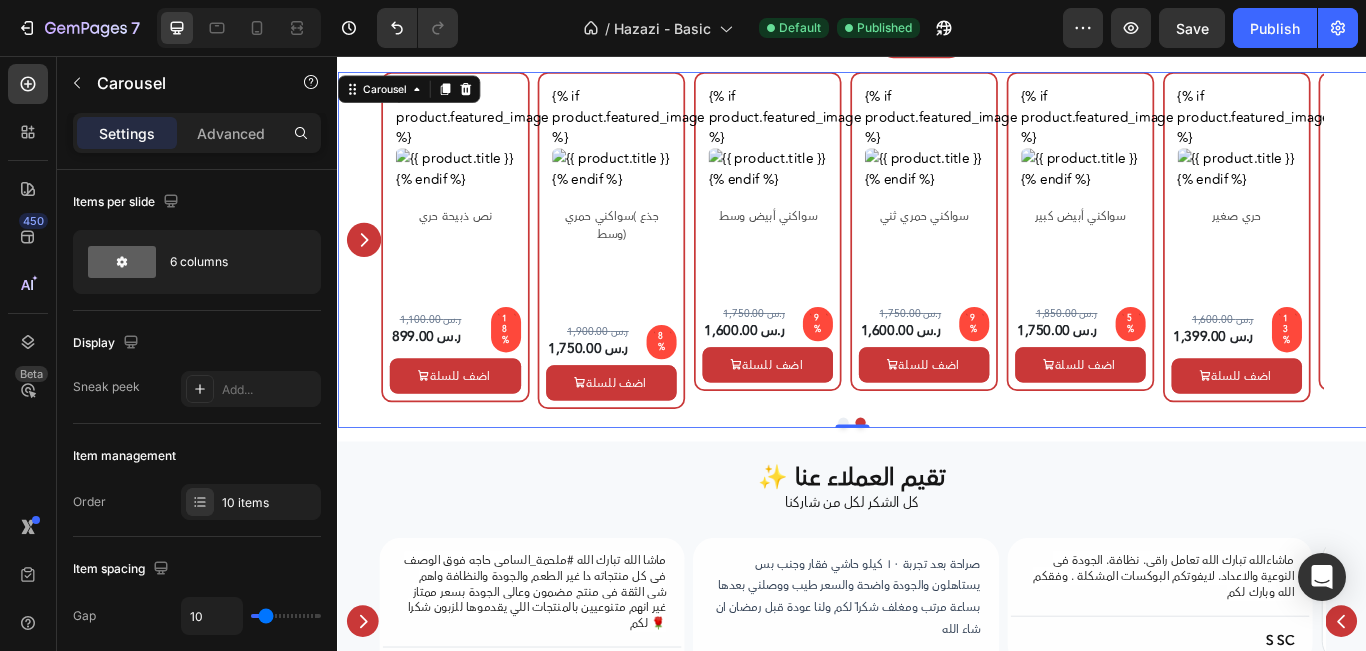 click on "{% if product.featured_image %}
{% endif %} Custom Code حسيل Product Title Row No compare price Product Price 4,500.00 ر.س Product Price Product Price No discount   Not be displayed when published Discount Tag Row Row
اضف للسلة Product Cart Button Row Product Row {% if product.featured_image %}
{% endif %} Custom Code حاشي Product Title Row No compare price Product Price 5,500.00 ر.س Product Price Product Price No discount   Not be displayed when published Discount Tag Row Row
اضف للسلة Product Cart Button Row Product Row {% if product.featured_image %}
{% endif %} Custom Code حري وسط Product Title Row 1,950.00 ر.س Product Price Product Price 1,750.00 ر.س Product Price Product Price 10% Discount Tag Row Row
اضف للسلة Product Cart Button Row Product Row {% if product.featured_image %}
{% endif %} Custom Code سواكني جذع Product Title Row" at bounding box center (937, 270) 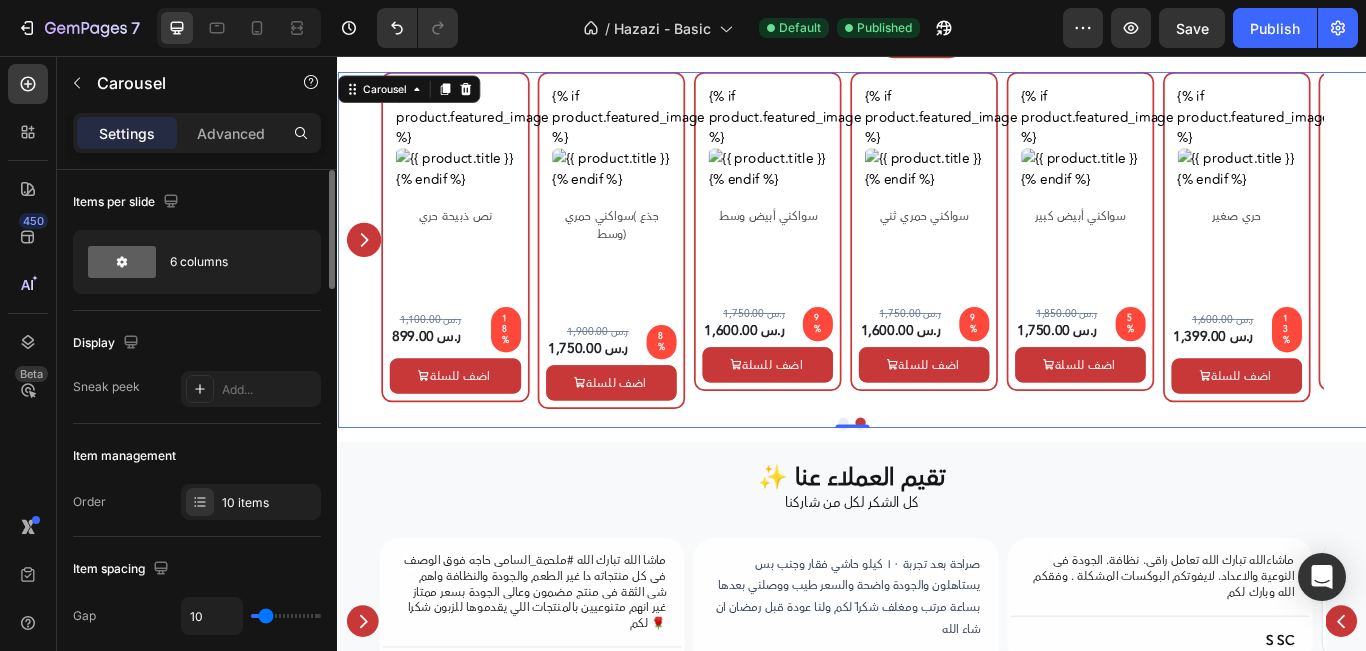scroll, scrollTop: 200, scrollLeft: 0, axis: vertical 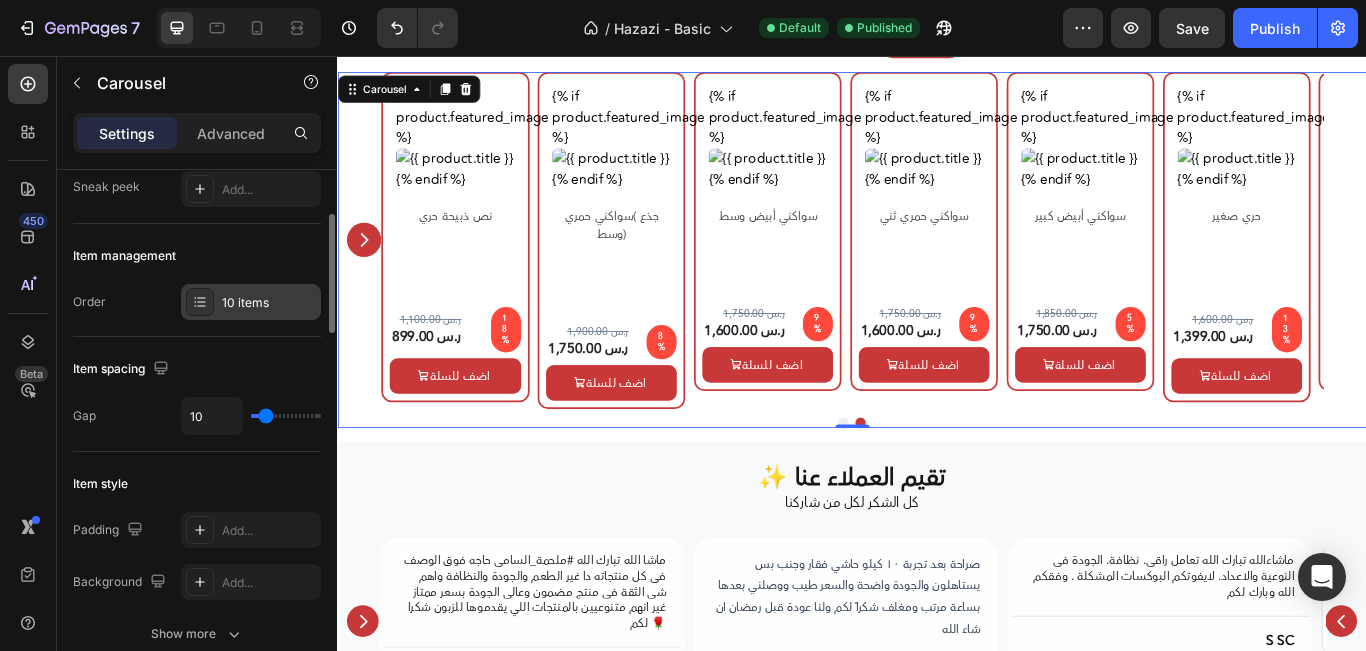 click on "10 items" at bounding box center [269, 303] 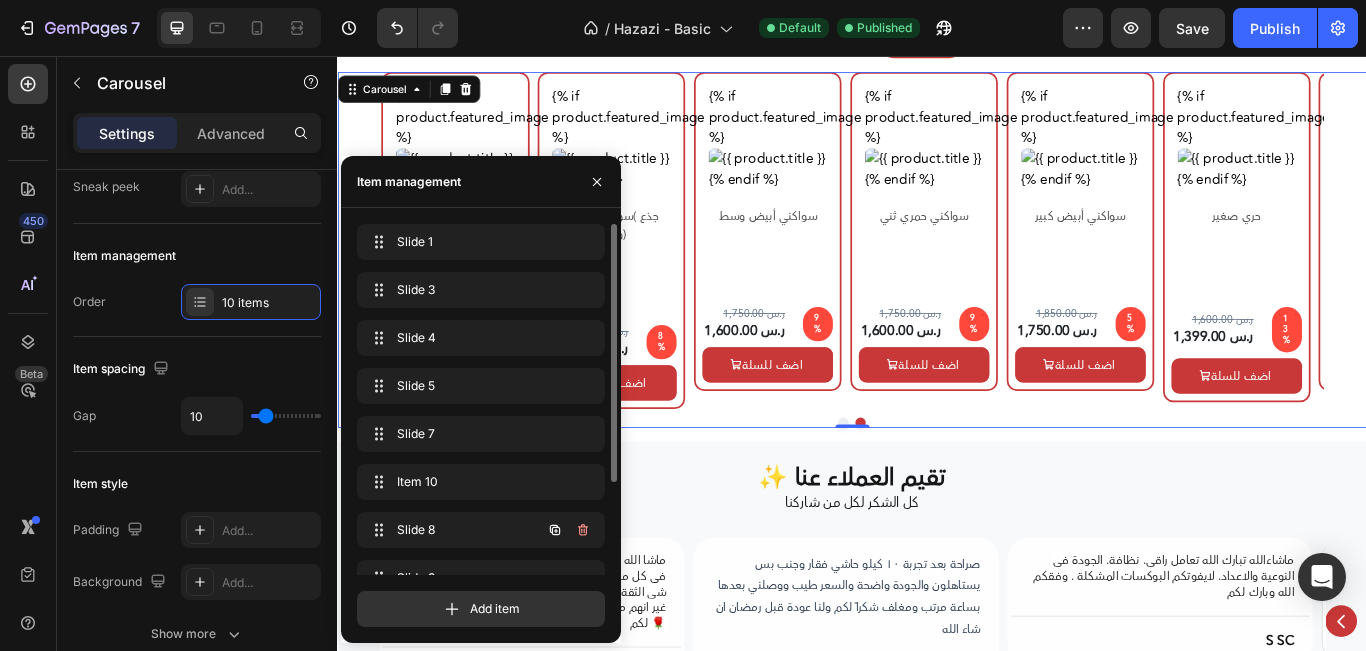 scroll, scrollTop: 125, scrollLeft: 0, axis: vertical 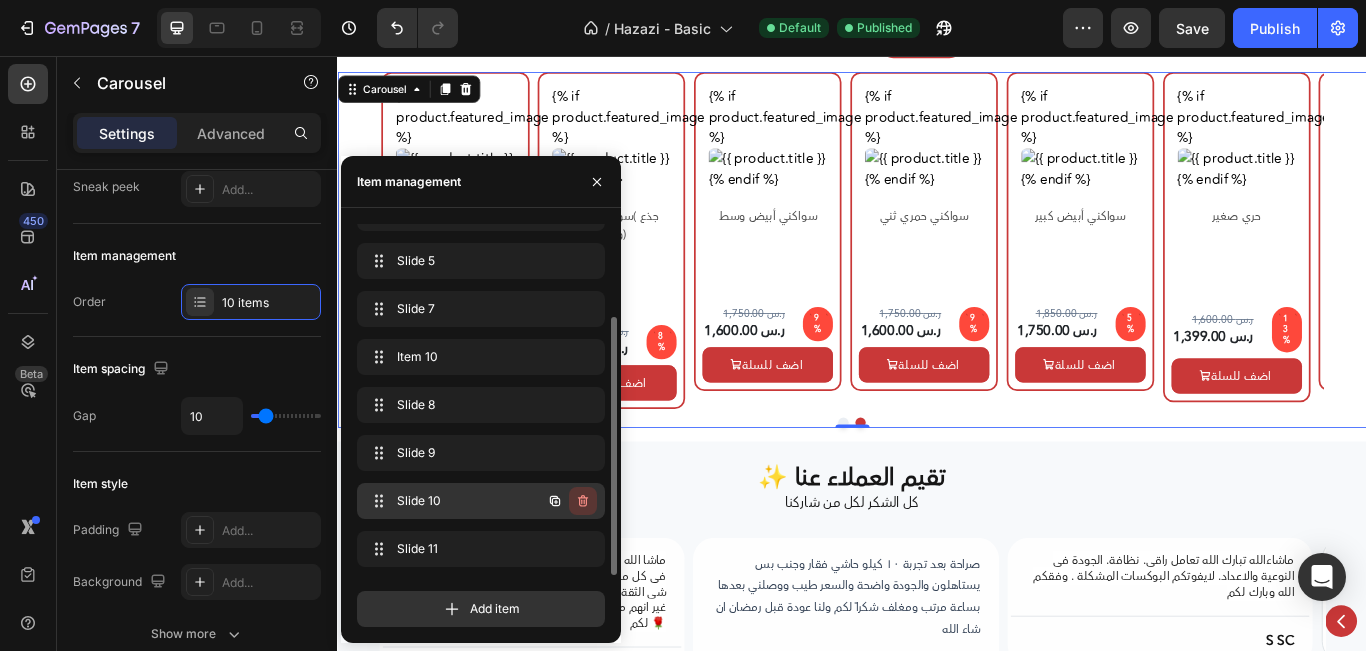 click 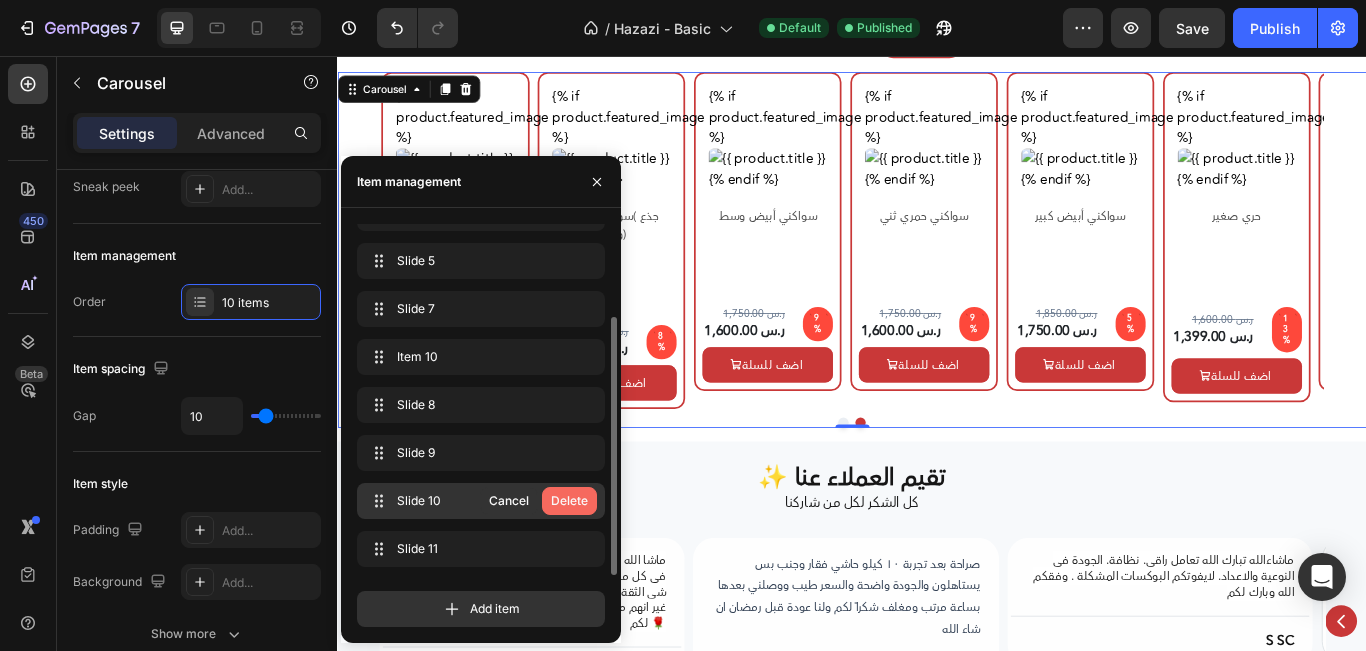 click on "Delete" at bounding box center (569, 501) 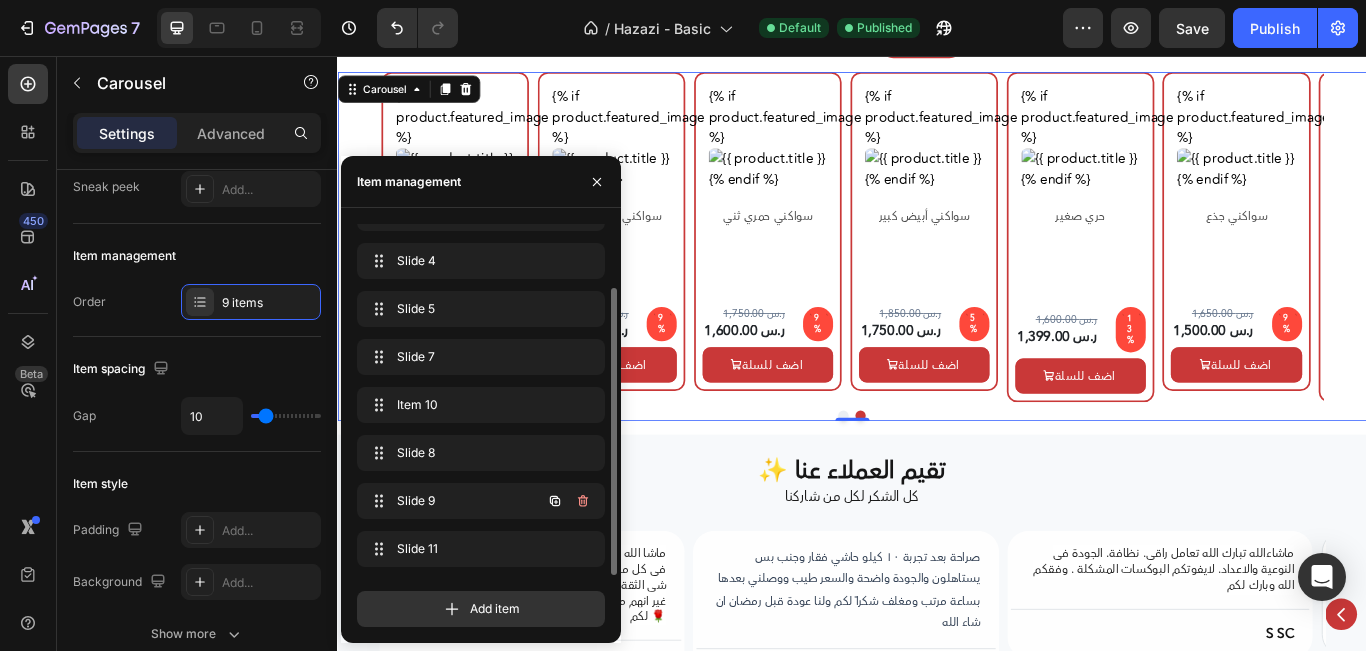 scroll, scrollTop: 77, scrollLeft: 0, axis: vertical 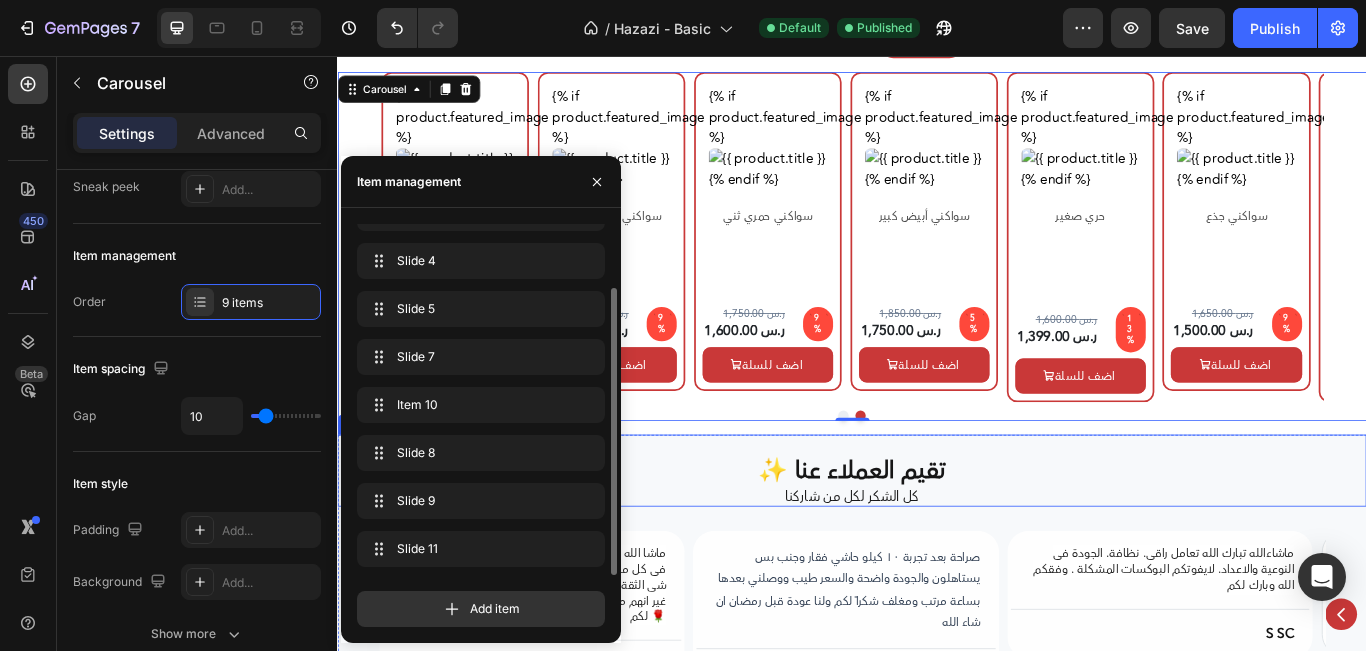click on "تقيم العملاء عنا ✨ Heading كل الشكر لكل من شاركنا Text Block Row" at bounding box center (937, 539) 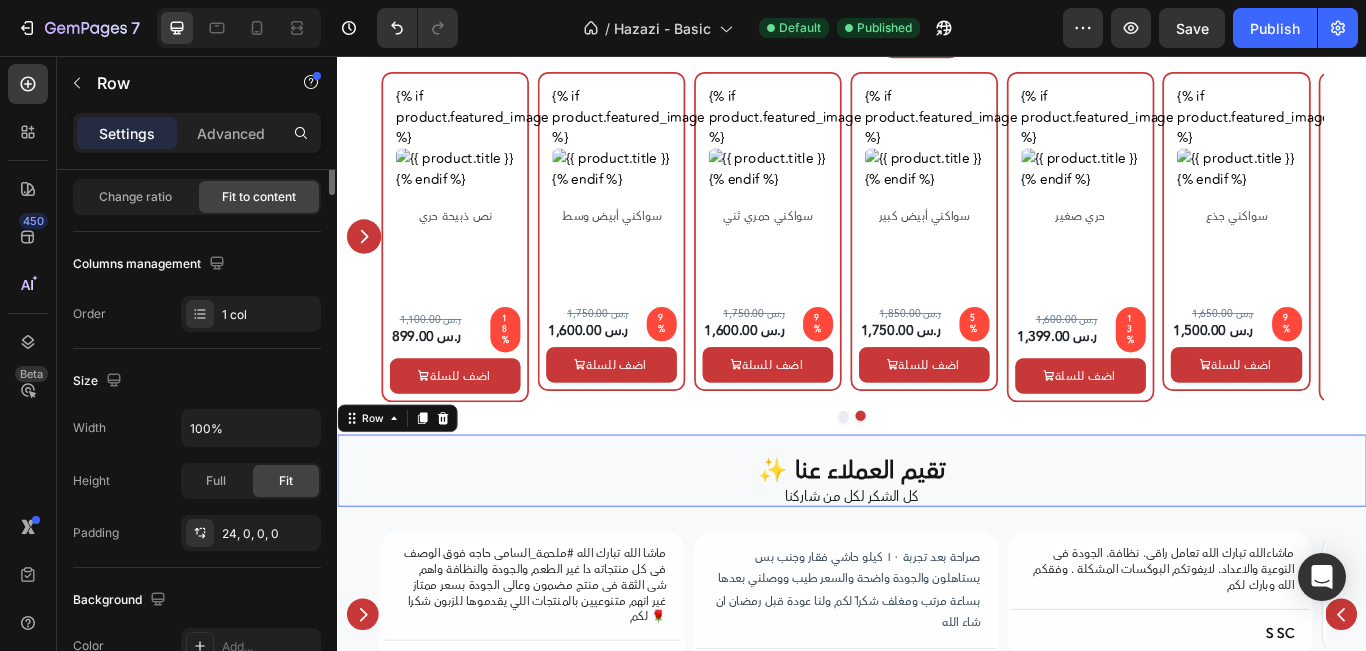 scroll, scrollTop: 0, scrollLeft: 0, axis: both 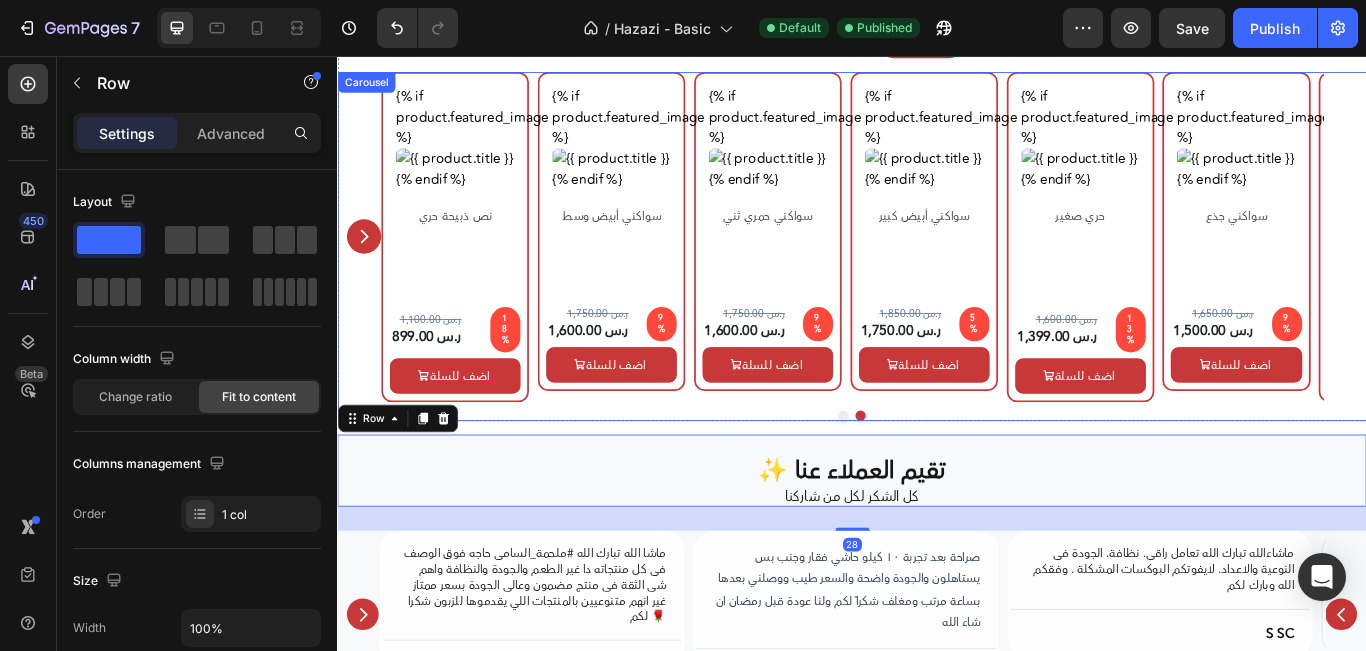drag, startPoint x: 366, startPoint y: 272, endPoint x: 626, endPoint y: 267, distance: 260.04807 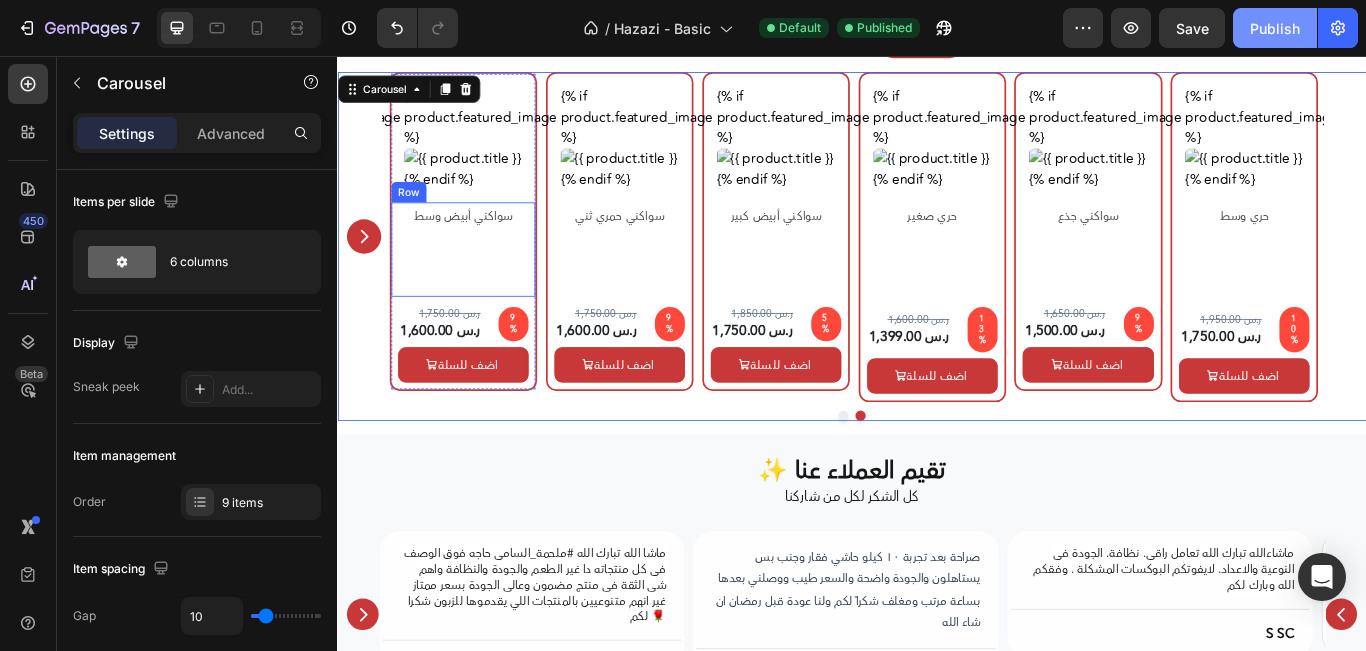 click on "Publish" at bounding box center [1275, 28] 